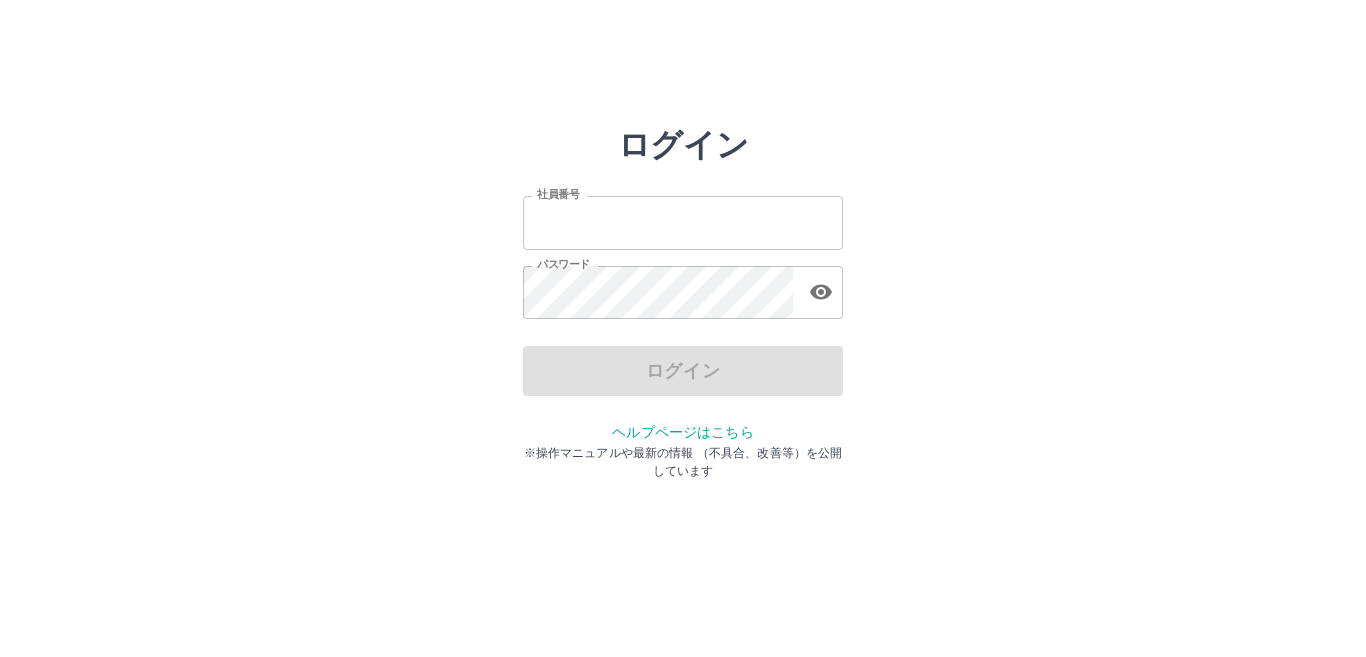 scroll, scrollTop: 0, scrollLeft: 0, axis: both 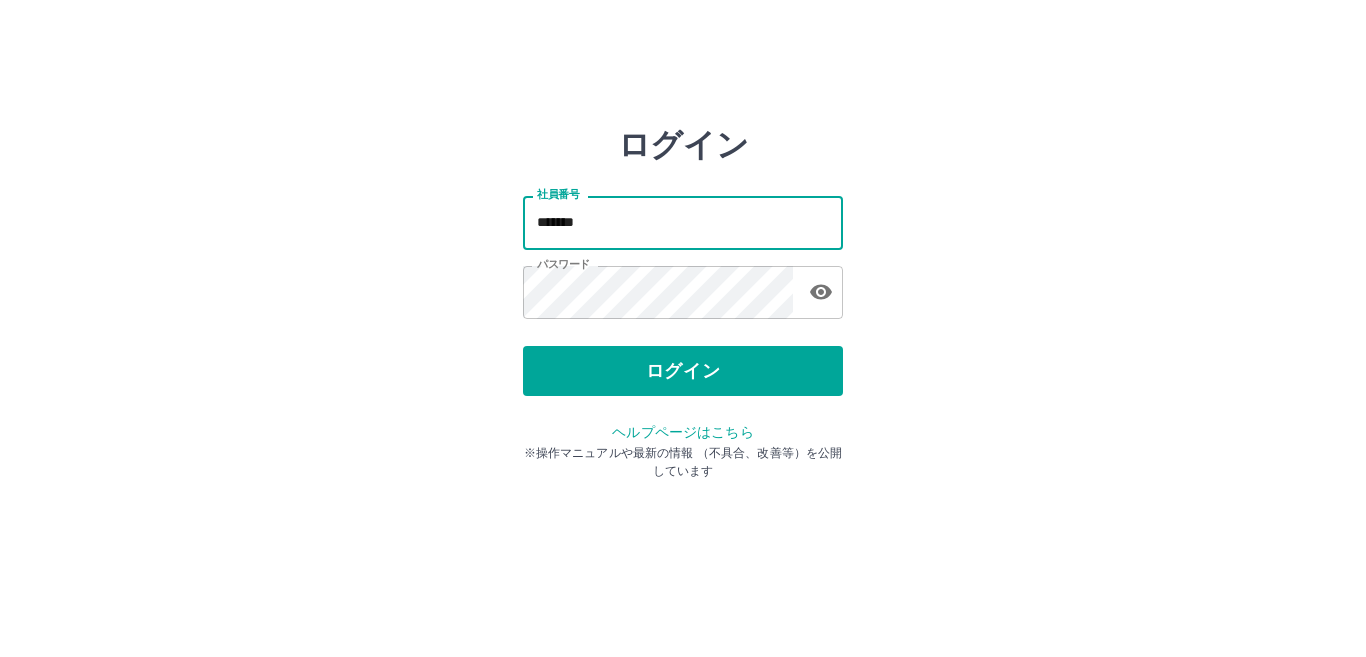 click on "*******" at bounding box center (683, 222) 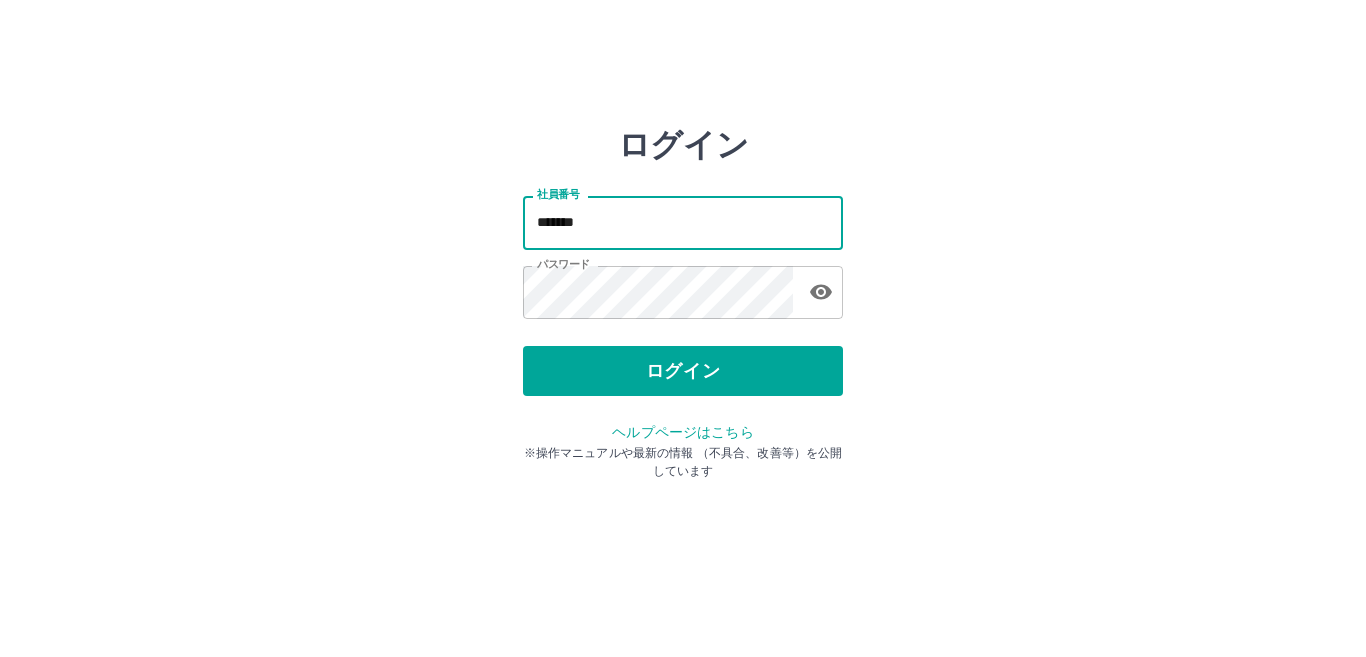 type on "*******" 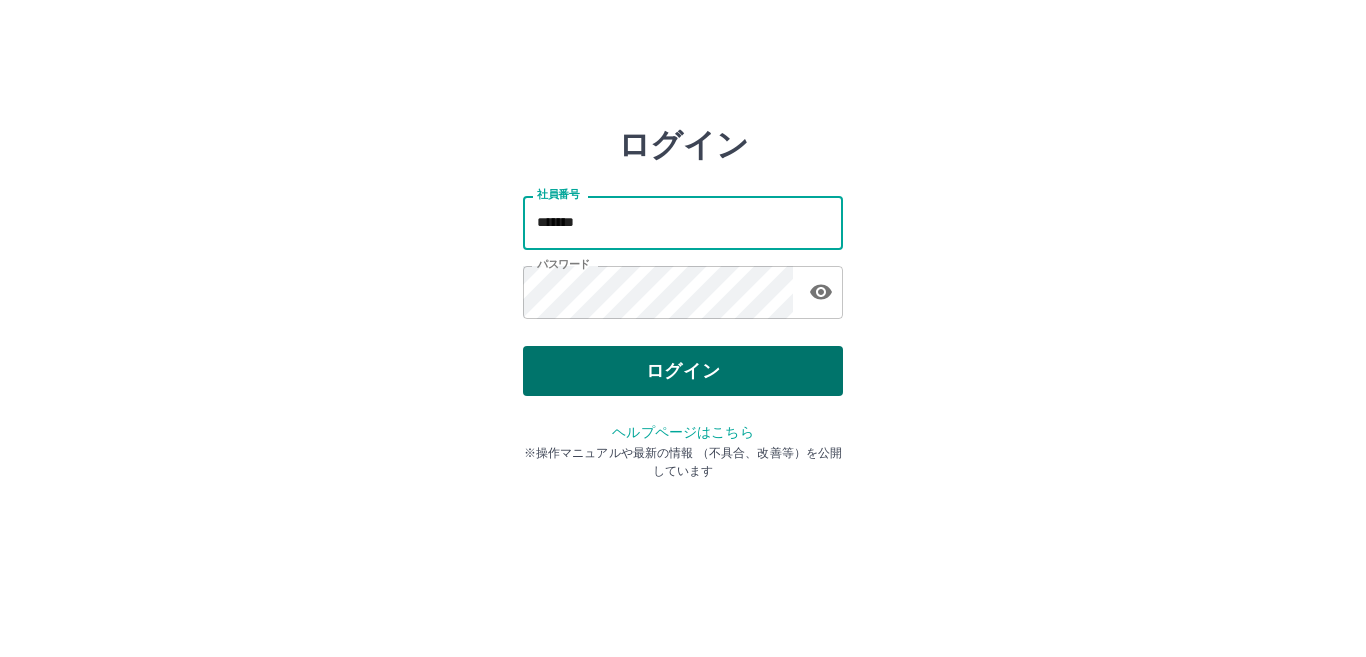 click on "ログイン" at bounding box center (683, 371) 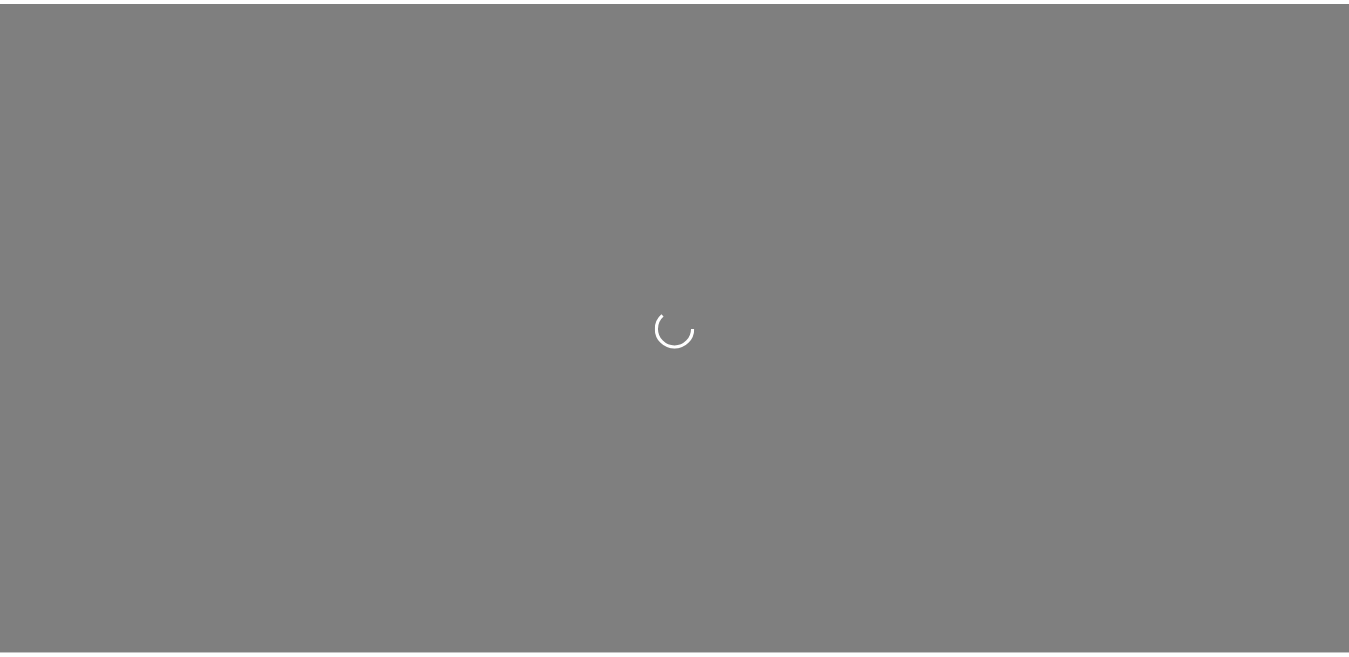 scroll, scrollTop: 0, scrollLeft: 0, axis: both 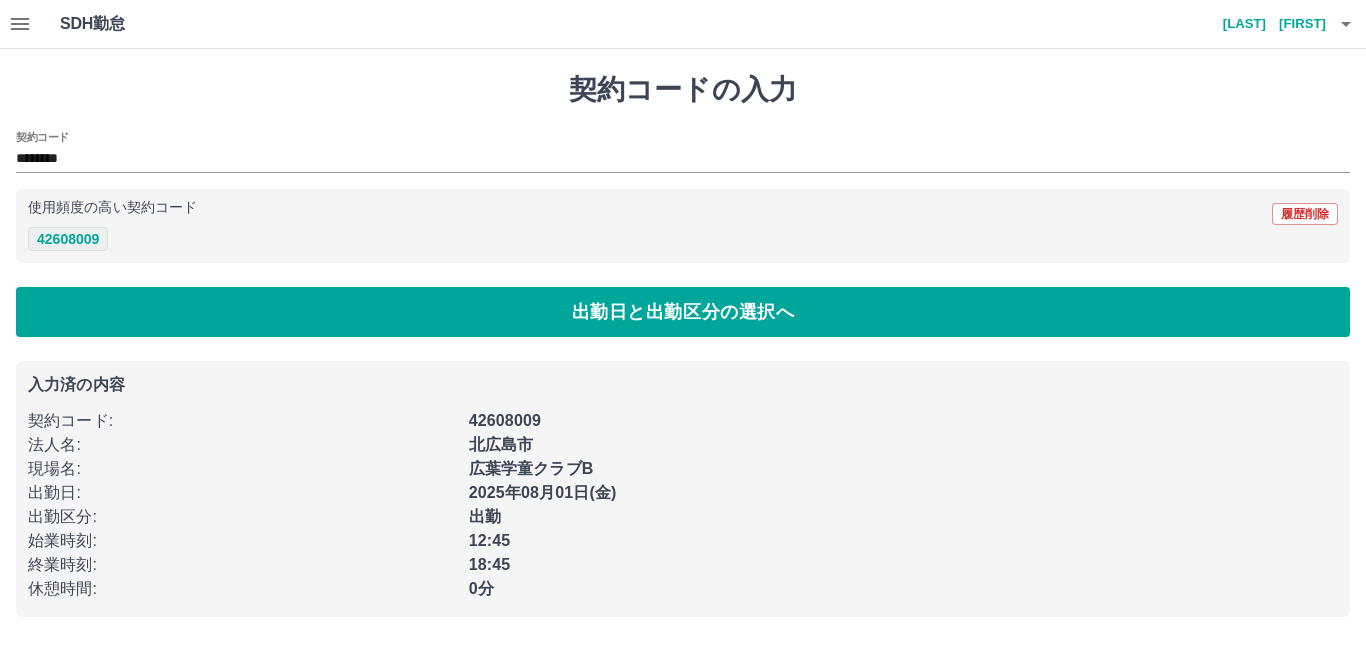 click on "42608009" at bounding box center [68, 239] 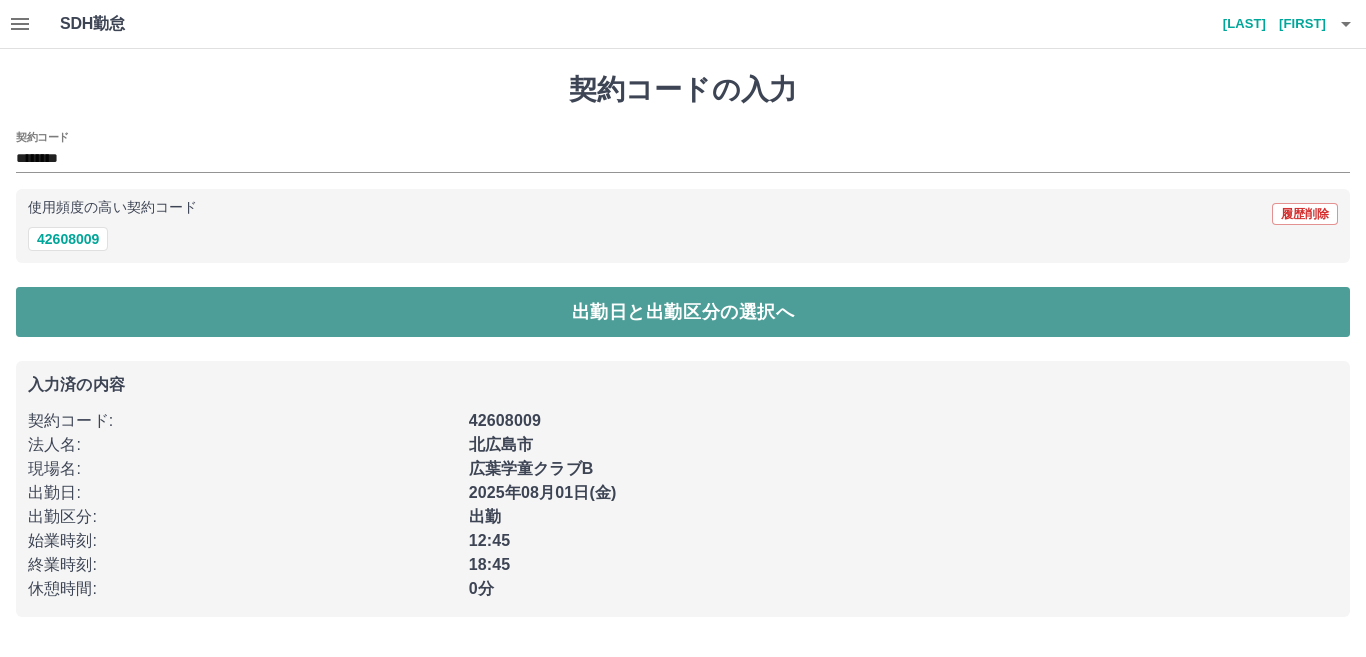 click on "出勤日と出勤区分の選択へ" at bounding box center [683, 312] 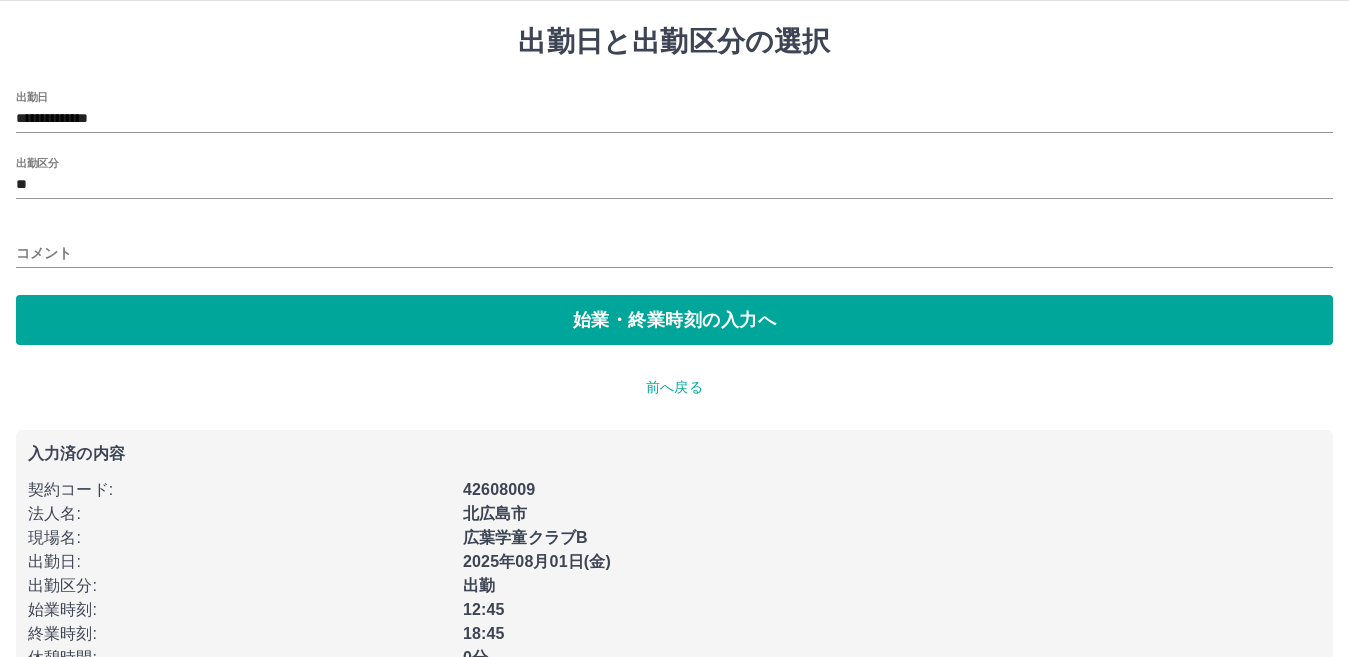 scroll, scrollTop: 0, scrollLeft: 0, axis: both 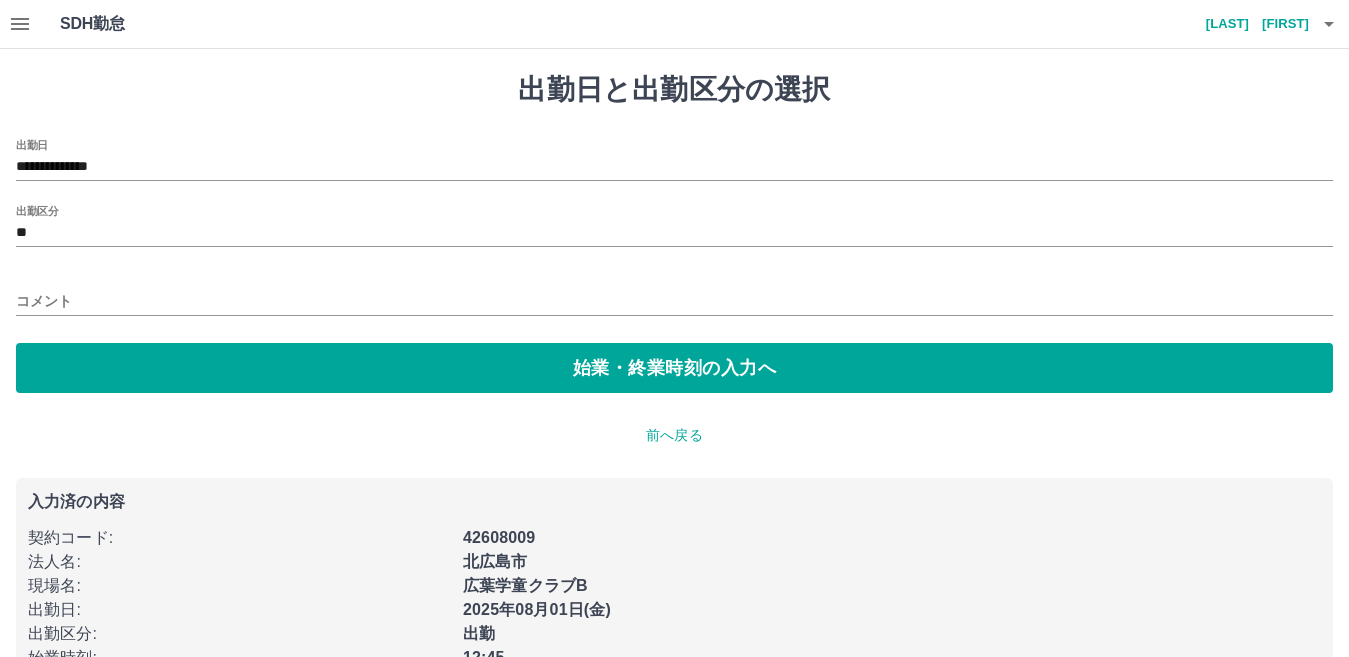 click 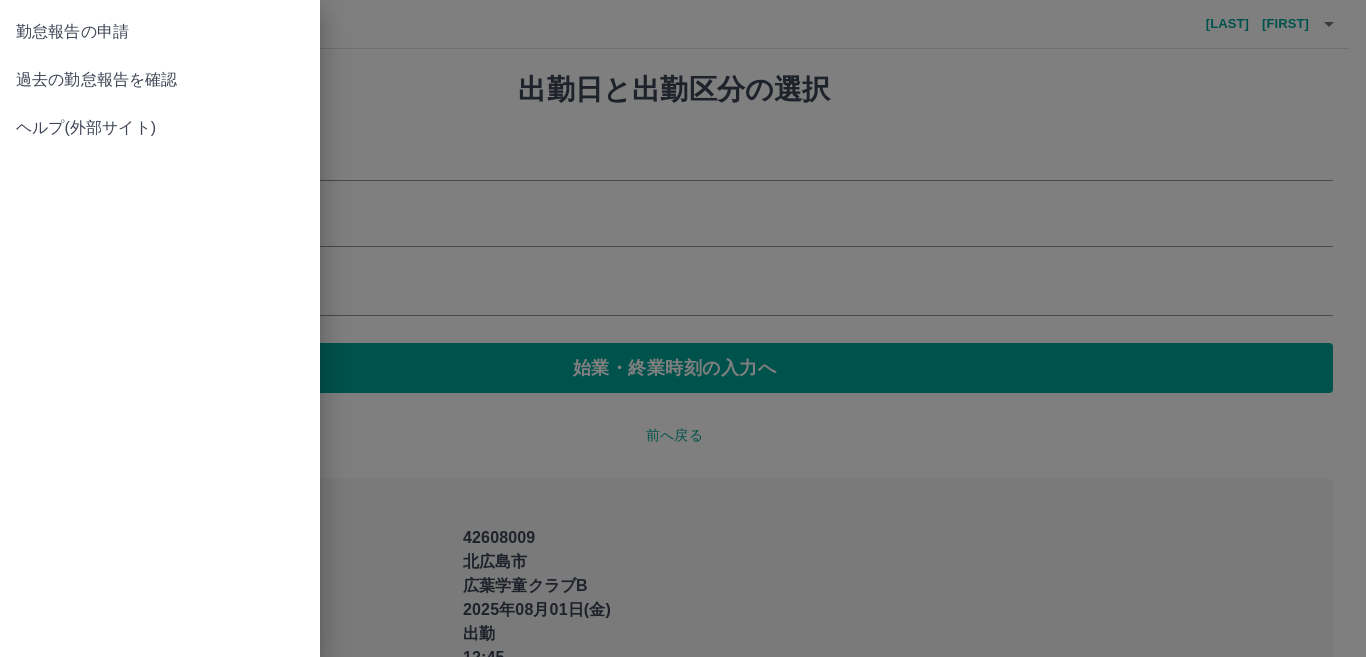 click on "過去の勤怠報告を確認" at bounding box center [160, 80] 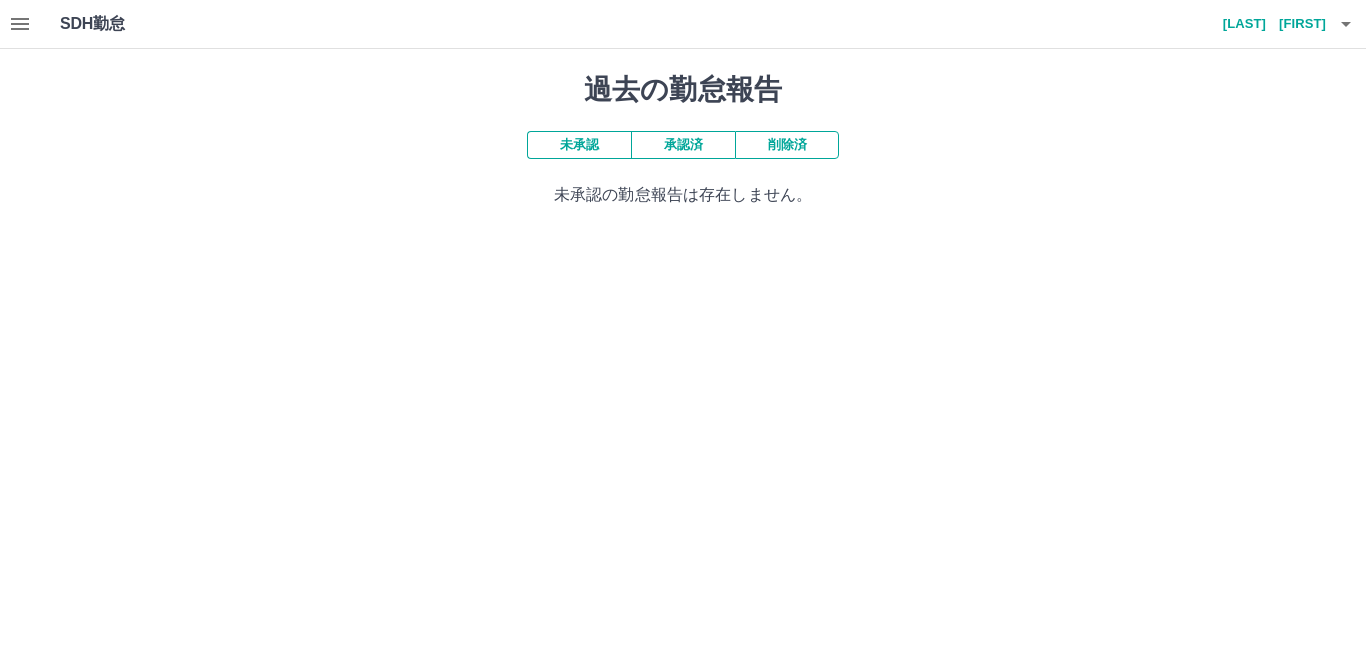 click on "承認済" at bounding box center (683, 145) 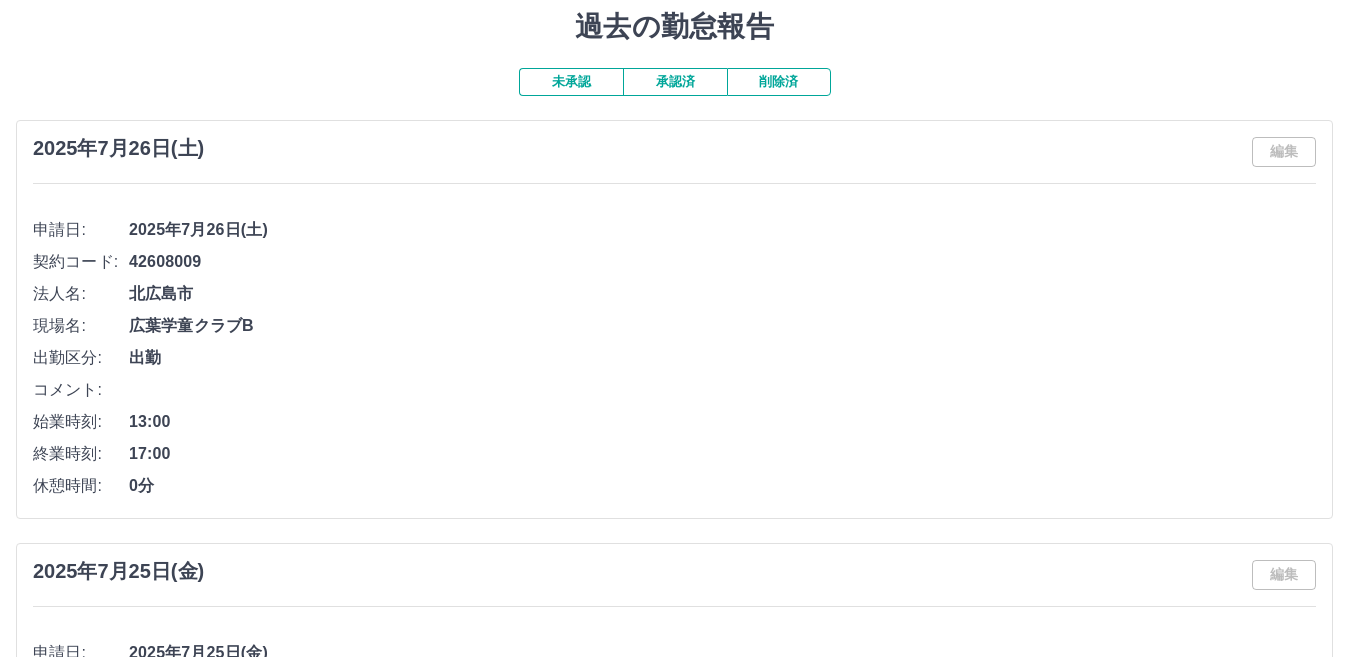scroll, scrollTop: 0, scrollLeft: 0, axis: both 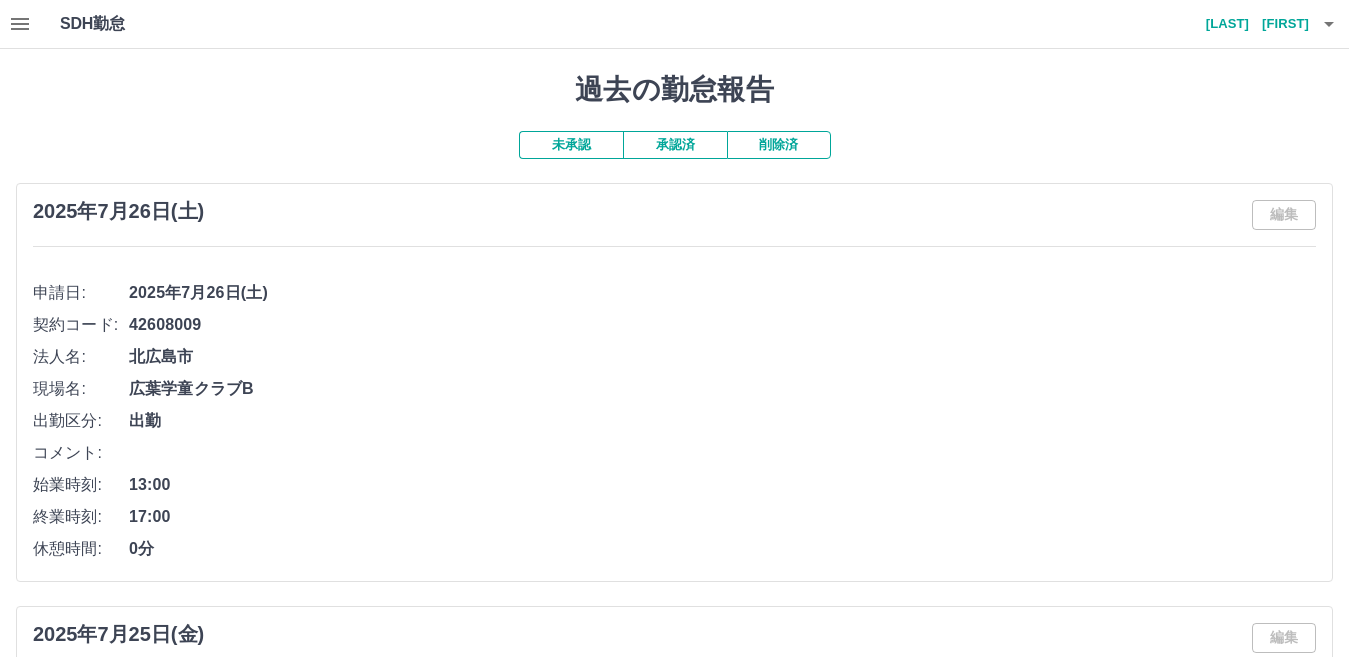 click 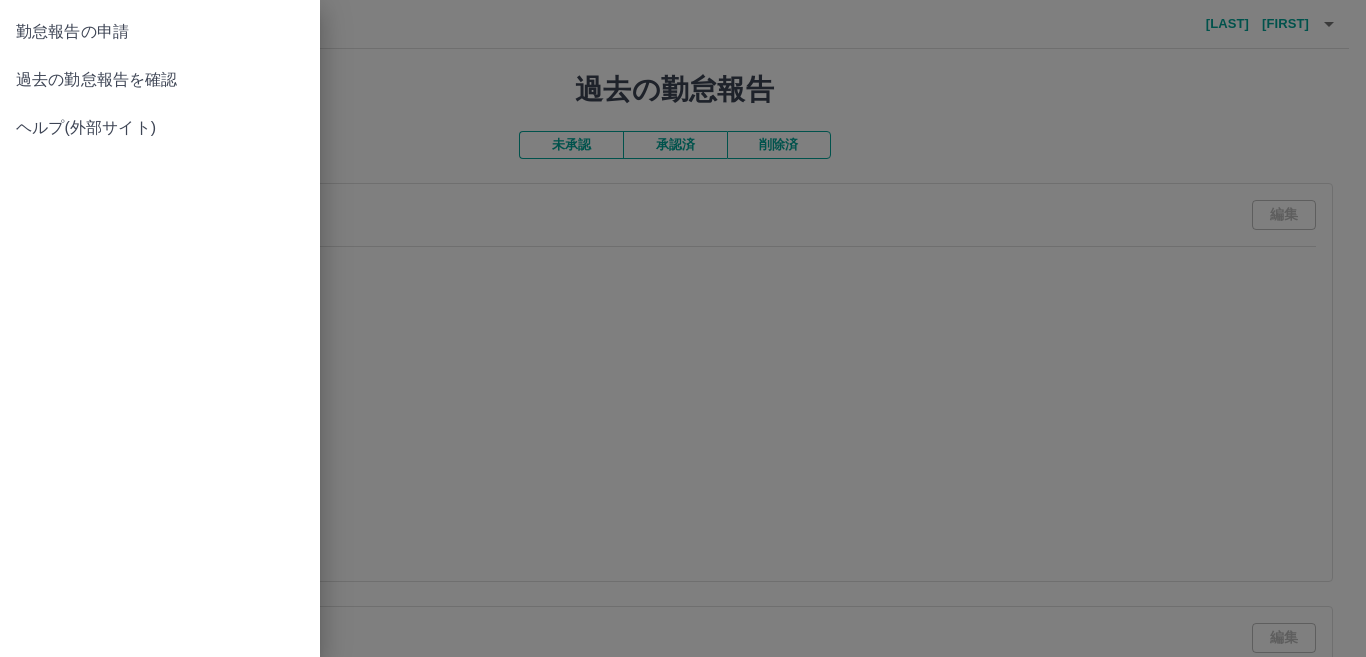 click on "勤怠報告の申請" at bounding box center [160, 32] 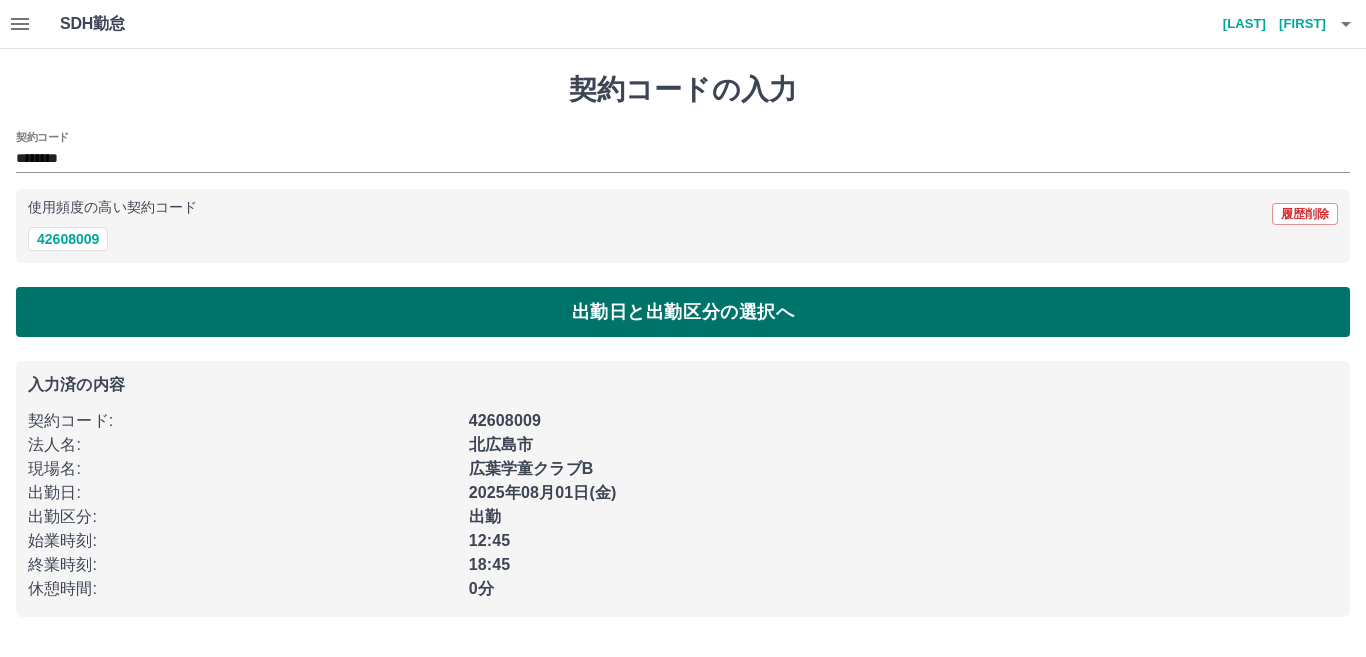 click on "出勤日と出勤区分の選択へ" at bounding box center [683, 312] 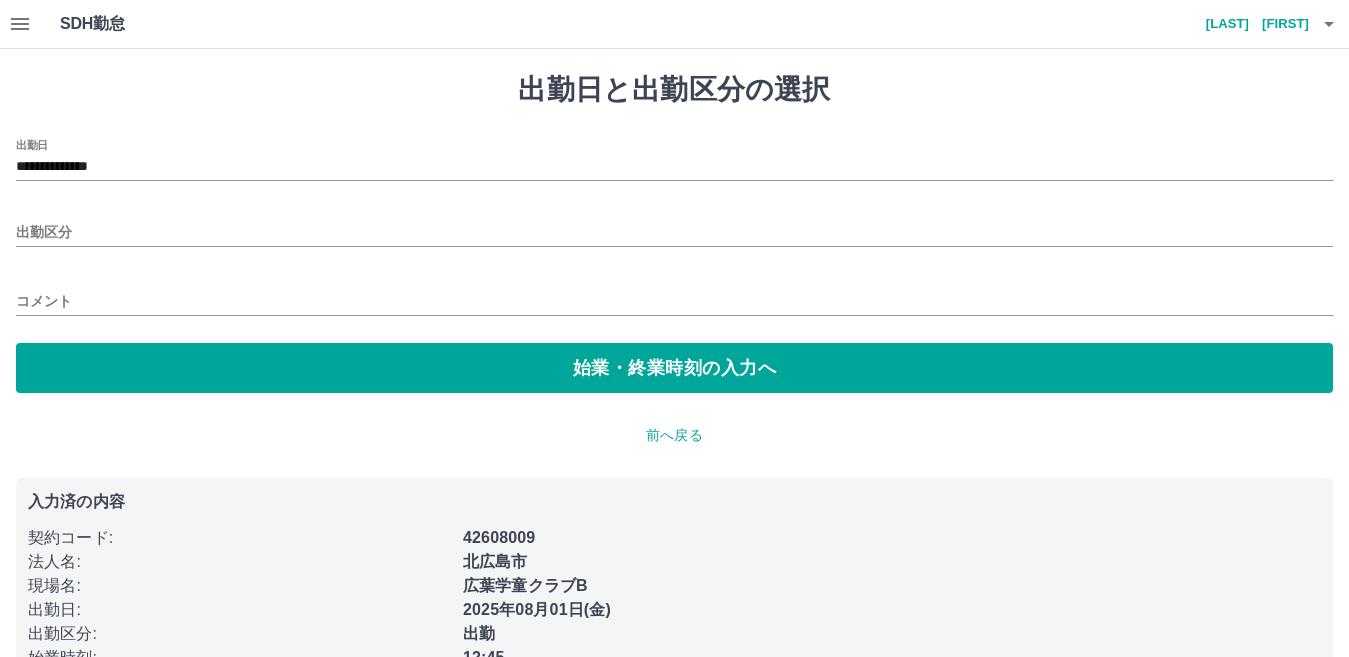 type on "**********" 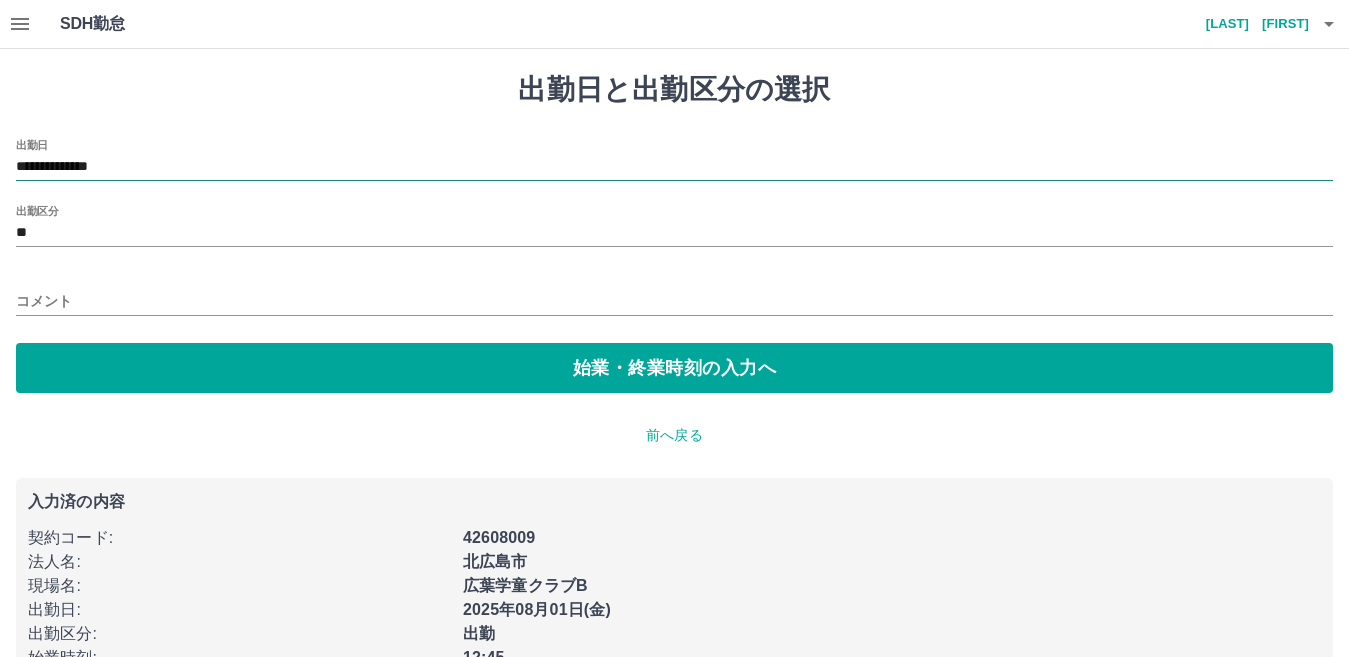 click on "**********" at bounding box center [674, 167] 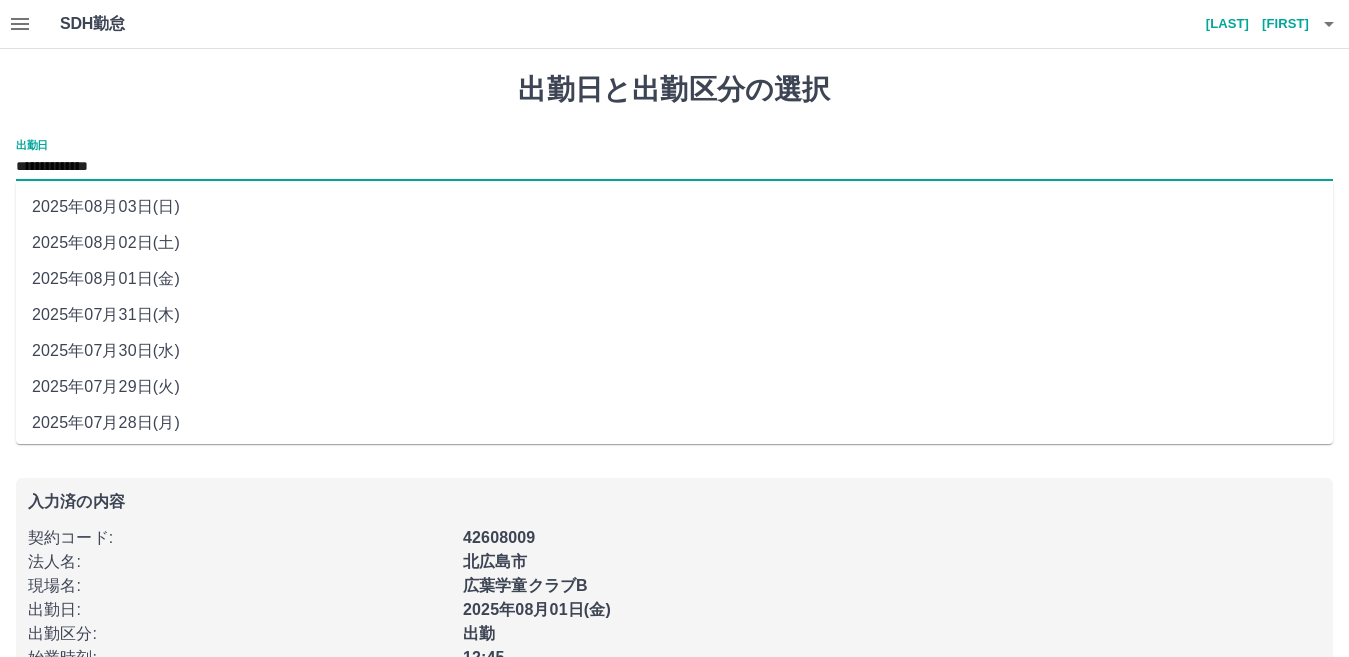scroll, scrollTop: 77, scrollLeft: 0, axis: vertical 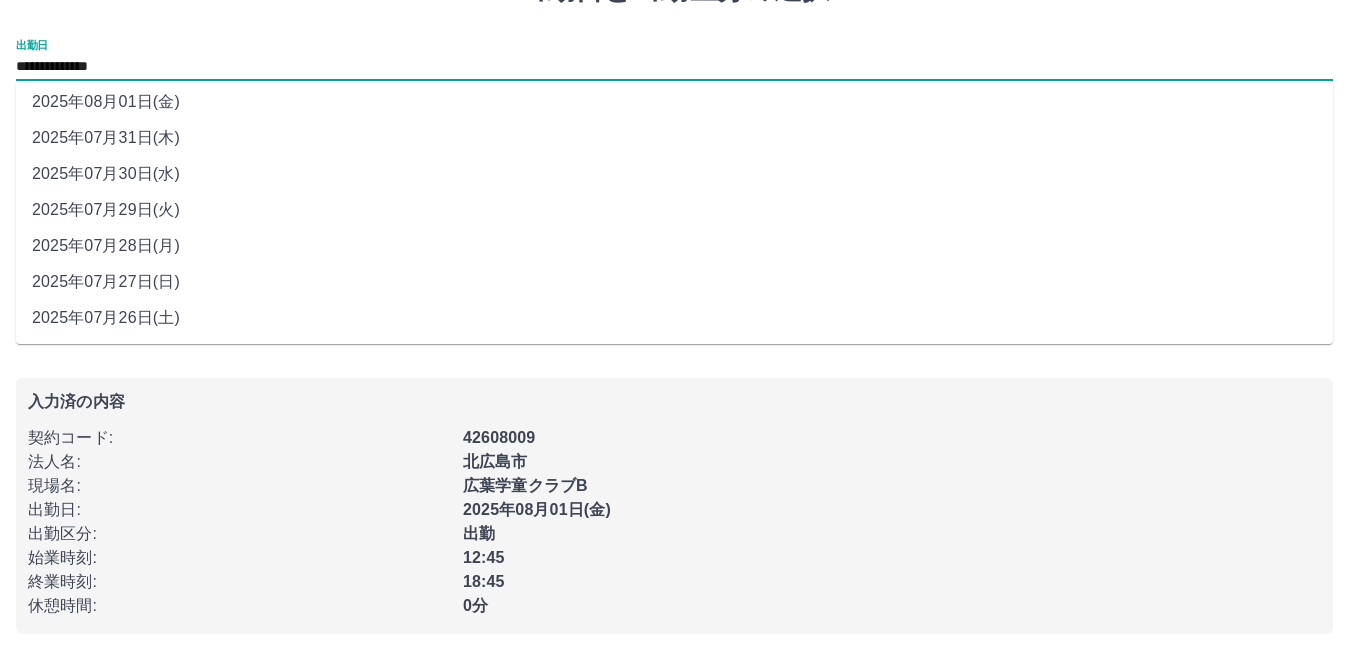 click on "2025年07月27日(日)" at bounding box center [674, 282] 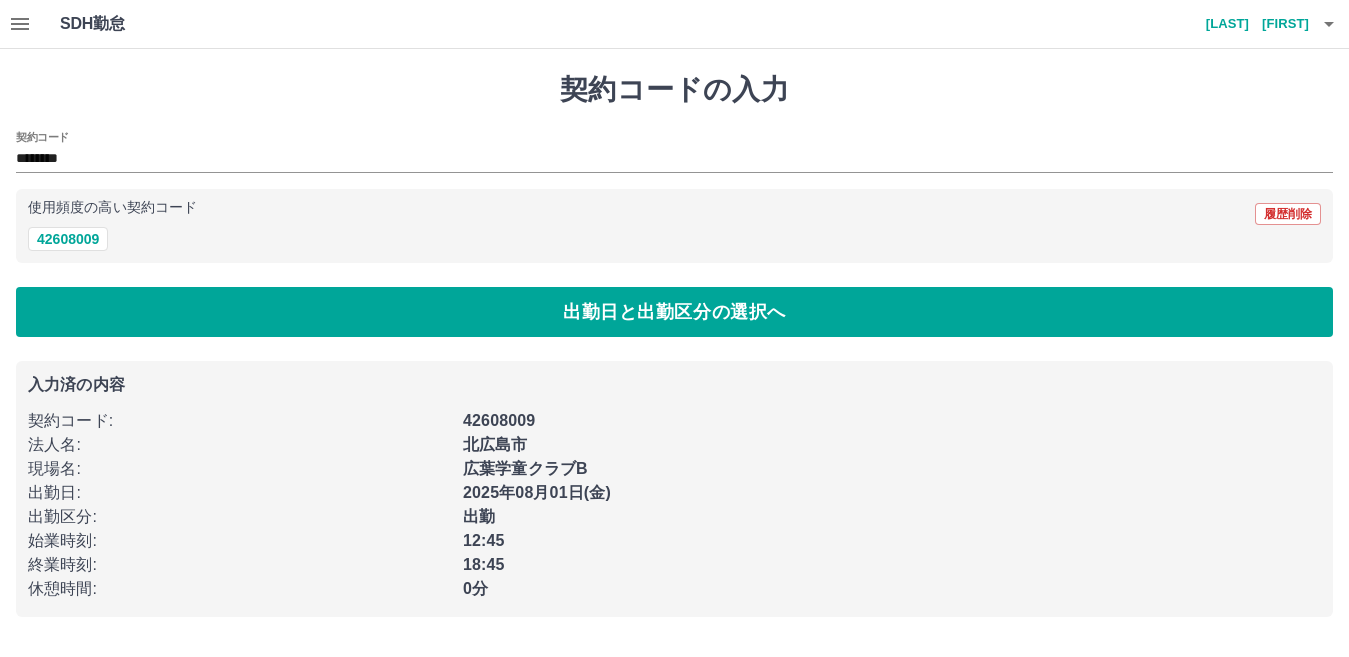 scroll, scrollTop: 0, scrollLeft: 0, axis: both 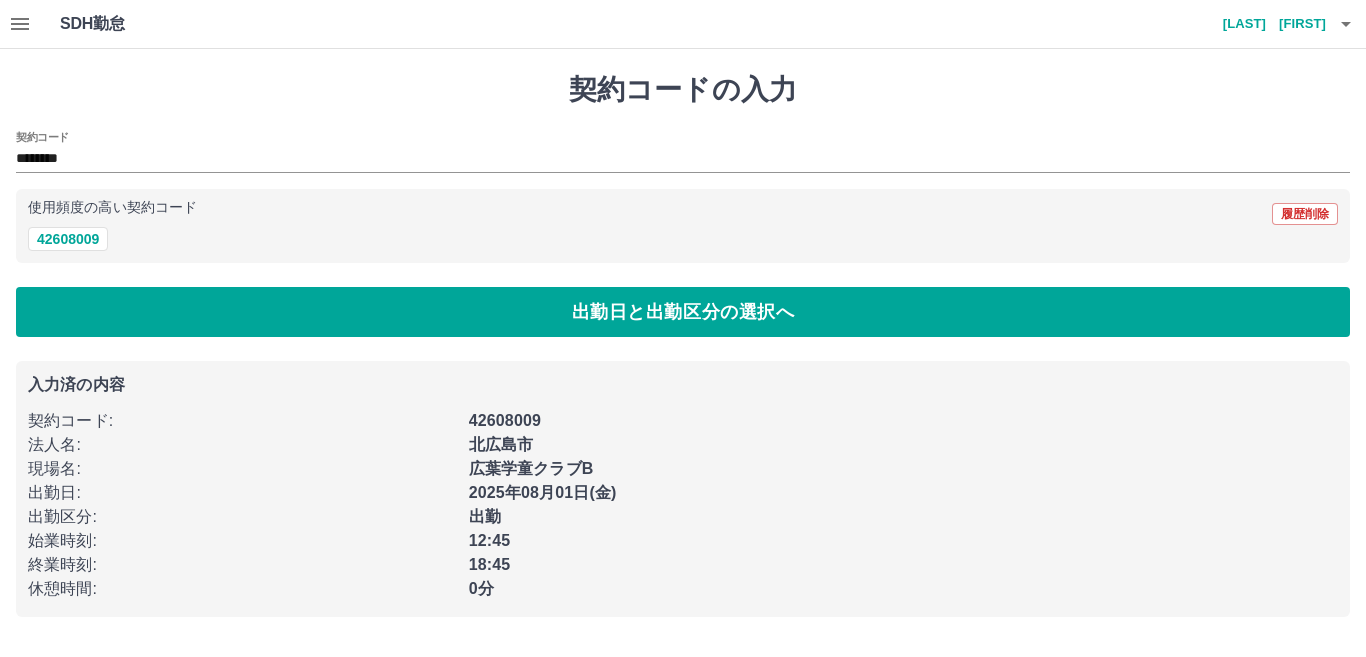 click 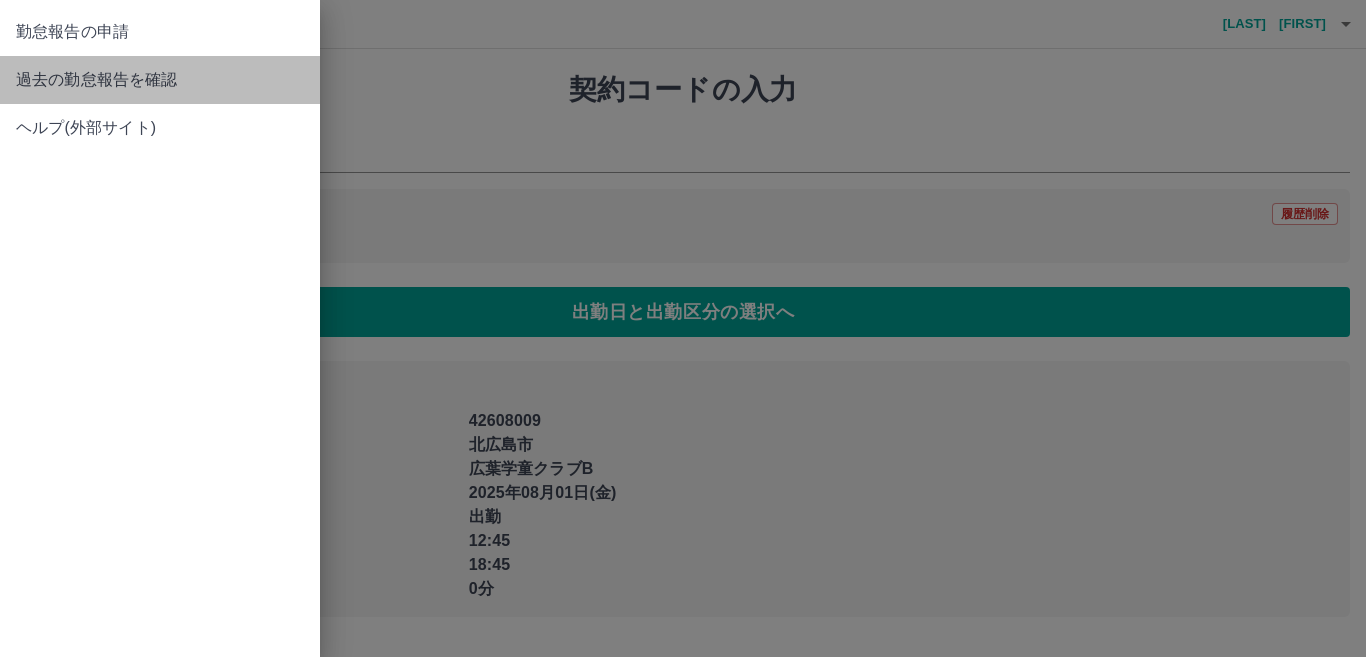 click on "過去の勤怠報告を確認" at bounding box center (160, 80) 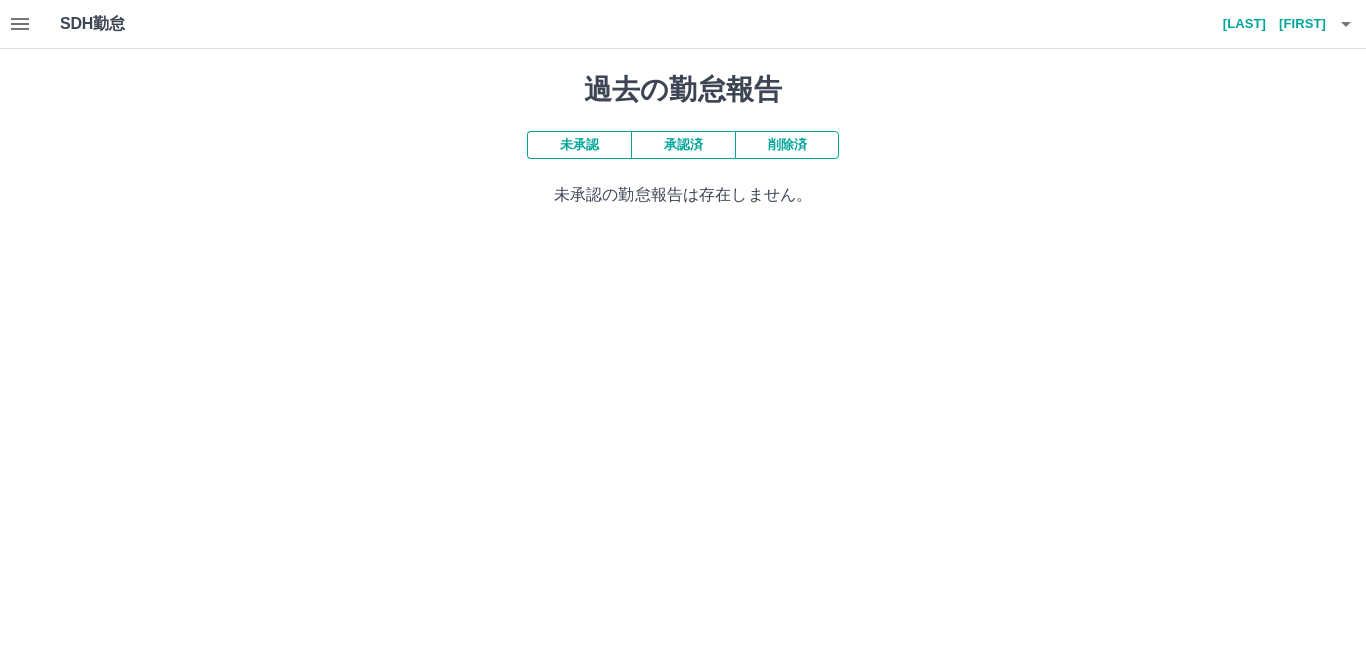 click on "承認済" at bounding box center (683, 145) 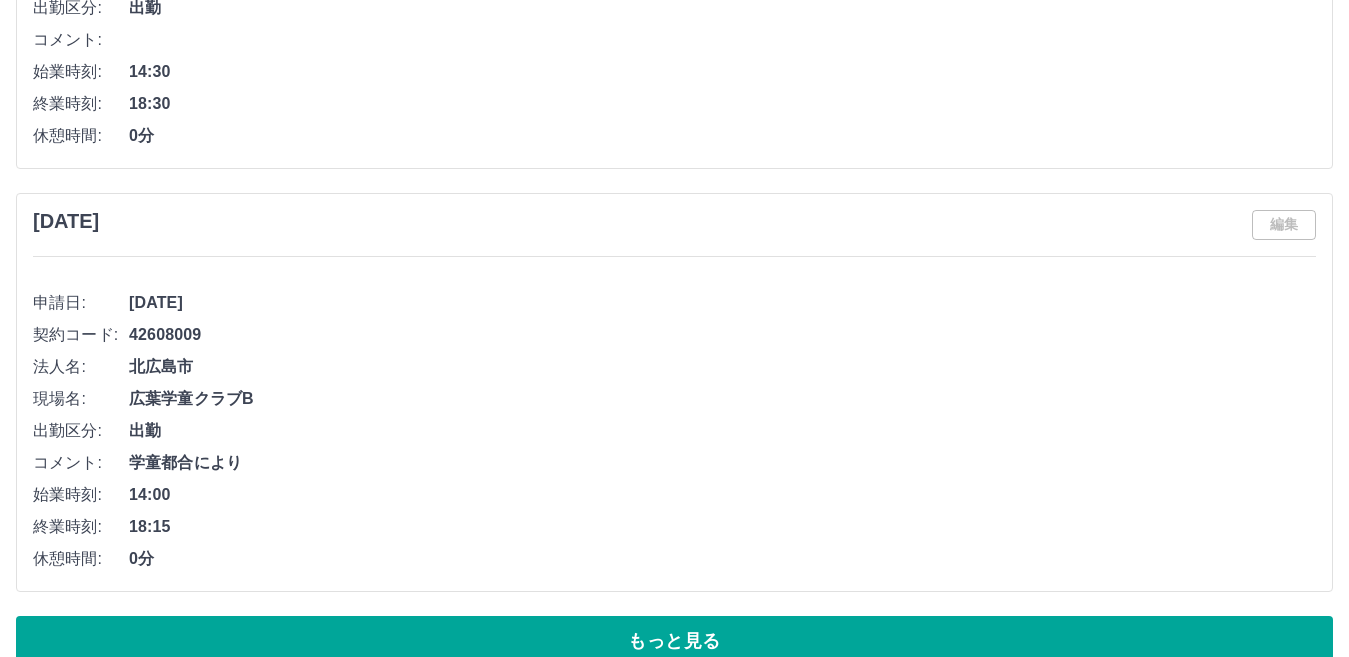 scroll, scrollTop: 8449, scrollLeft: 0, axis: vertical 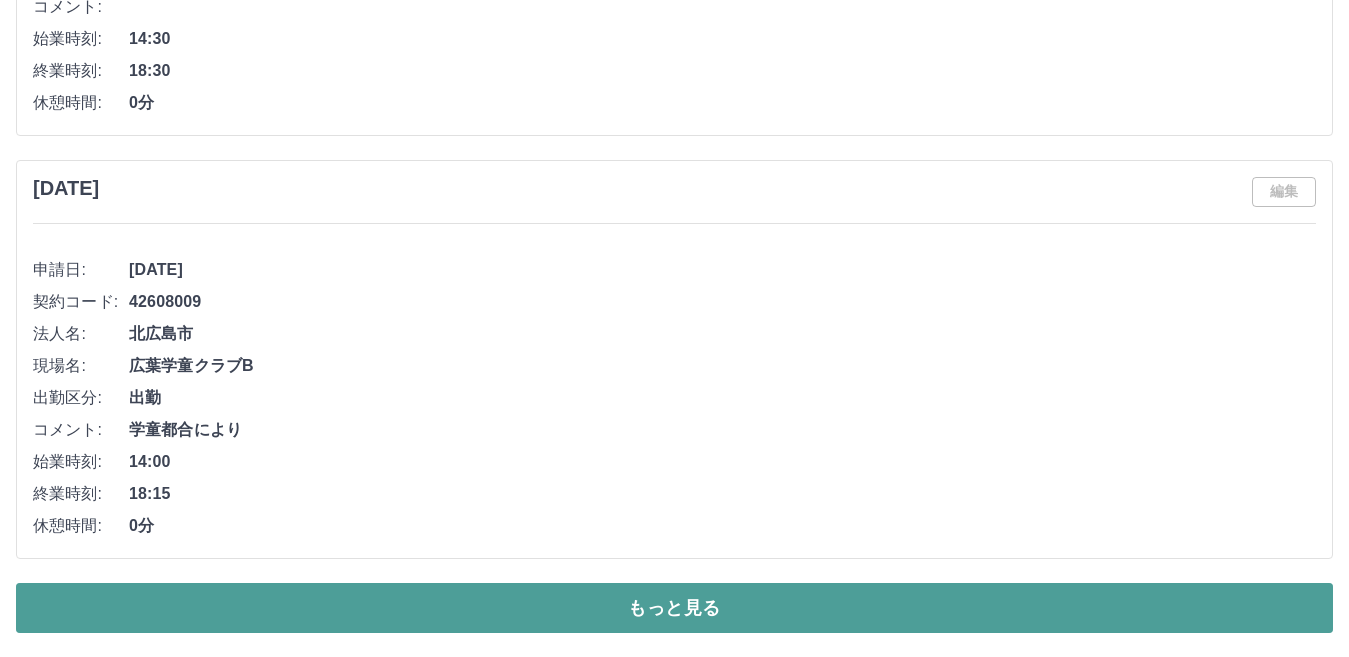 click on "もっと見る" at bounding box center [674, 608] 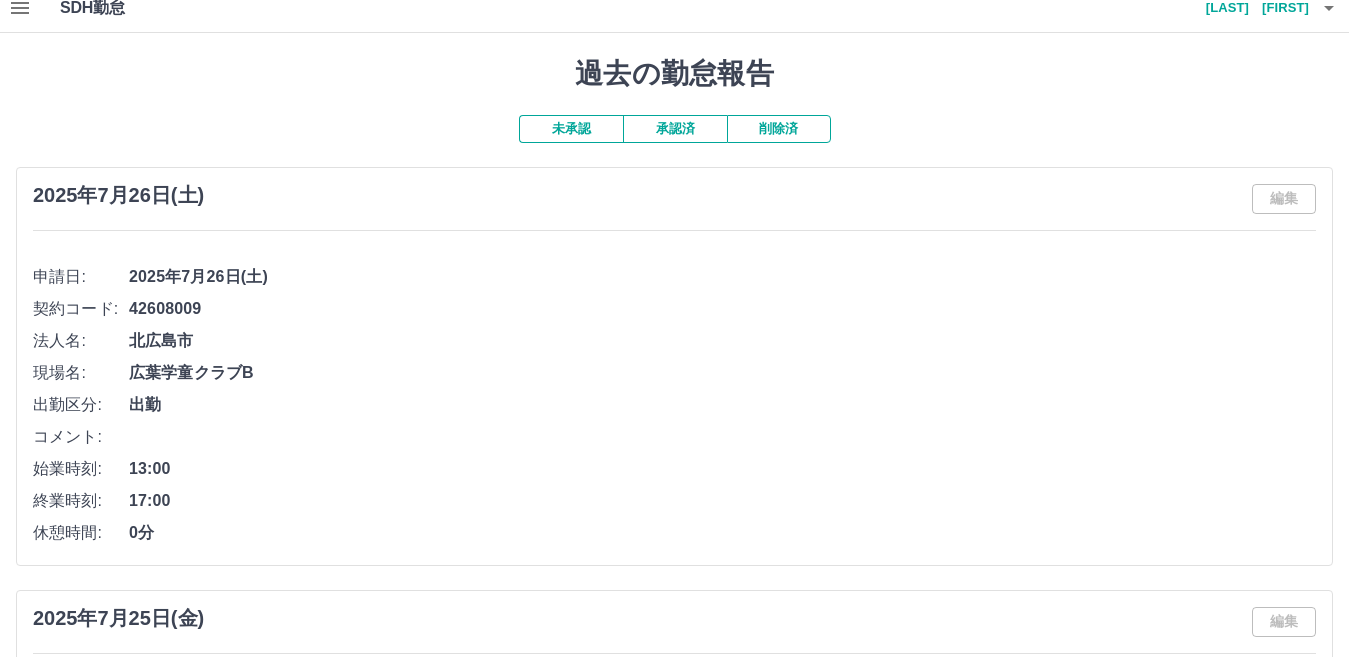 scroll, scrollTop: 0, scrollLeft: 0, axis: both 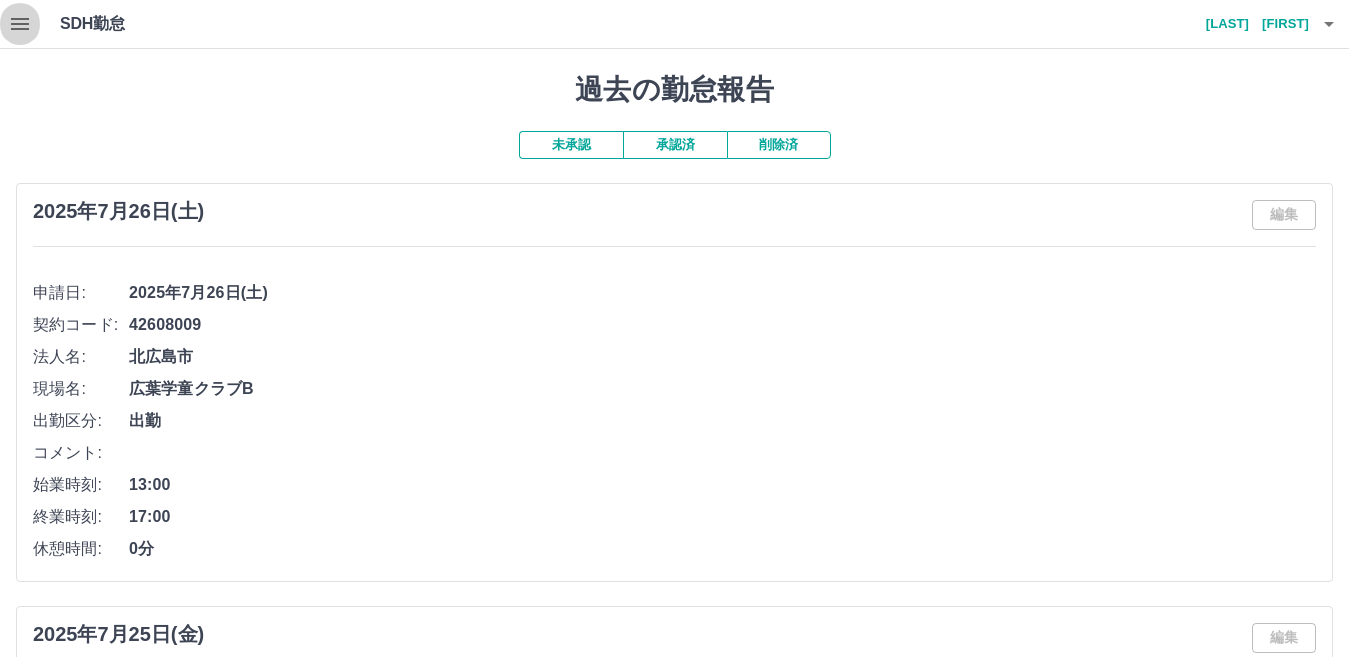 click 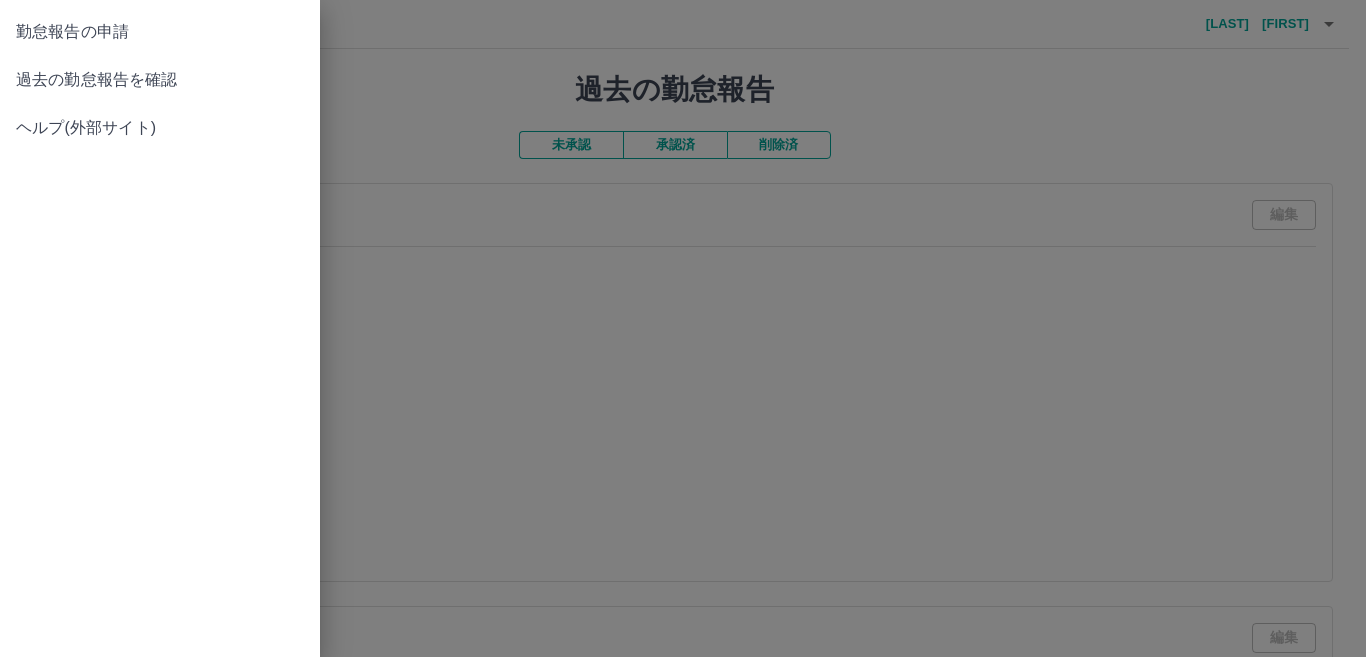 click on "勤怠報告の申請" at bounding box center (160, 32) 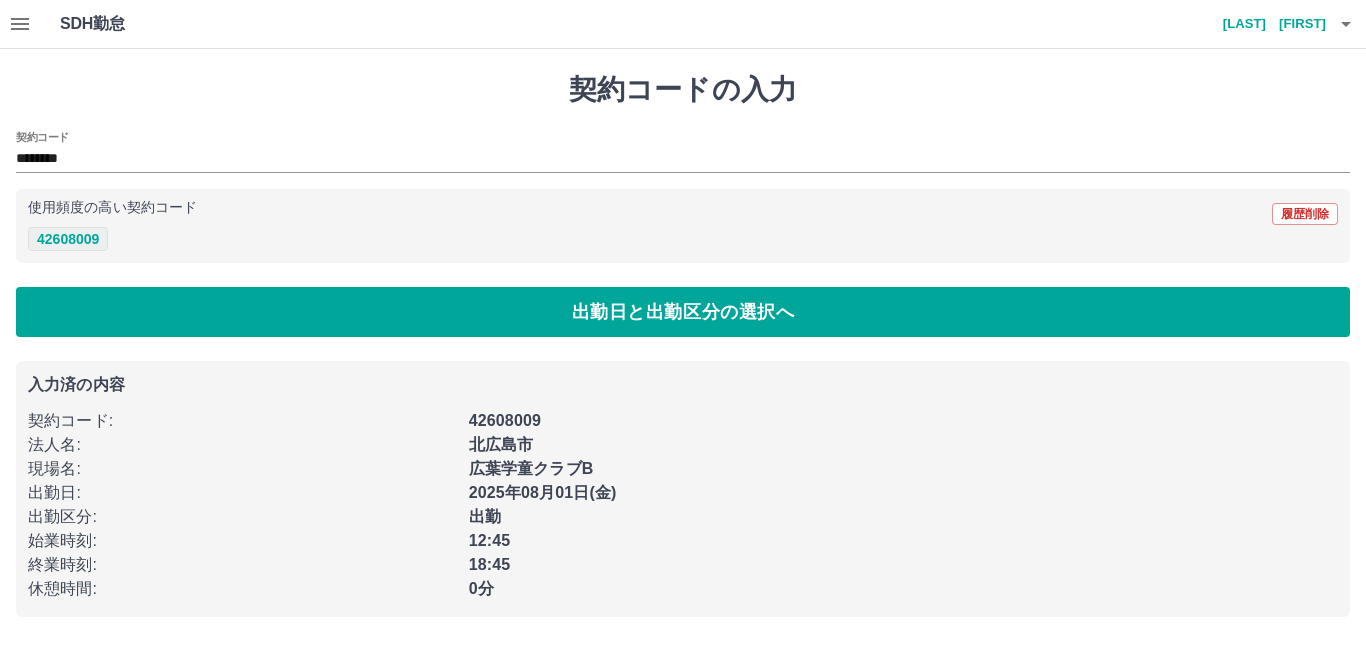 click on "42608009" at bounding box center [68, 239] 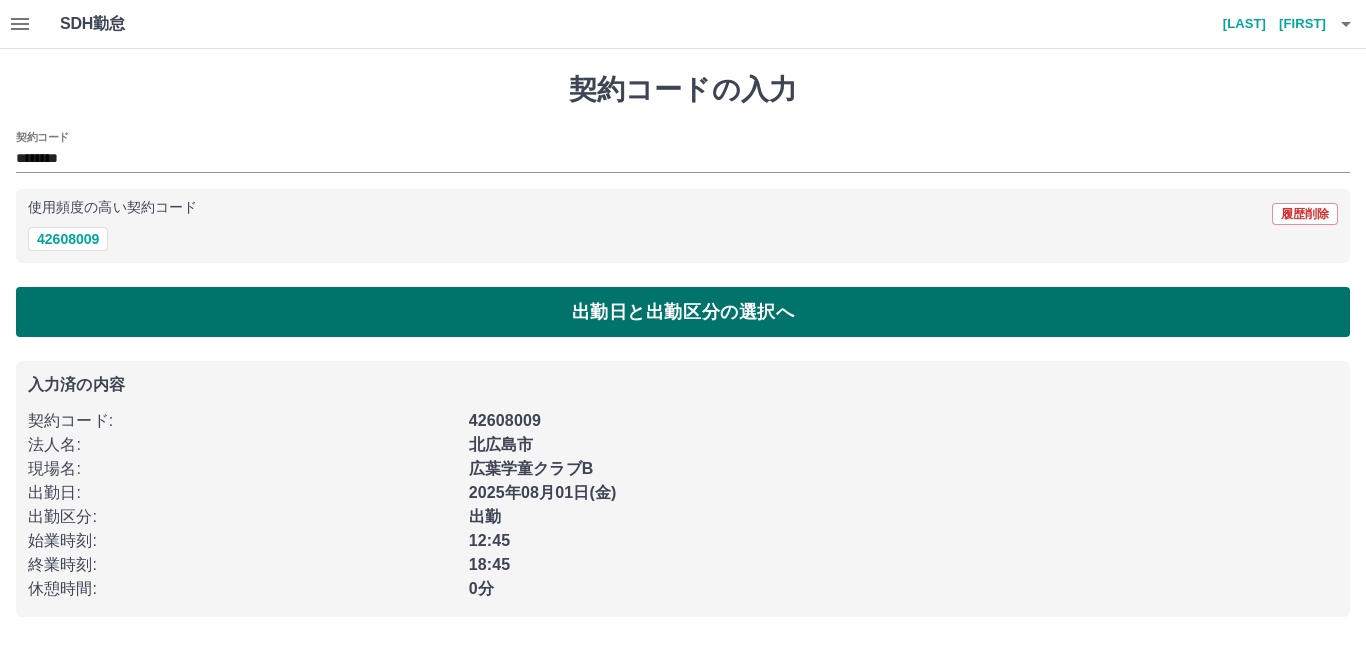 click on "出勤日と出勤区分の選択へ" at bounding box center (683, 312) 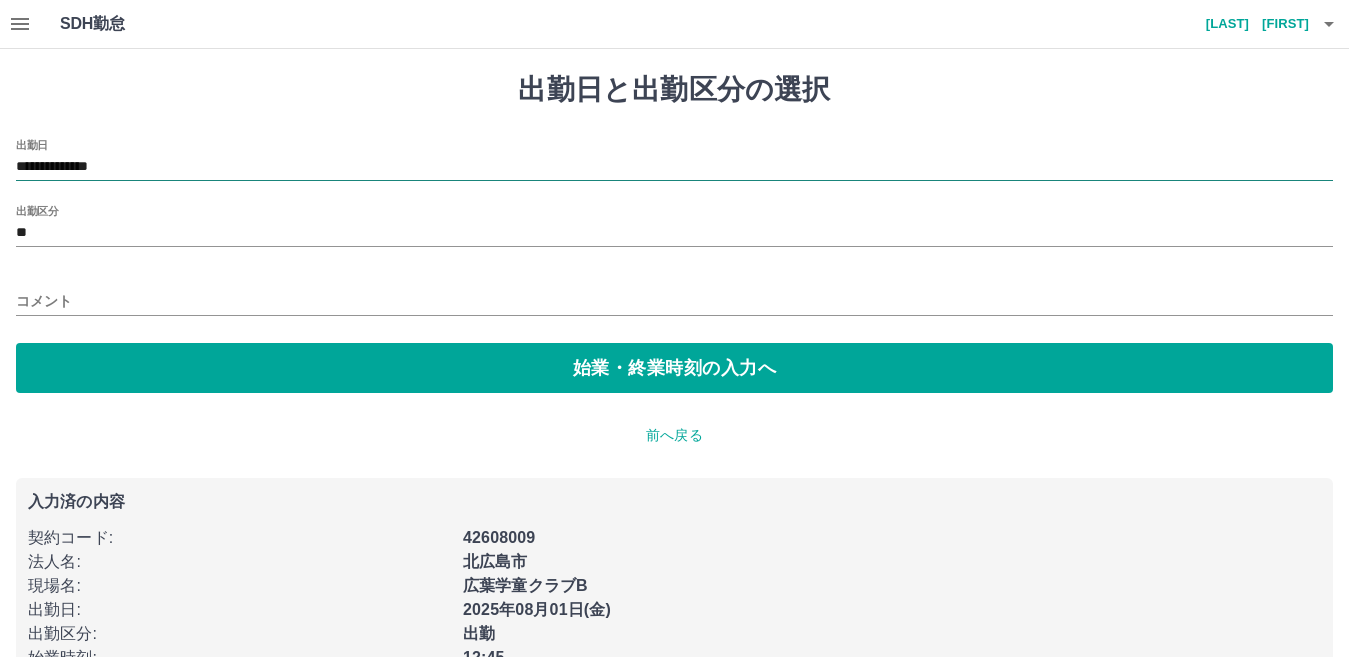 click on "**********" at bounding box center (674, 167) 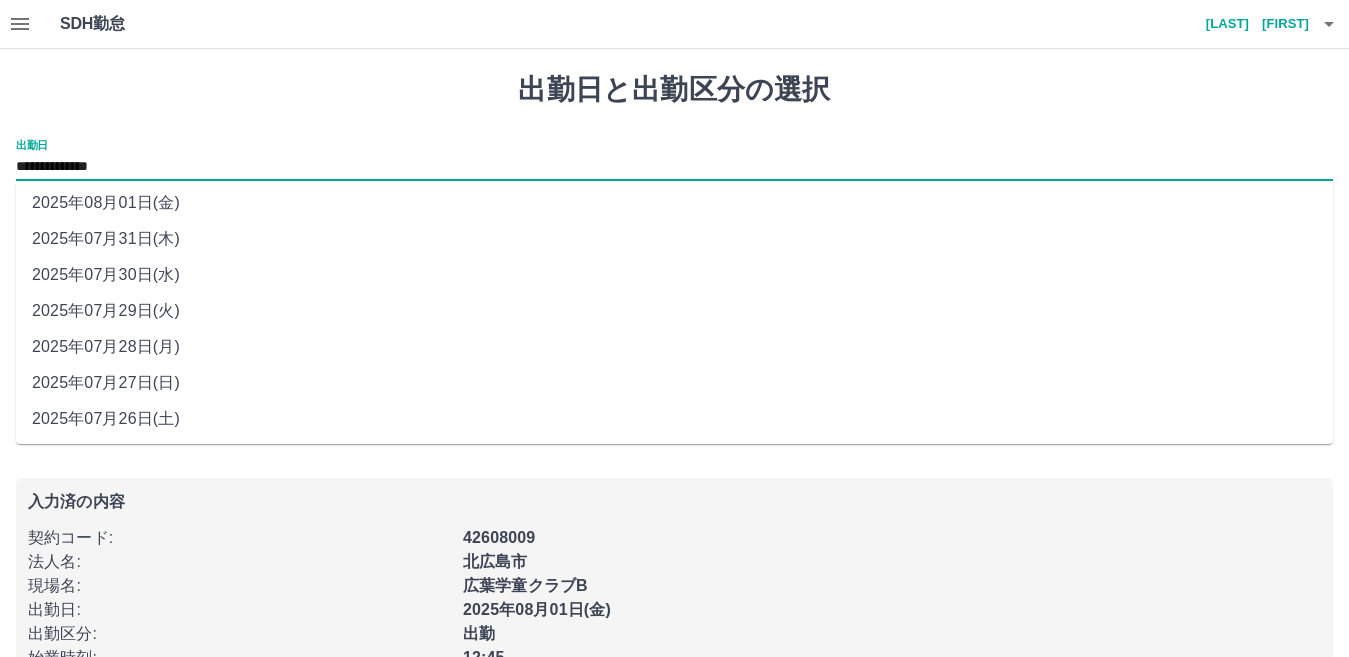 scroll, scrollTop: 77, scrollLeft: 0, axis: vertical 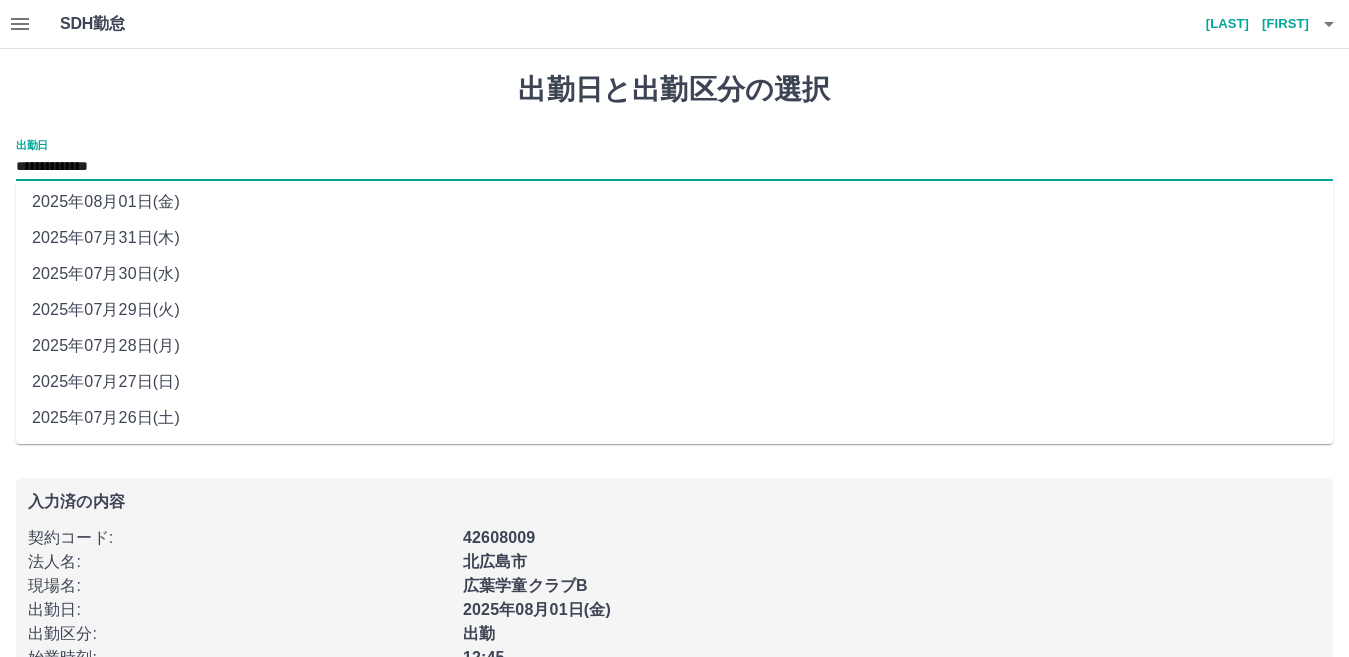 click on "2025年07月27日(日)" at bounding box center (674, 382) 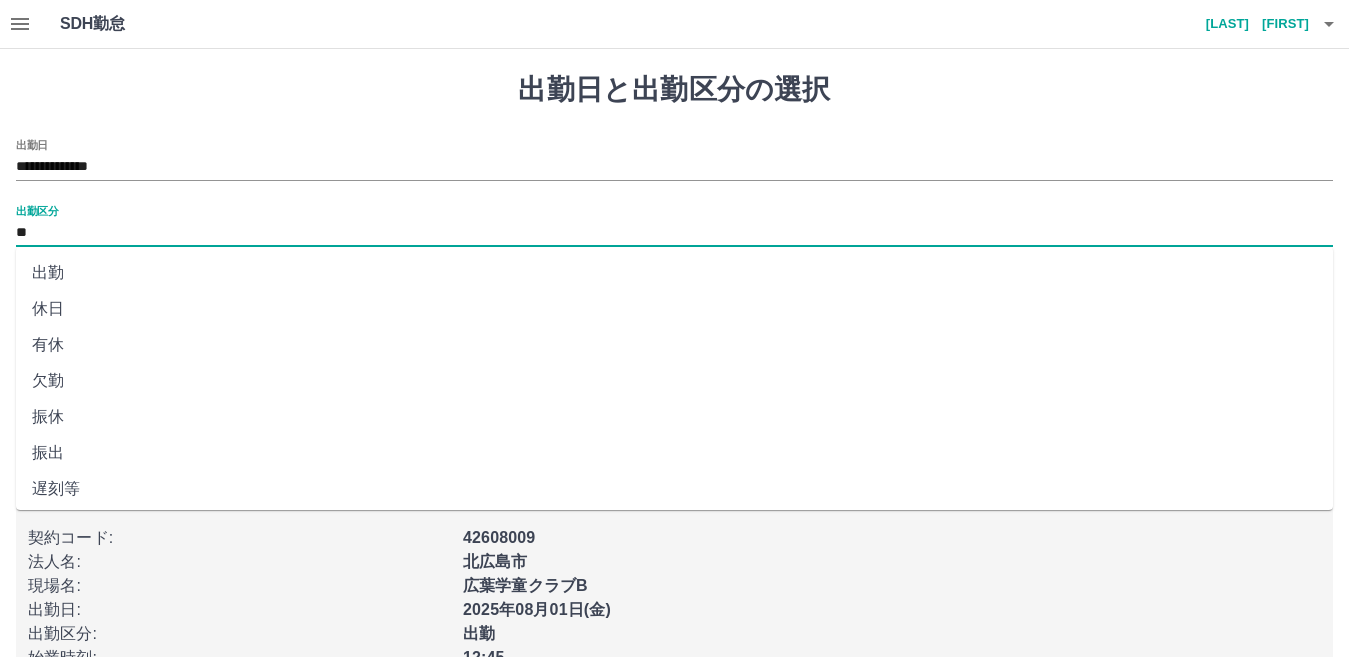 click on "**" at bounding box center [674, 233] 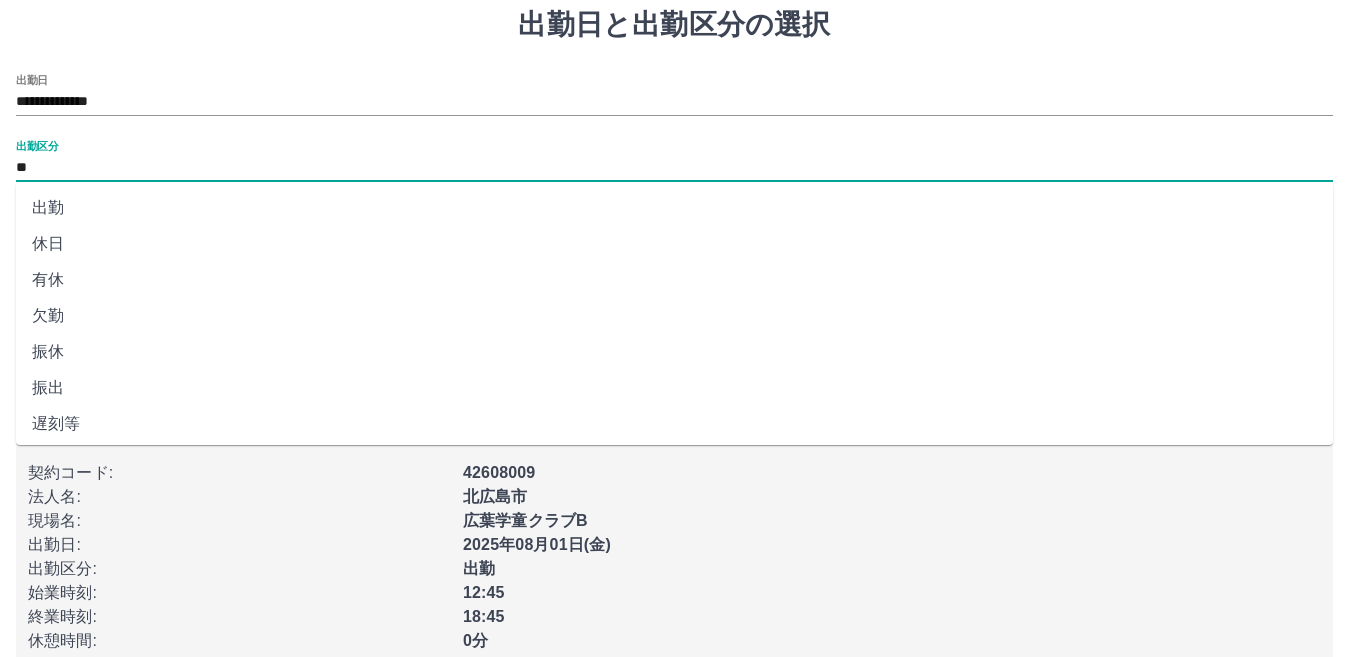 scroll, scrollTop: 100, scrollLeft: 0, axis: vertical 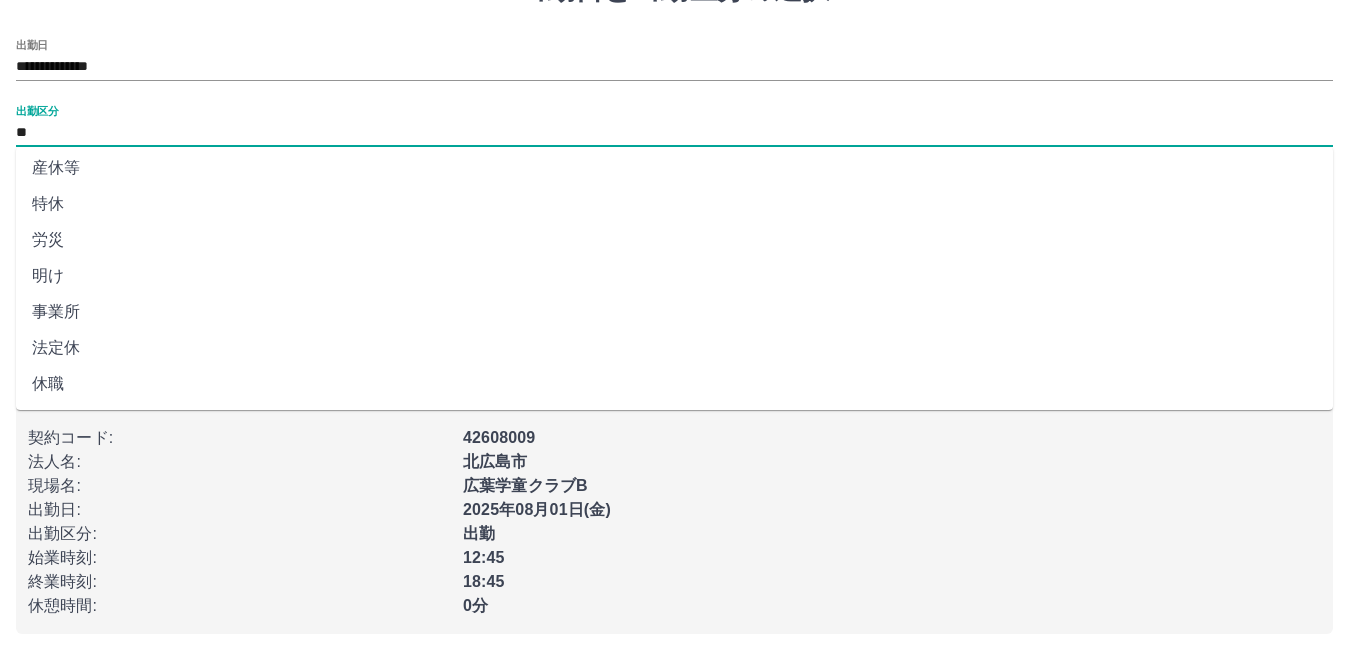 click on "法定休" at bounding box center [674, 348] 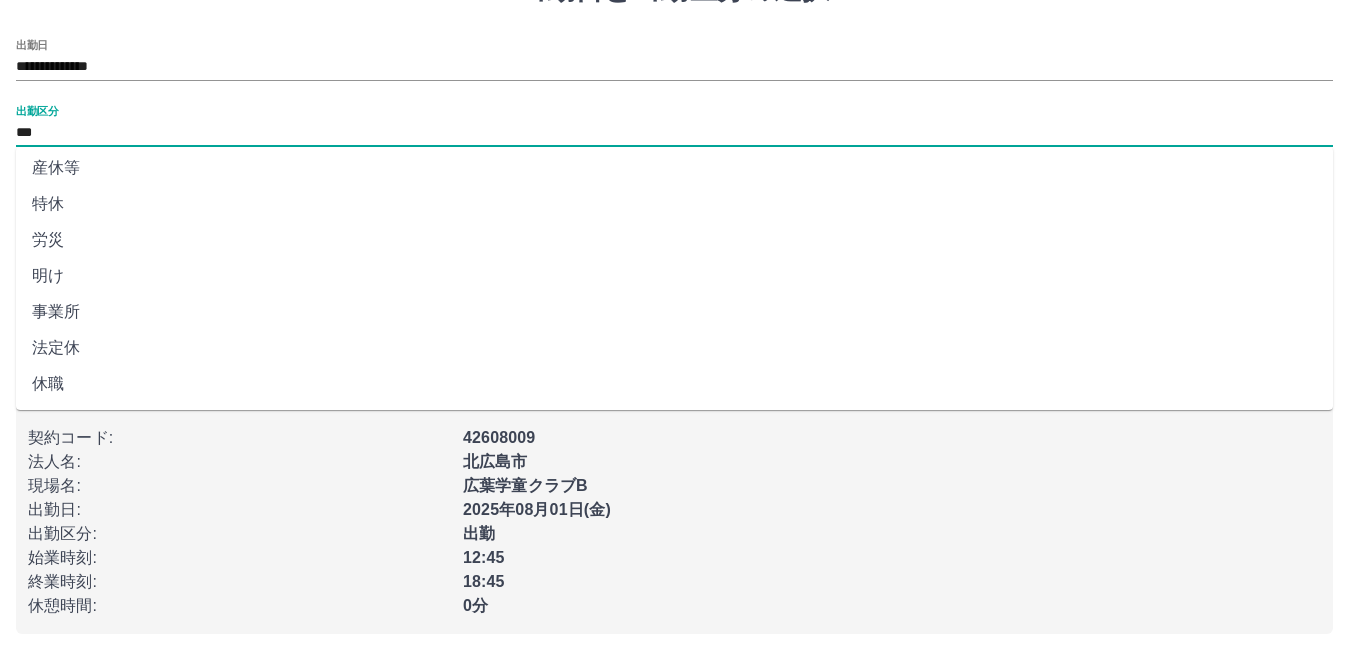 scroll, scrollTop: 29, scrollLeft: 0, axis: vertical 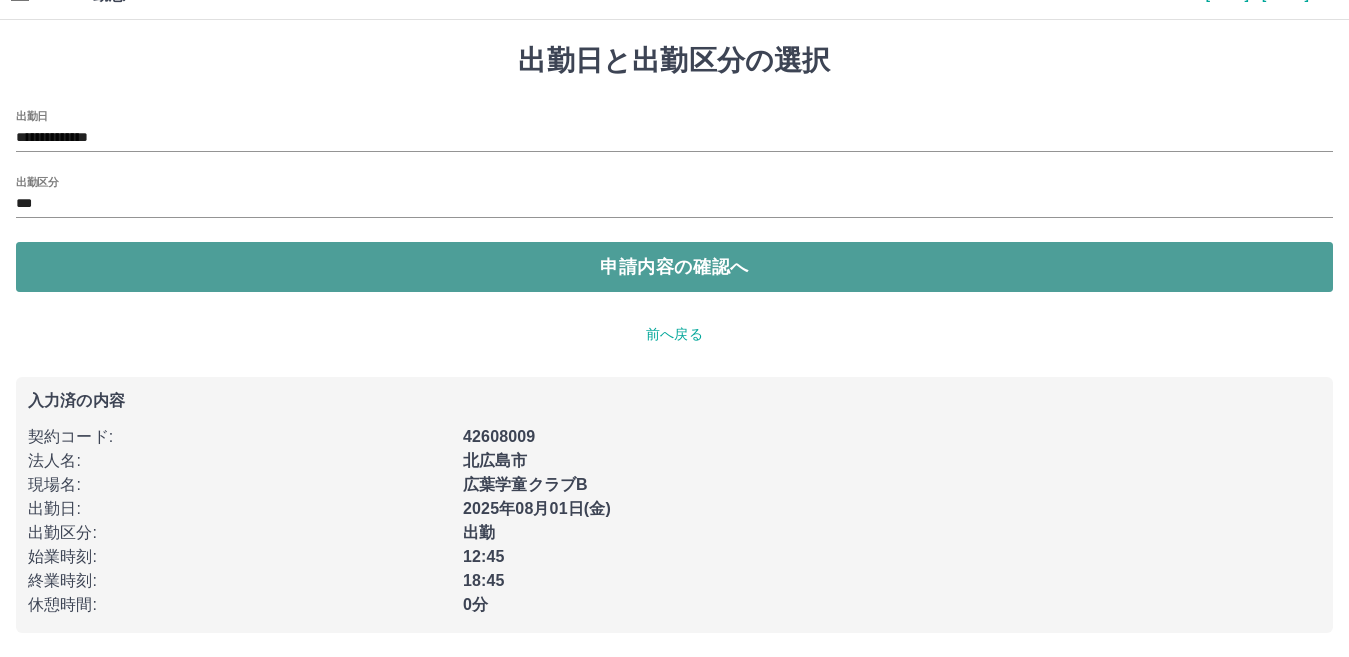 click on "申請内容の確認へ" at bounding box center [674, 267] 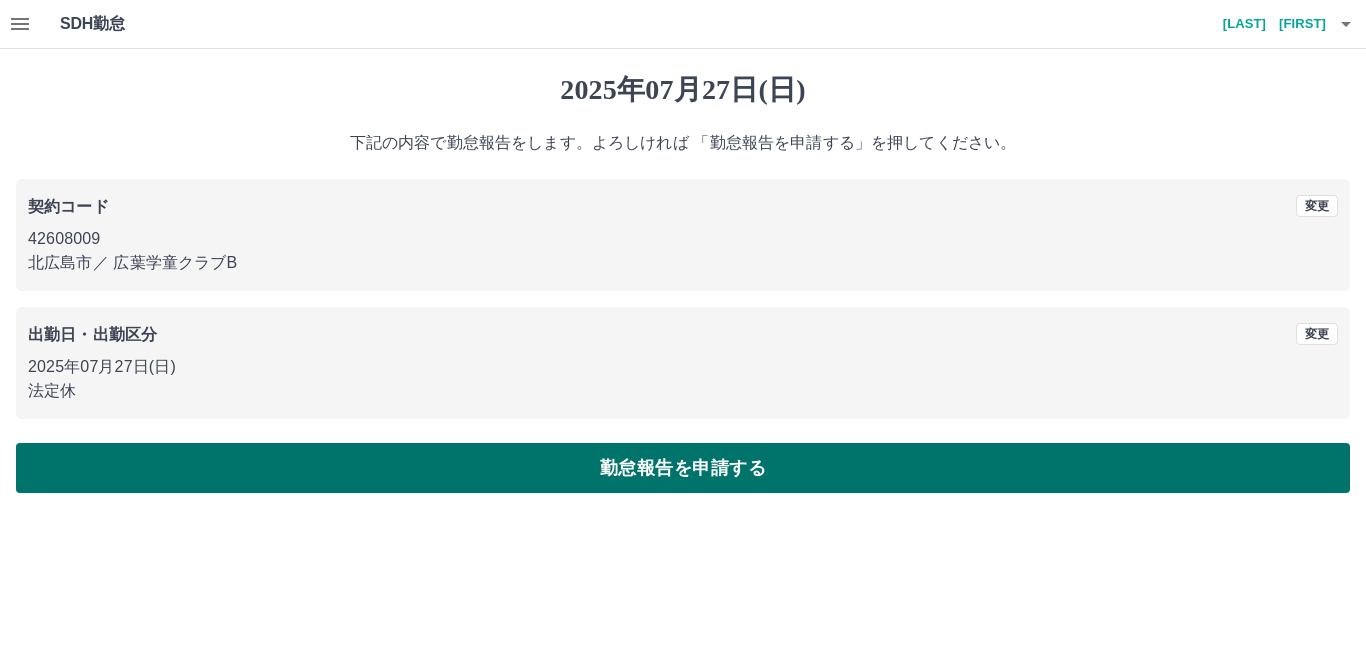 click on "勤怠報告を申請する" at bounding box center [683, 468] 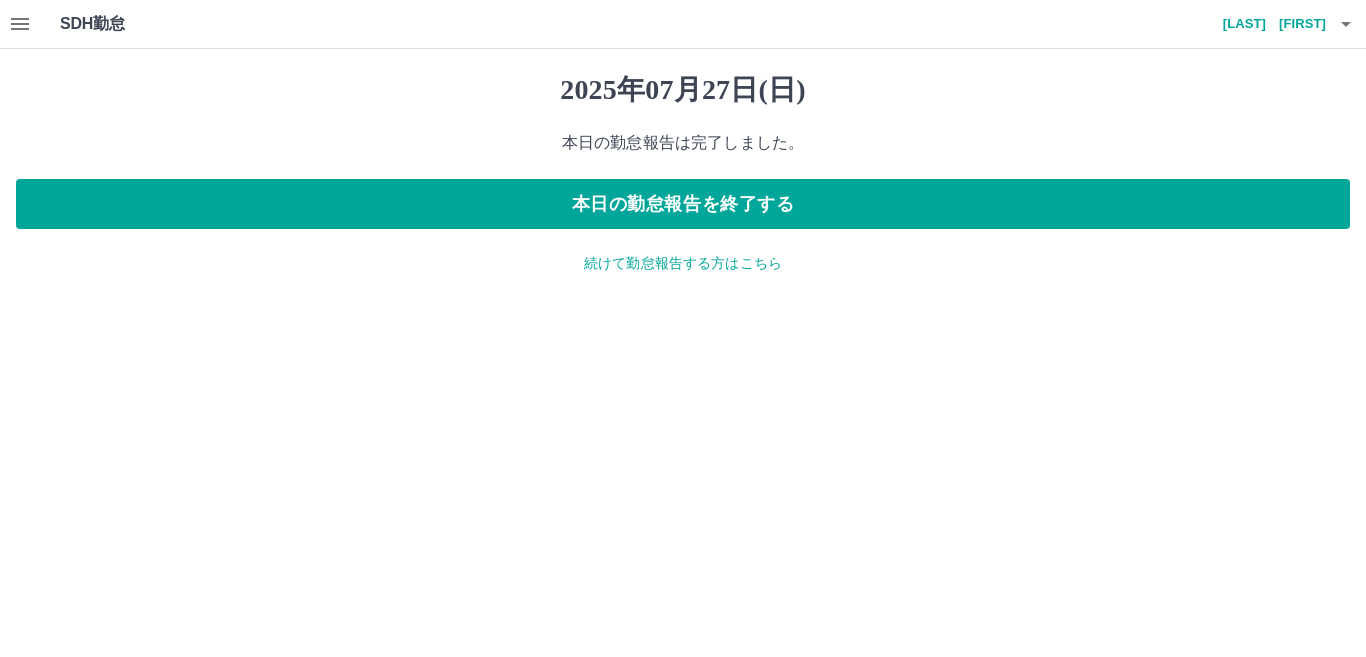 click on "続けて勤怠報告する方はこちら" at bounding box center (683, 263) 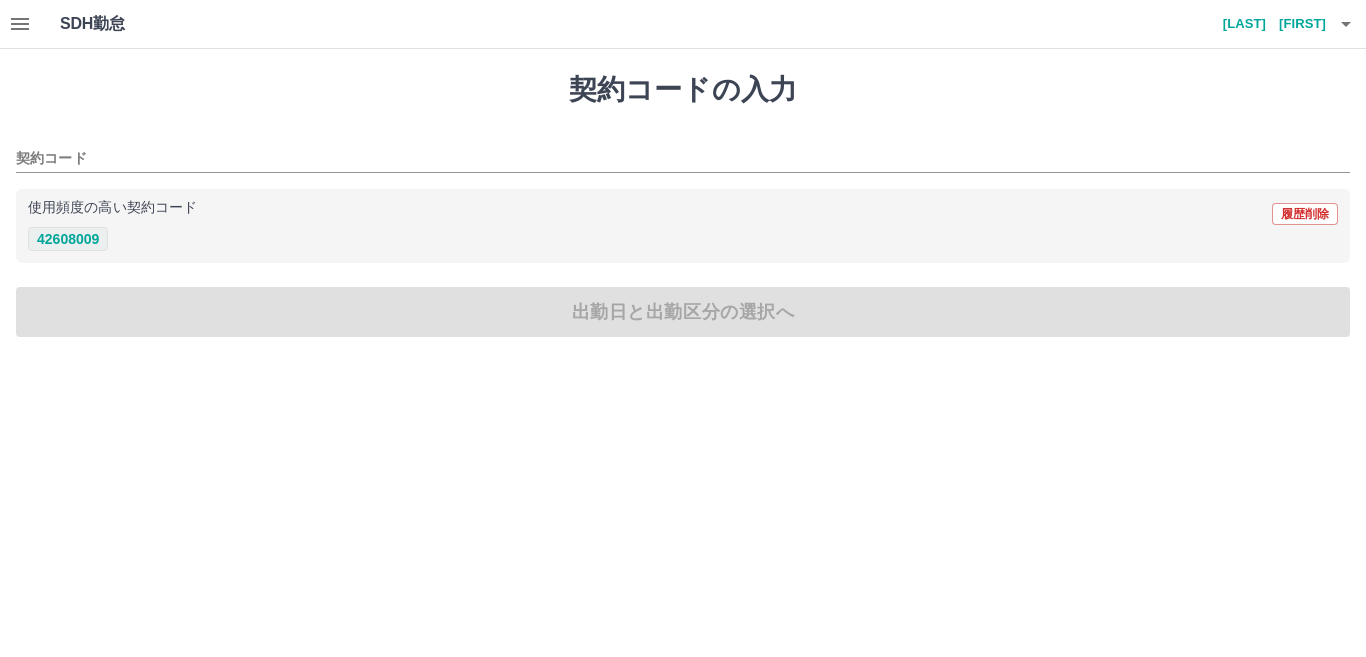 click on "42608009" at bounding box center (68, 239) 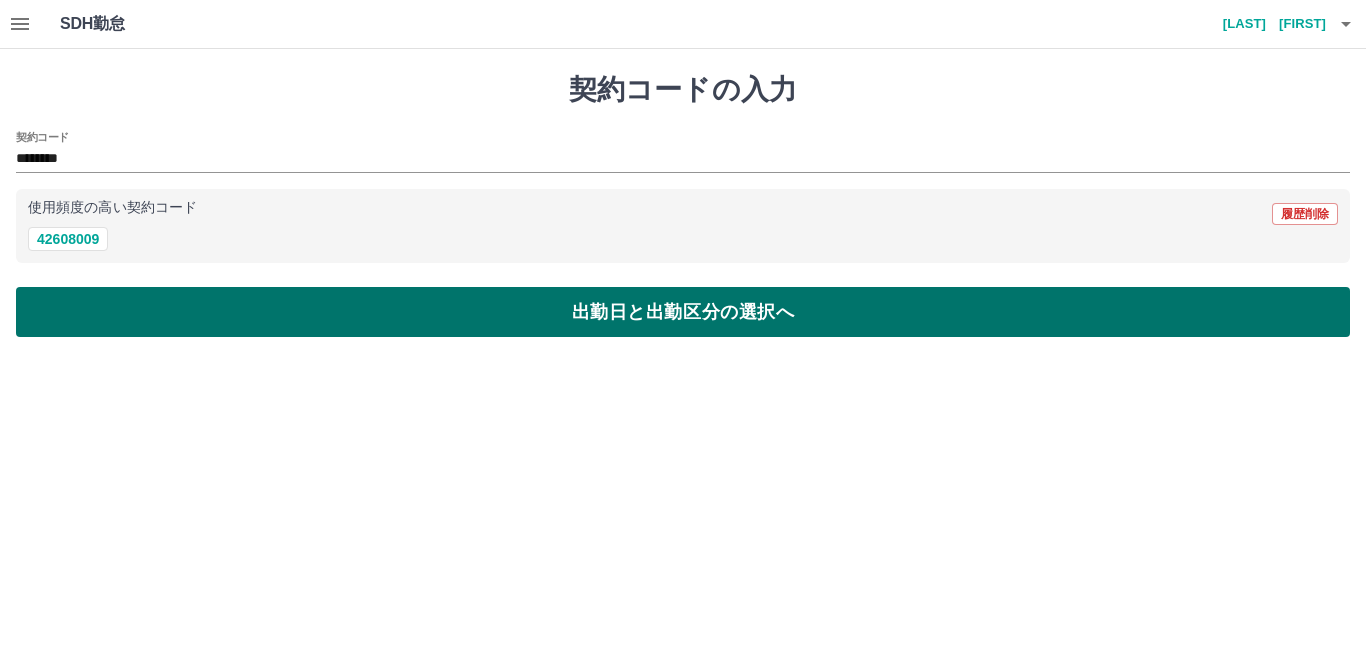 click on "出勤日と出勤区分の選択へ" at bounding box center (683, 312) 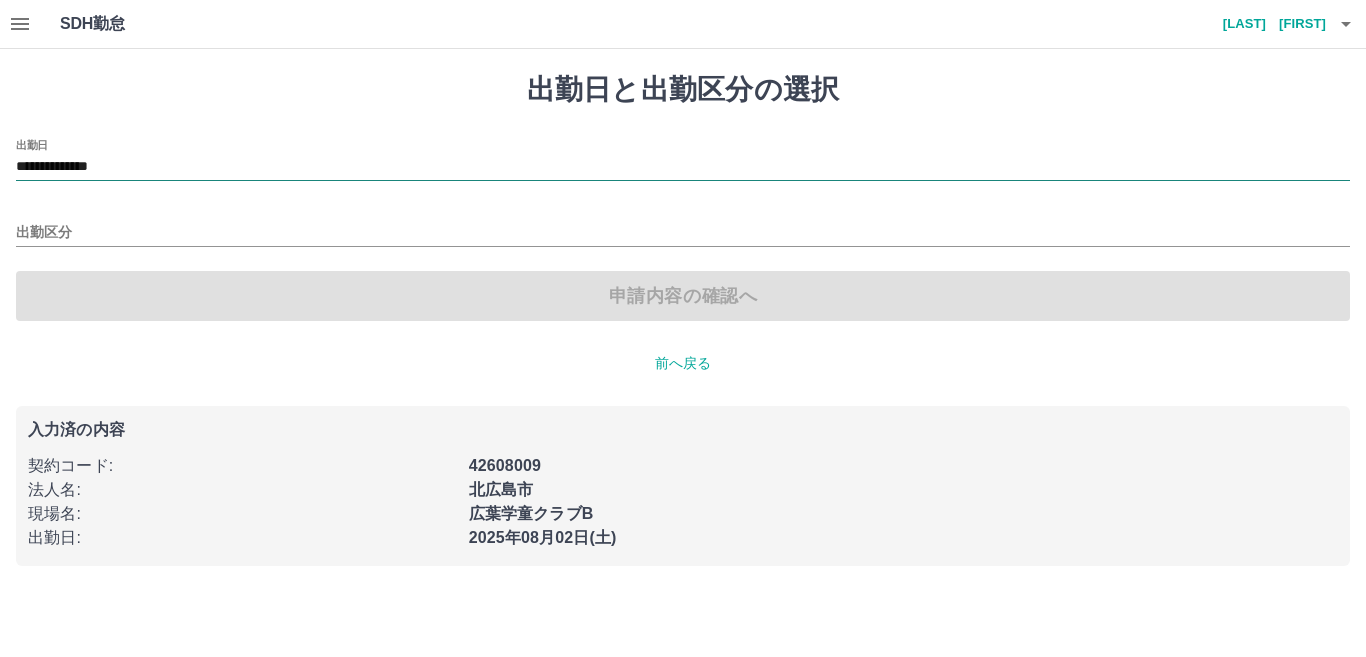 click on "**********" at bounding box center [683, 167] 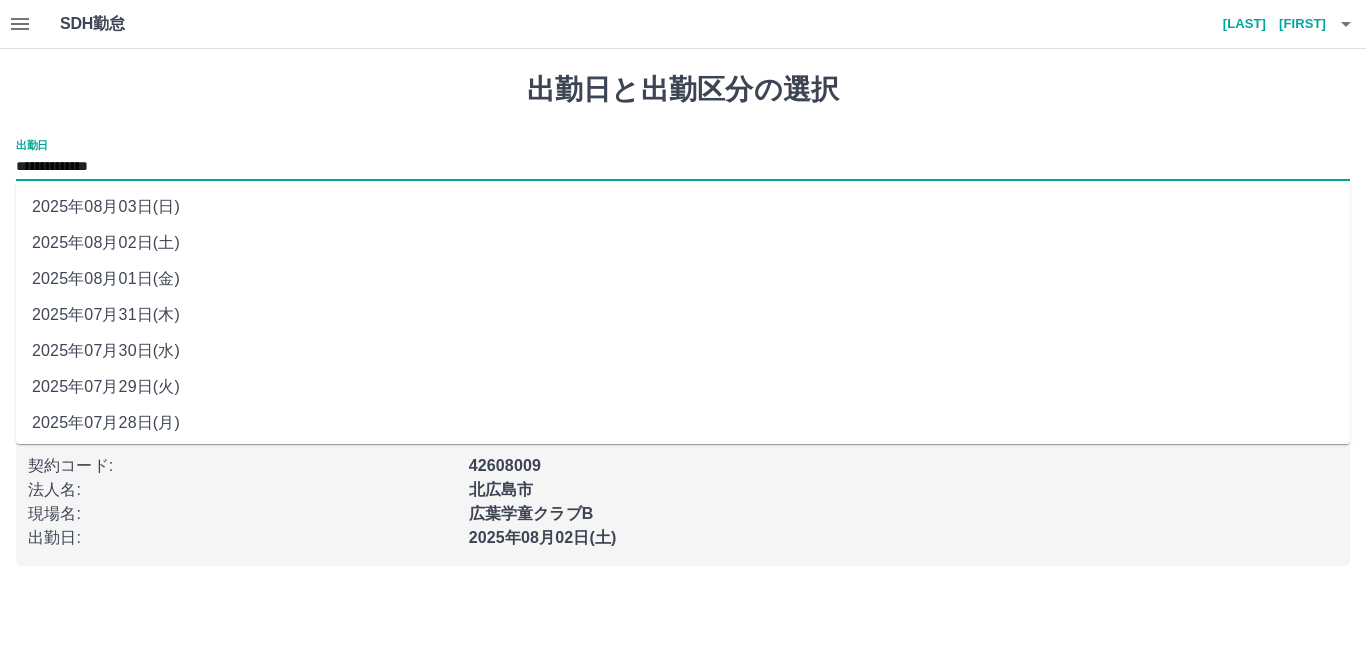 click on "2025年07月28日(月)" at bounding box center (683, 423) 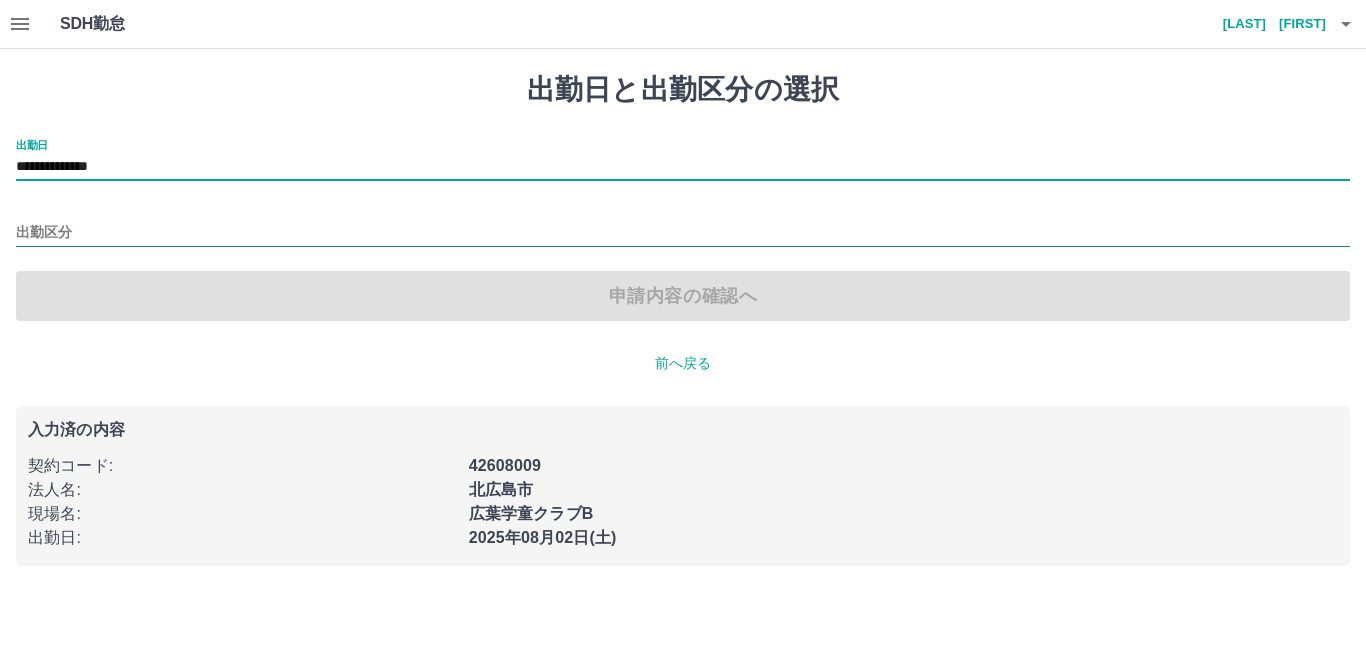 click on "出勤区分" at bounding box center (683, 233) 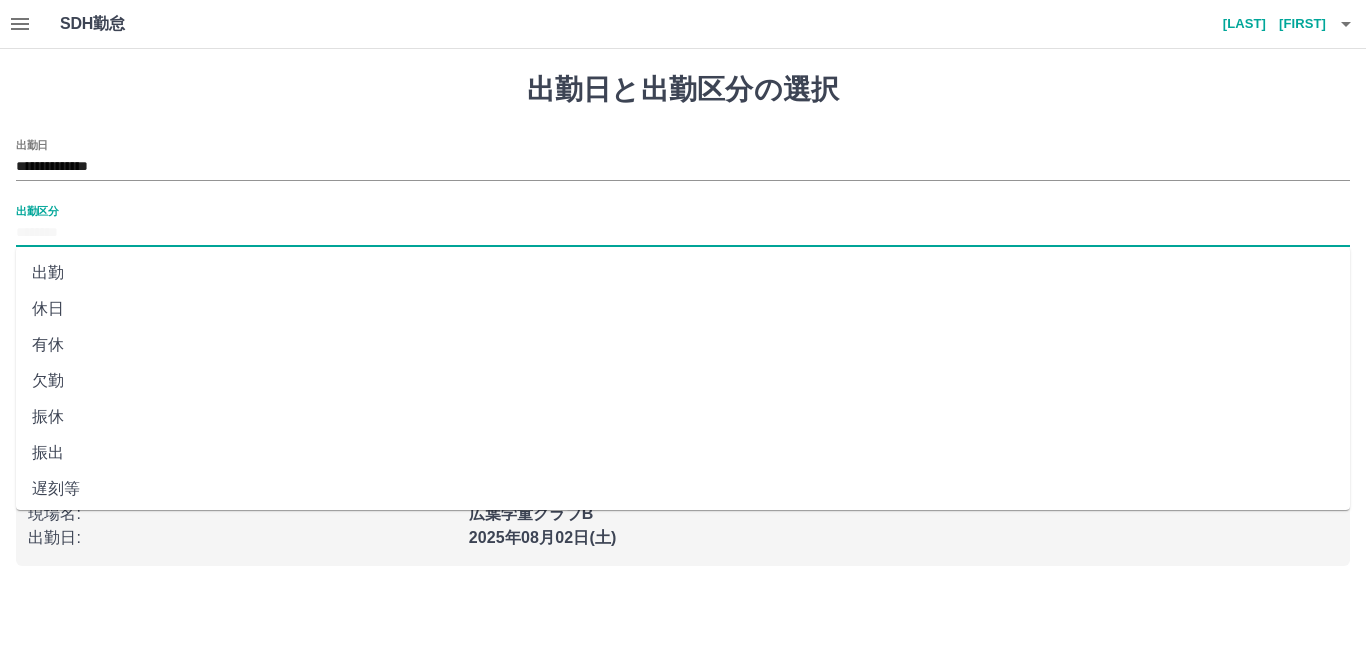 click on "出勤" at bounding box center (683, 273) 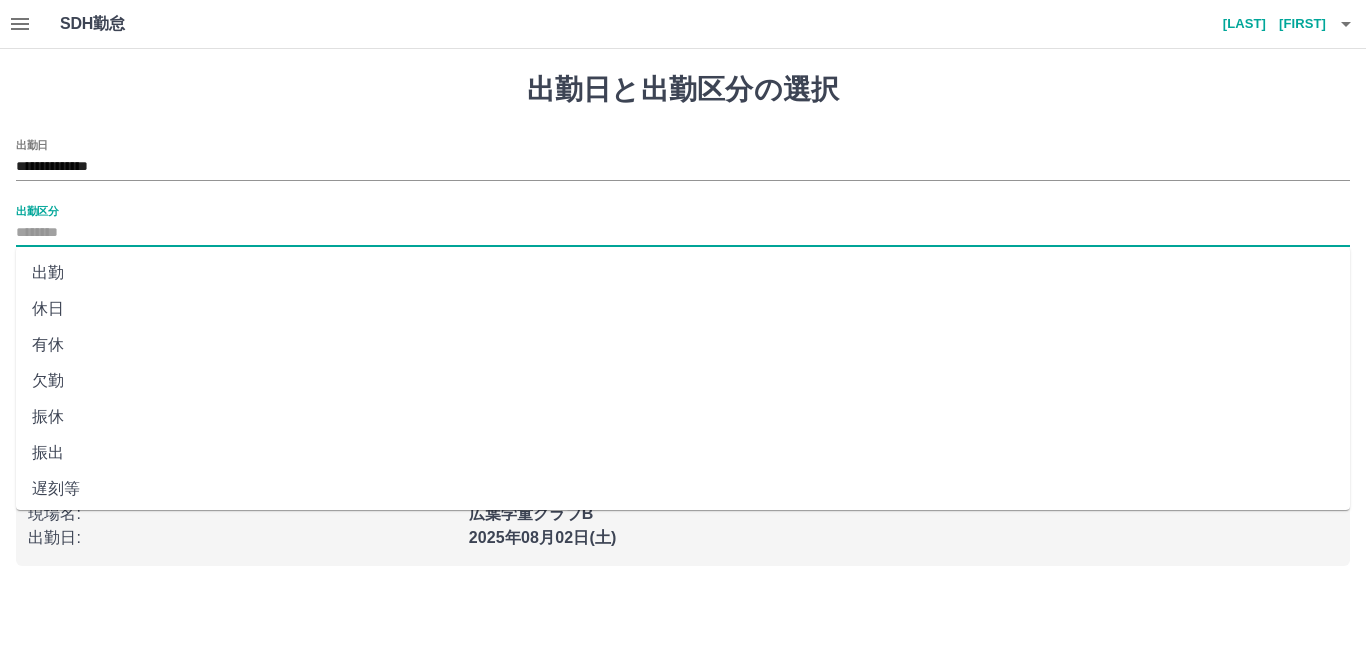 type on "**" 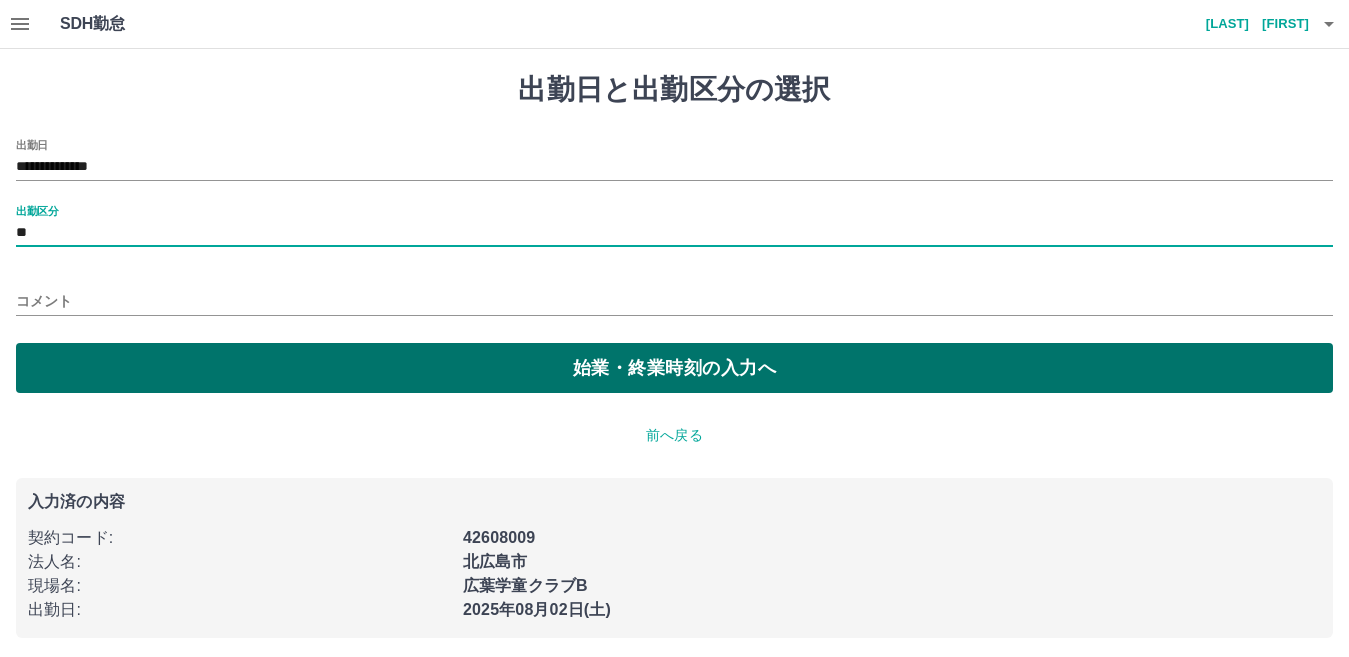 click on "始業・終業時刻の入力へ" at bounding box center [674, 368] 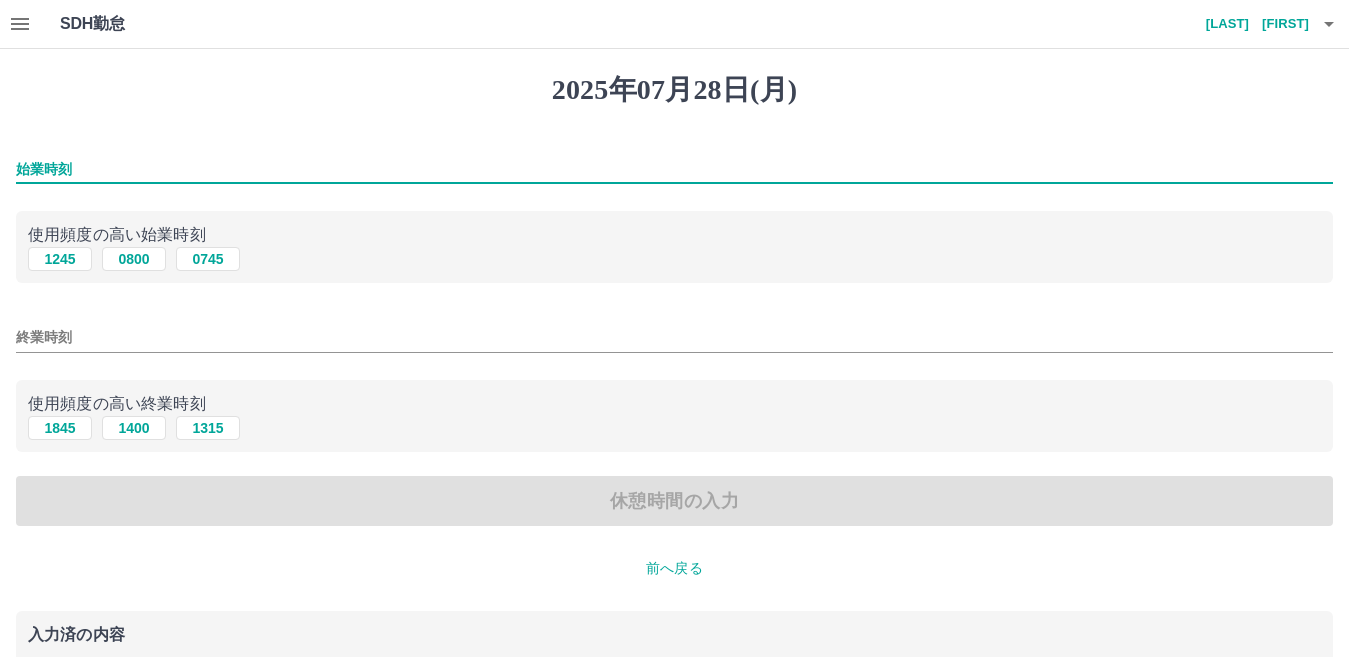click on "始業時刻" at bounding box center (674, 169) 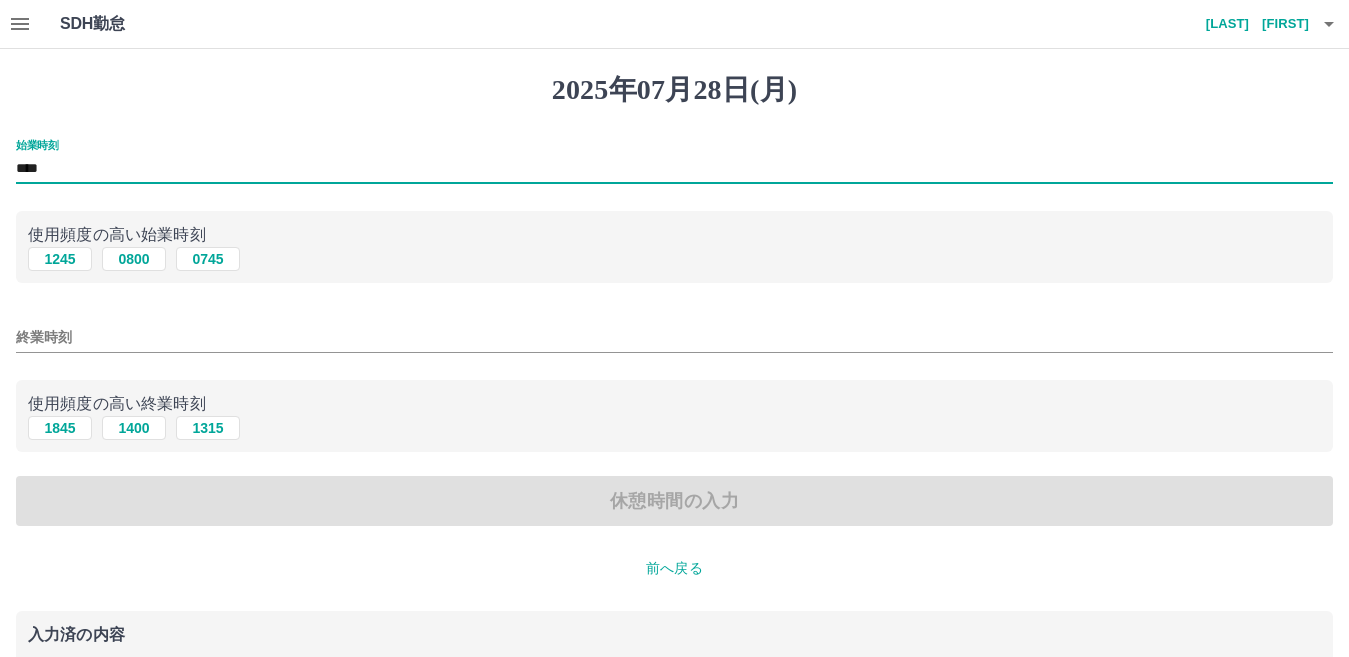 click on "終業時刻" at bounding box center (674, 337) 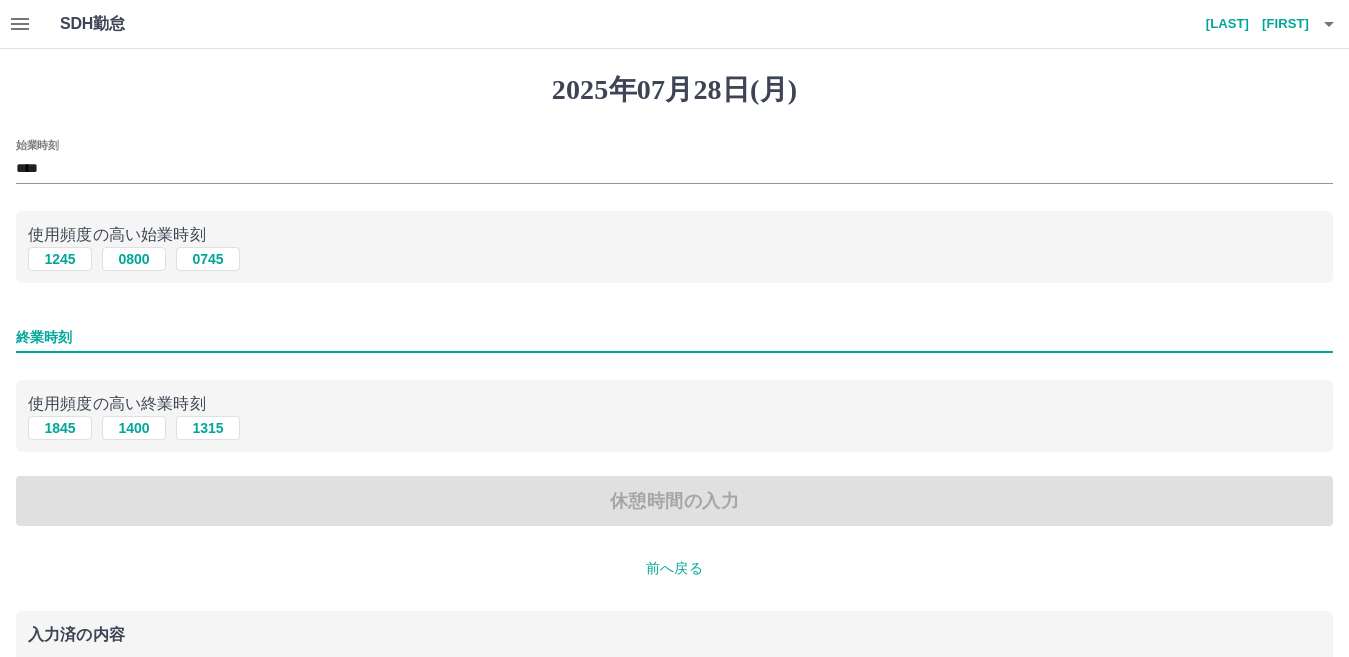 type on "****" 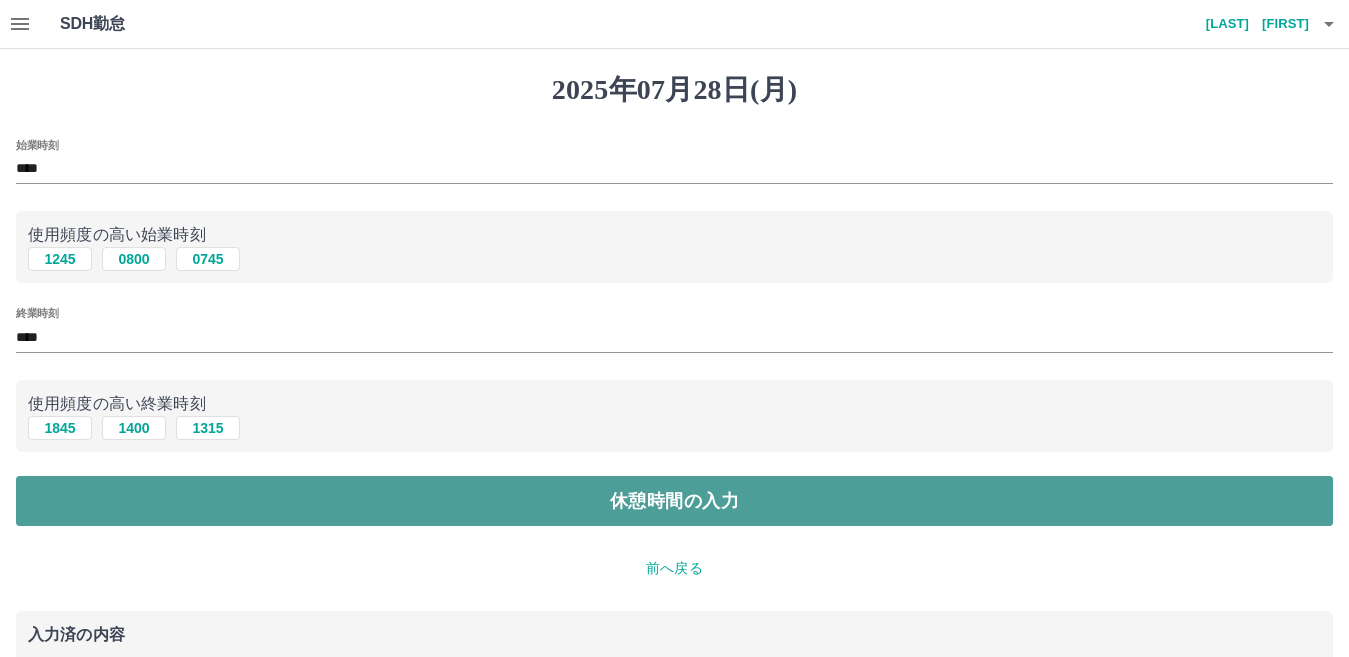 click on "休憩時間の入力" at bounding box center (674, 501) 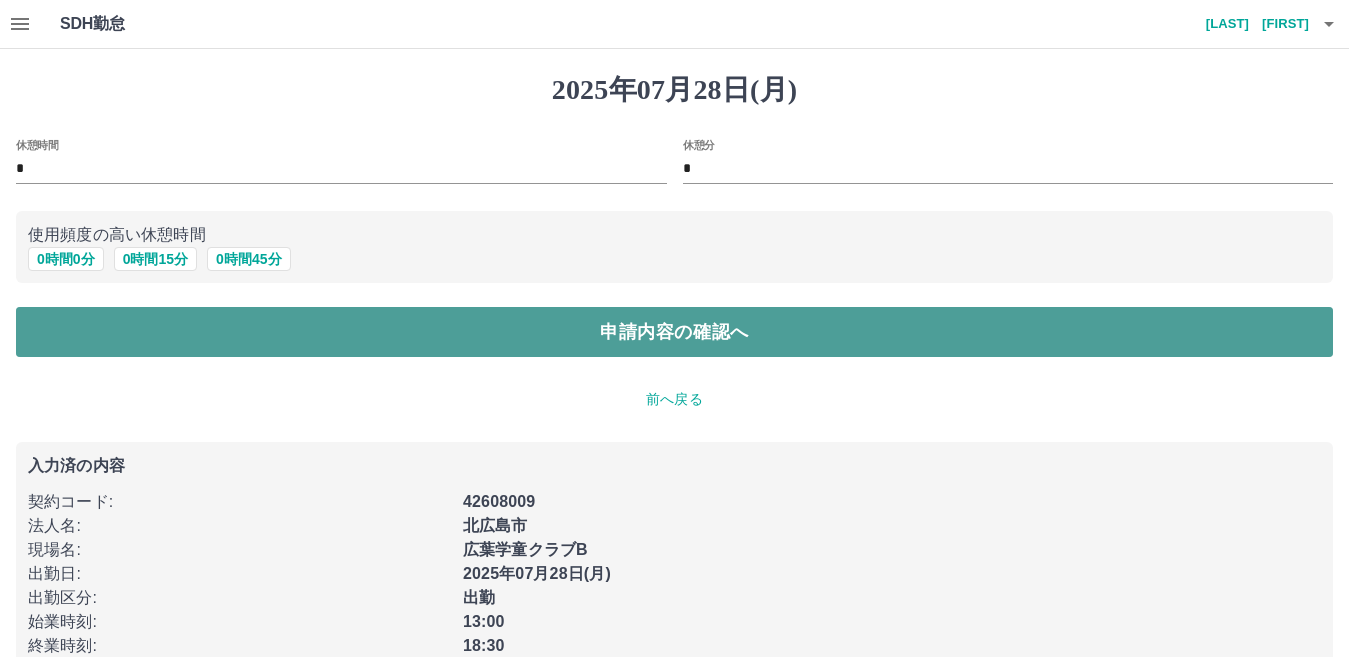 click on "申請内容の確認へ" at bounding box center (674, 332) 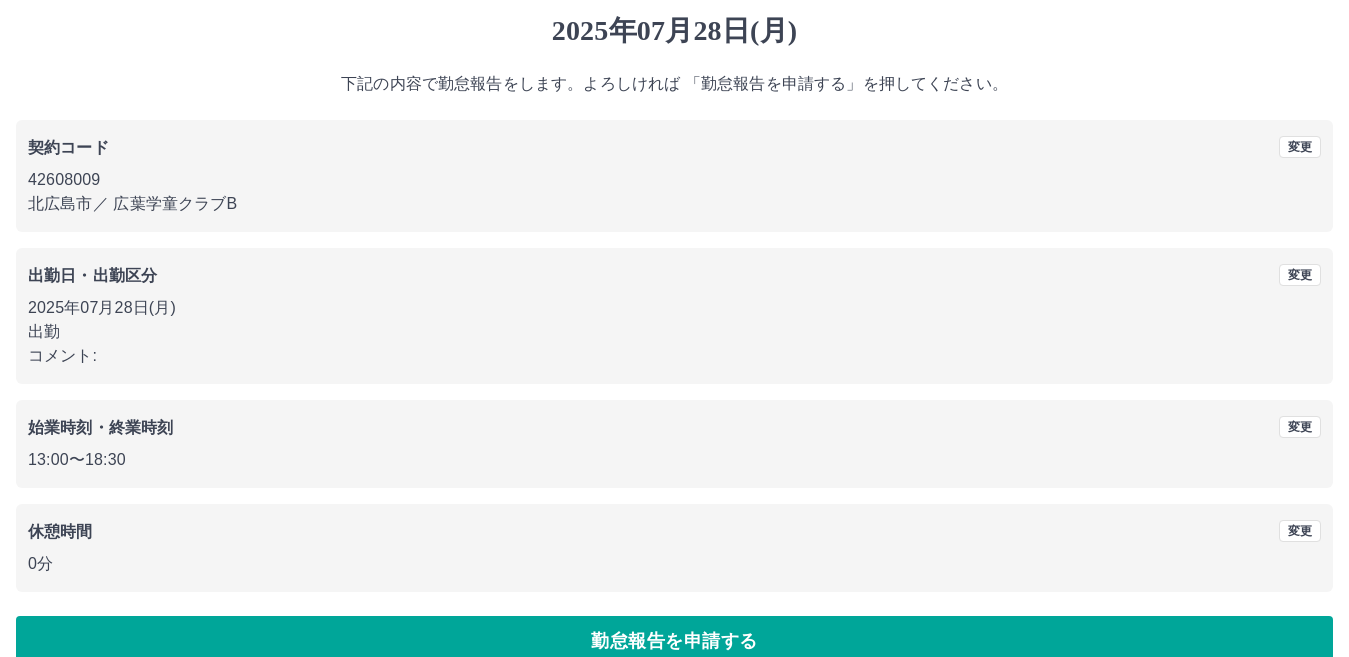 scroll, scrollTop: 92, scrollLeft: 0, axis: vertical 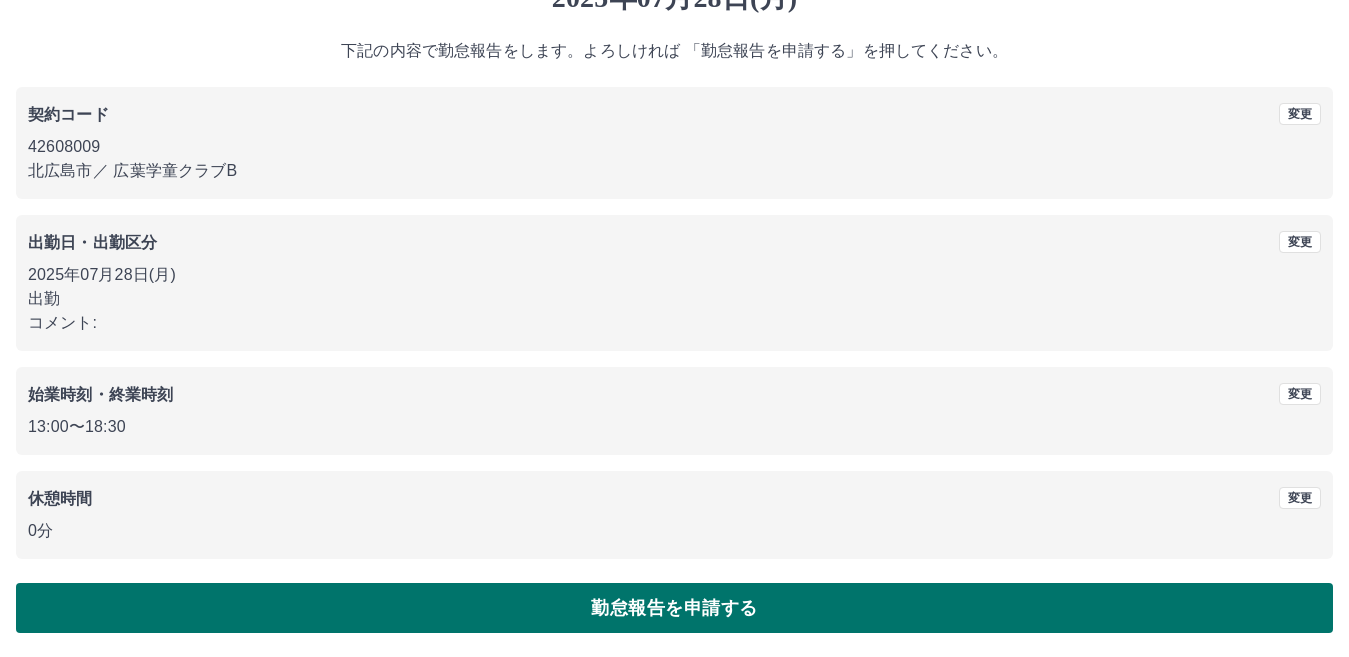 click on "勤怠報告を申請する" at bounding box center (674, 608) 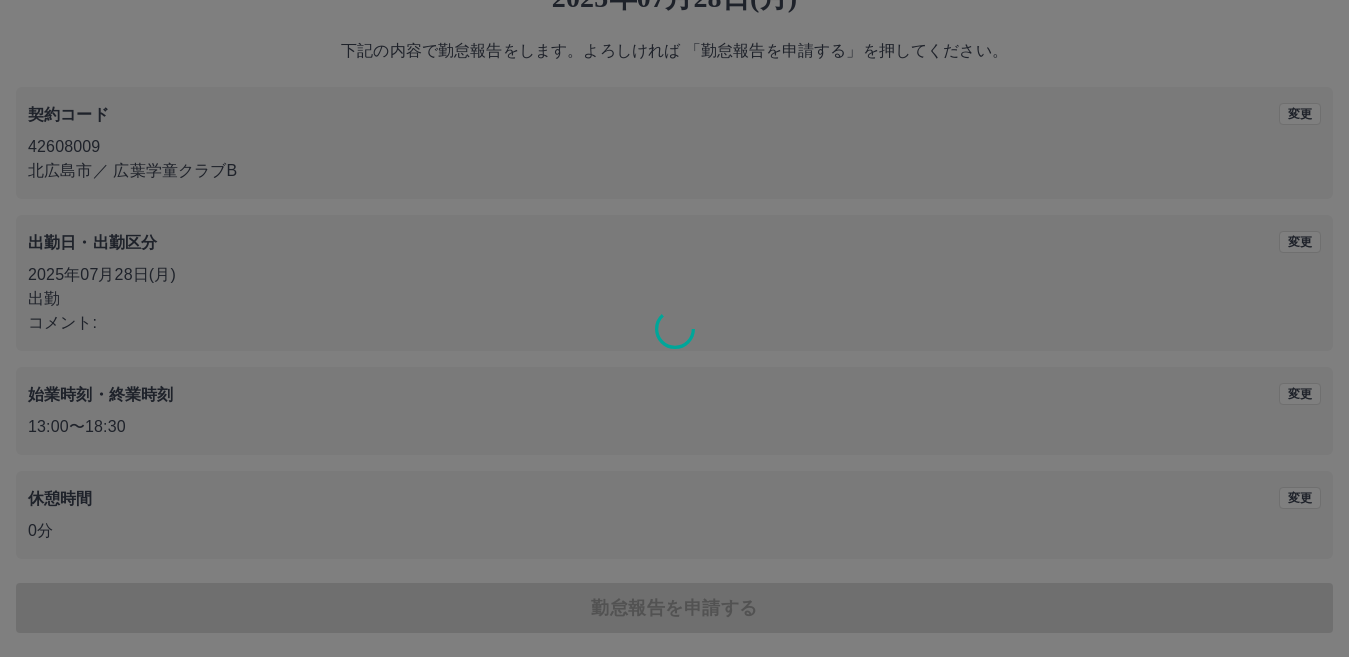 scroll, scrollTop: 0, scrollLeft: 0, axis: both 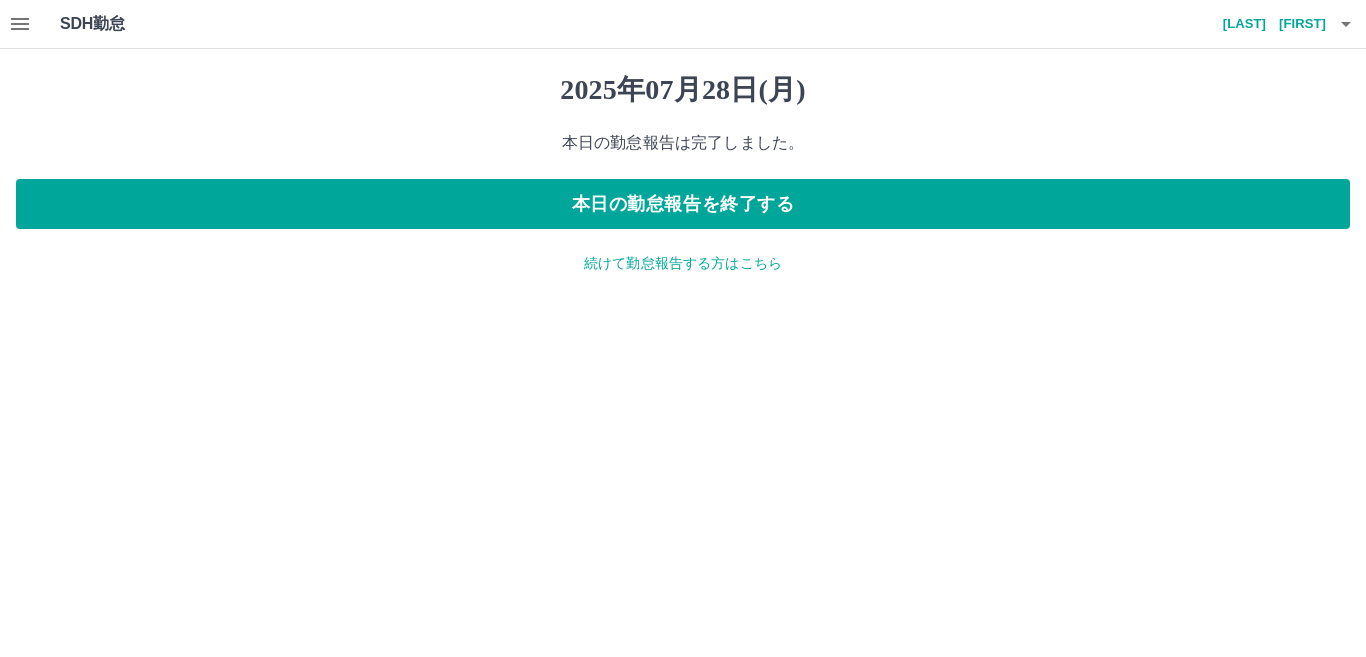 click on "続けて勤怠報告する方はこちら" at bounding box center [683, 263] 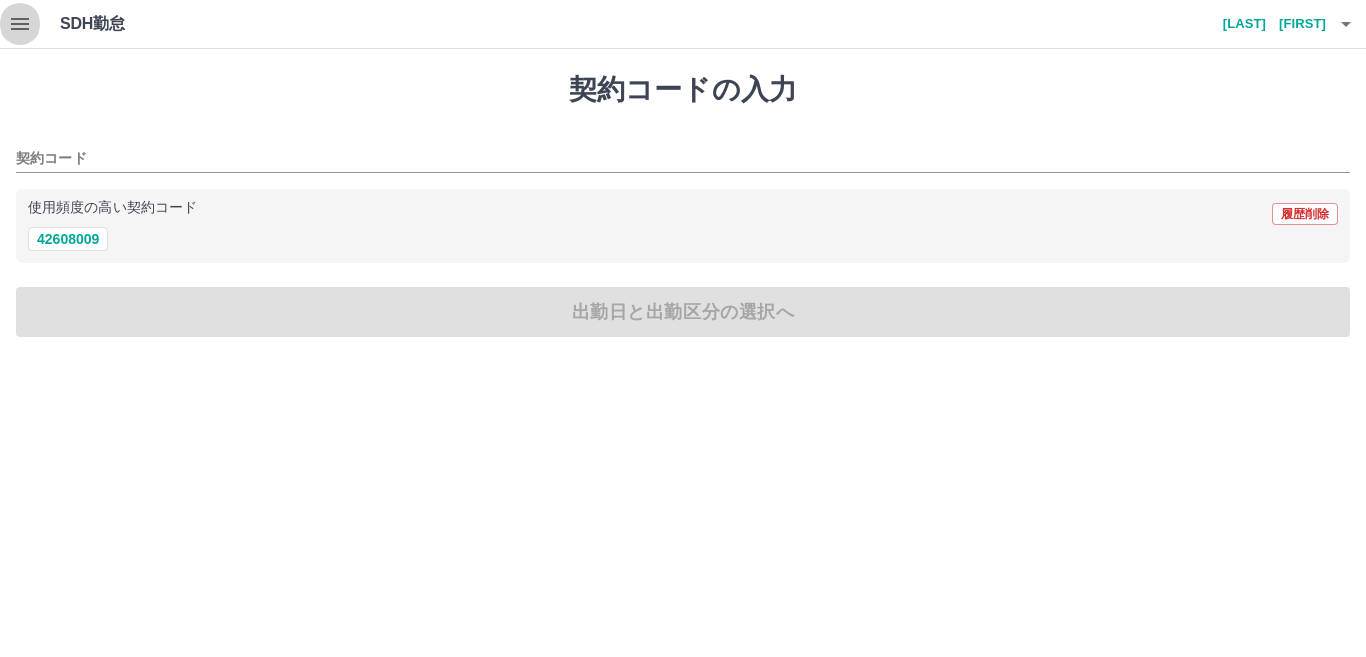 click 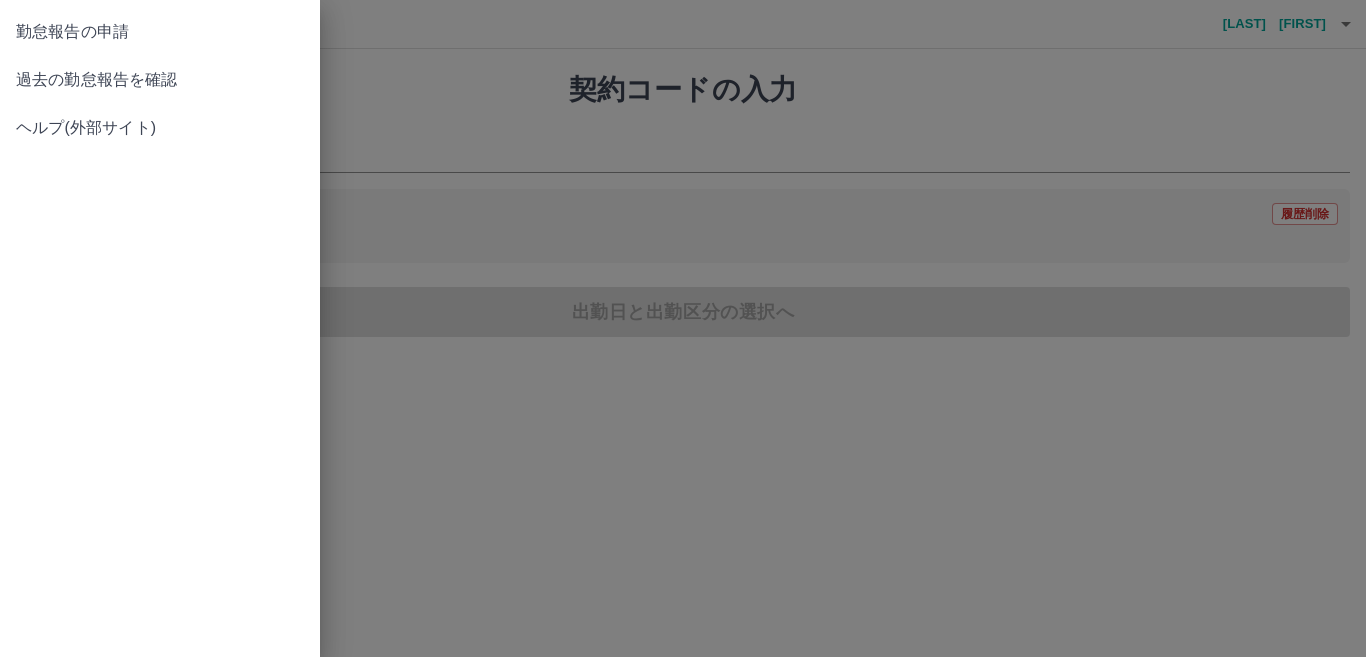 click on "勤怠報告の申請" at bounding box center (160, 32) 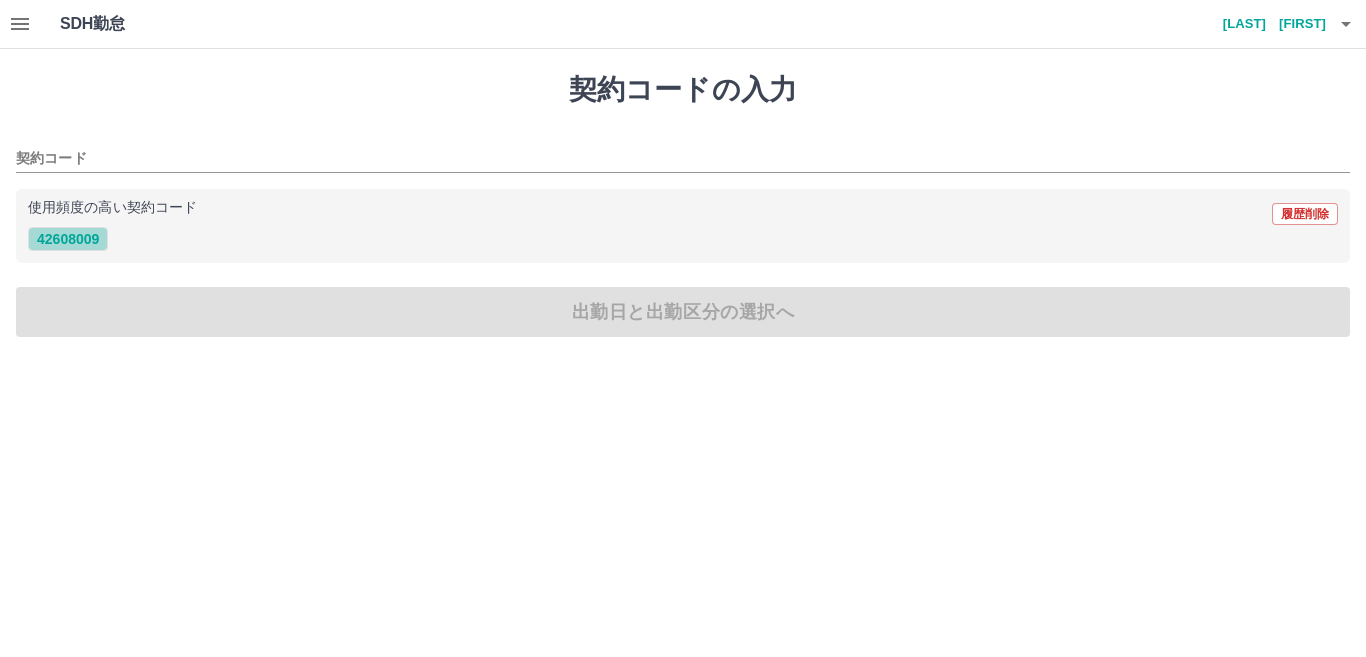 click on "42608009" at bounding box center (68, 239) 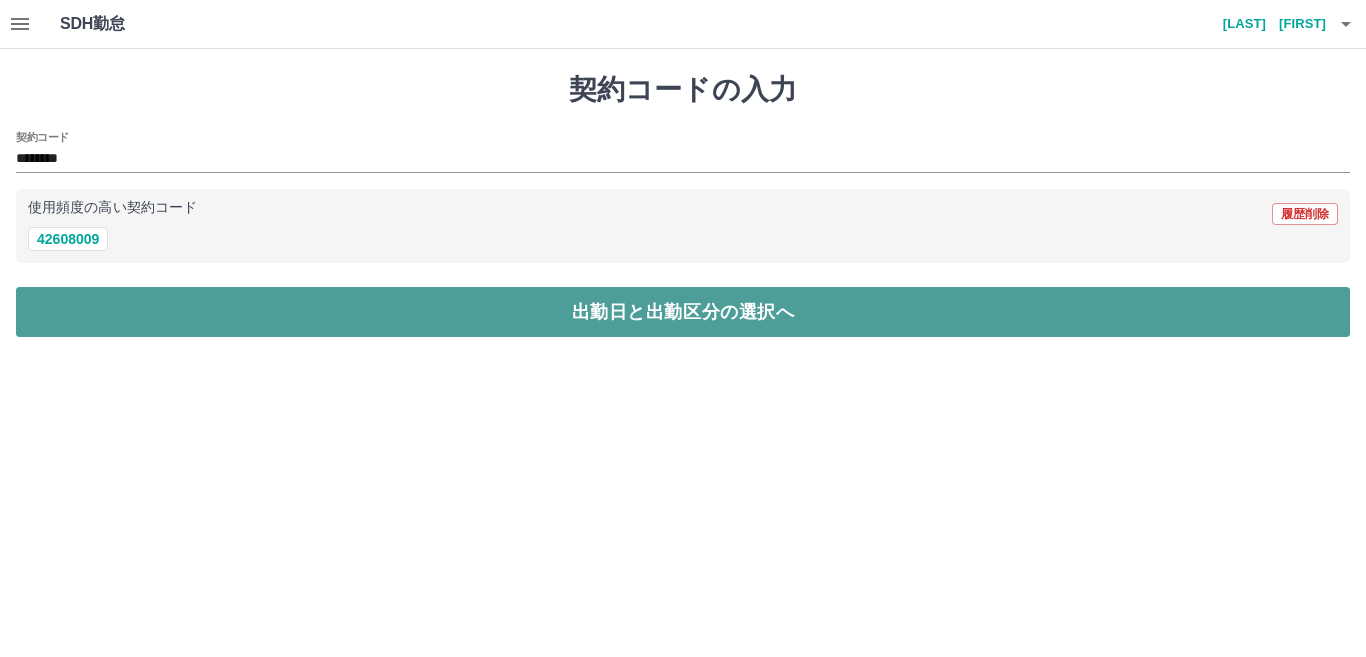 click on "出勤日と出勤区分の選択へ" at bounding box center (683, 312) 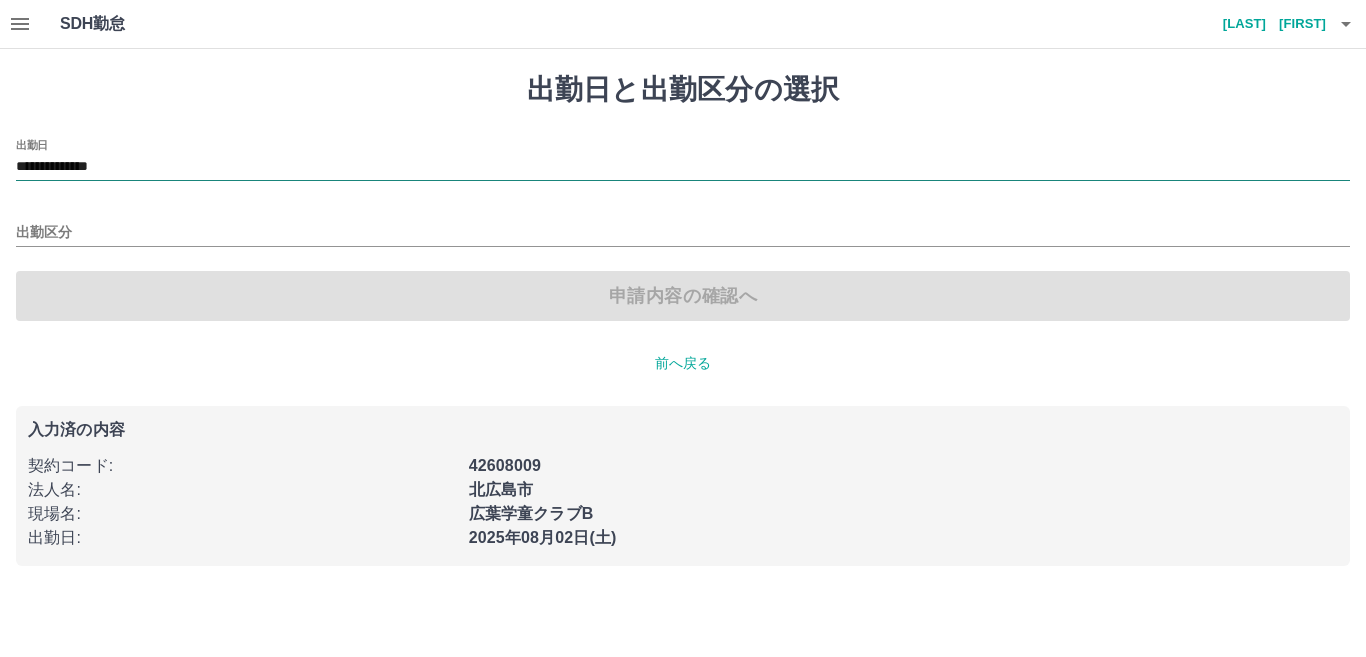 click on "**********" at bounding box center [683, 167] 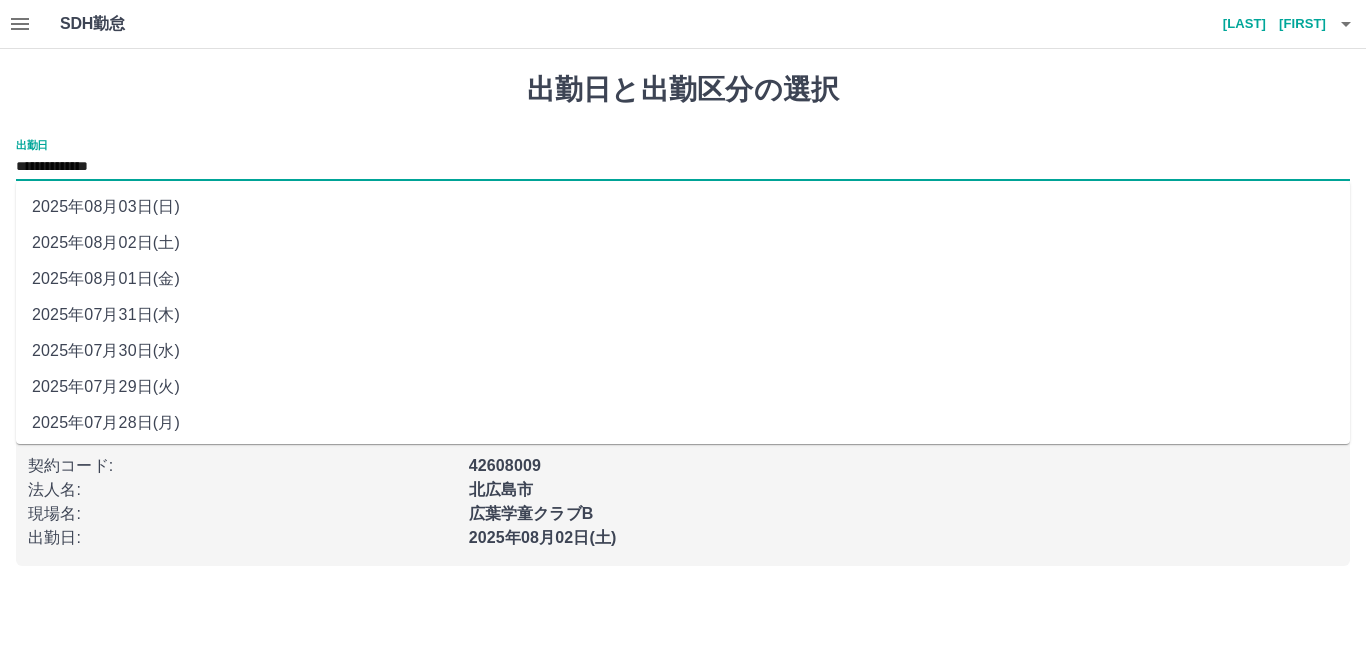 click on "2025年07月29日(火)" at bounding box center (683, 387) 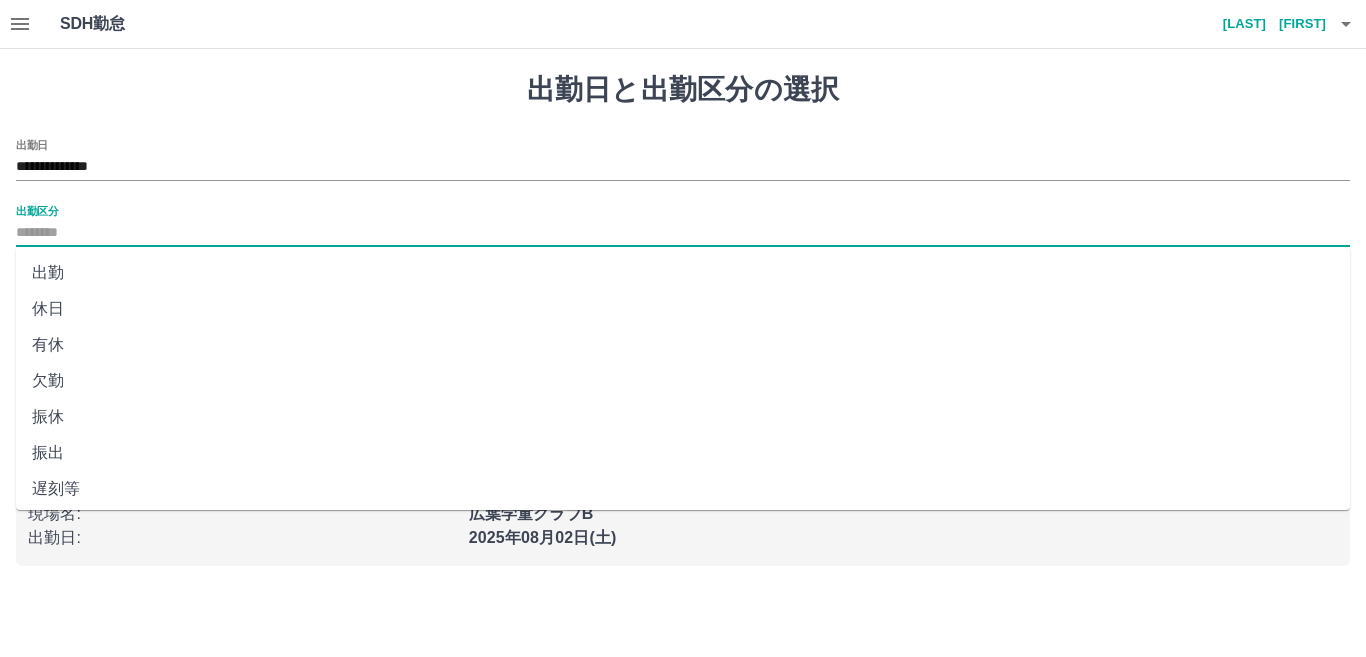 click on "出勤区分" at bounding box center (683, 233) 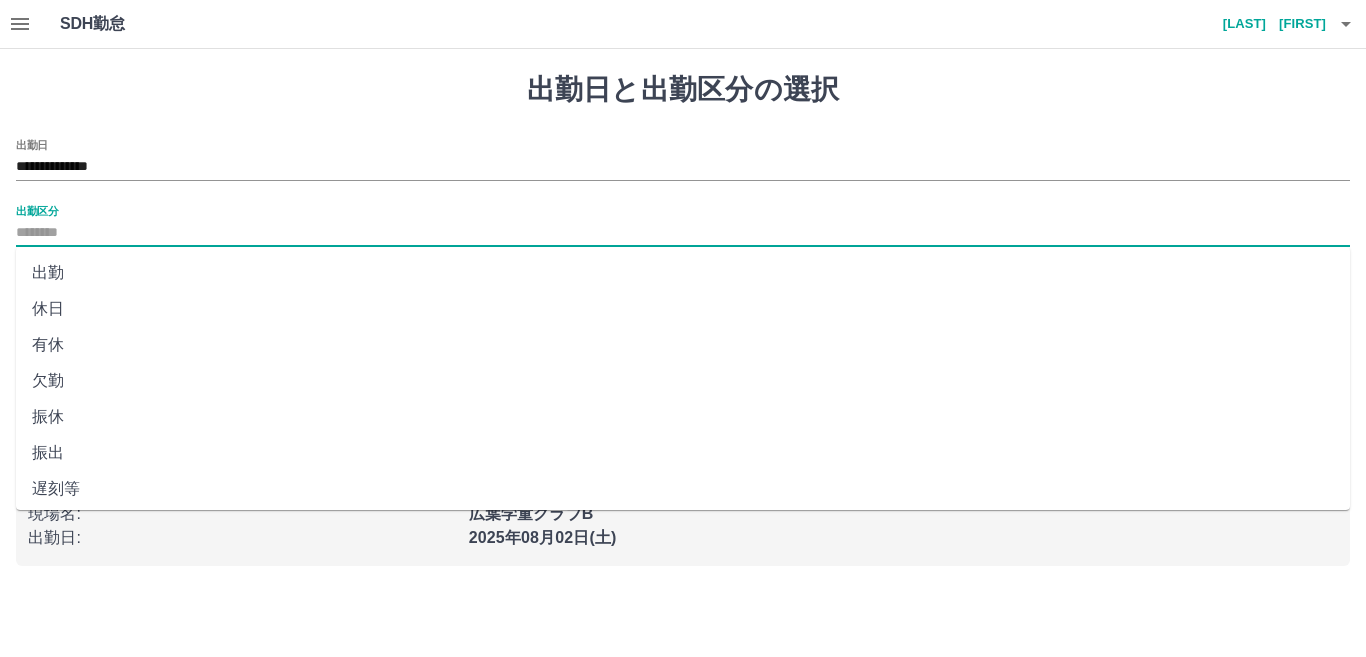 click on "休日" at bounding box center (683, 309) 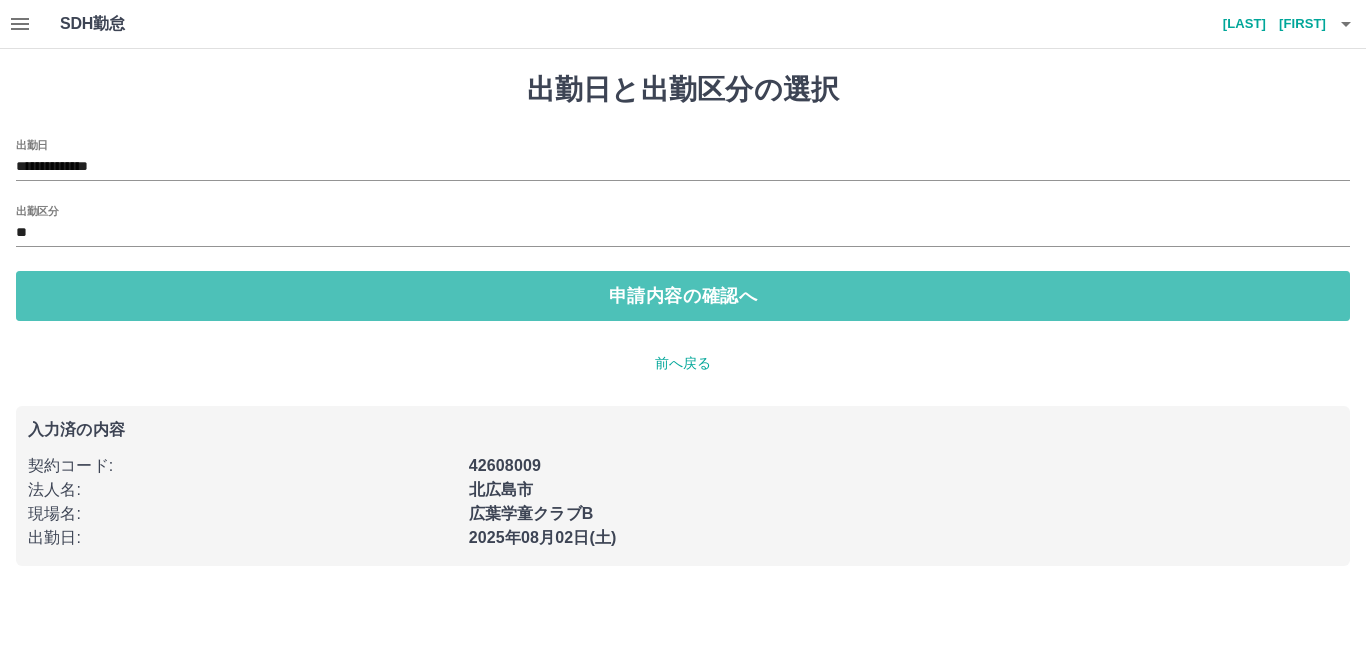 click on "申請内容の確認へ" at bounding box center [683, 296] 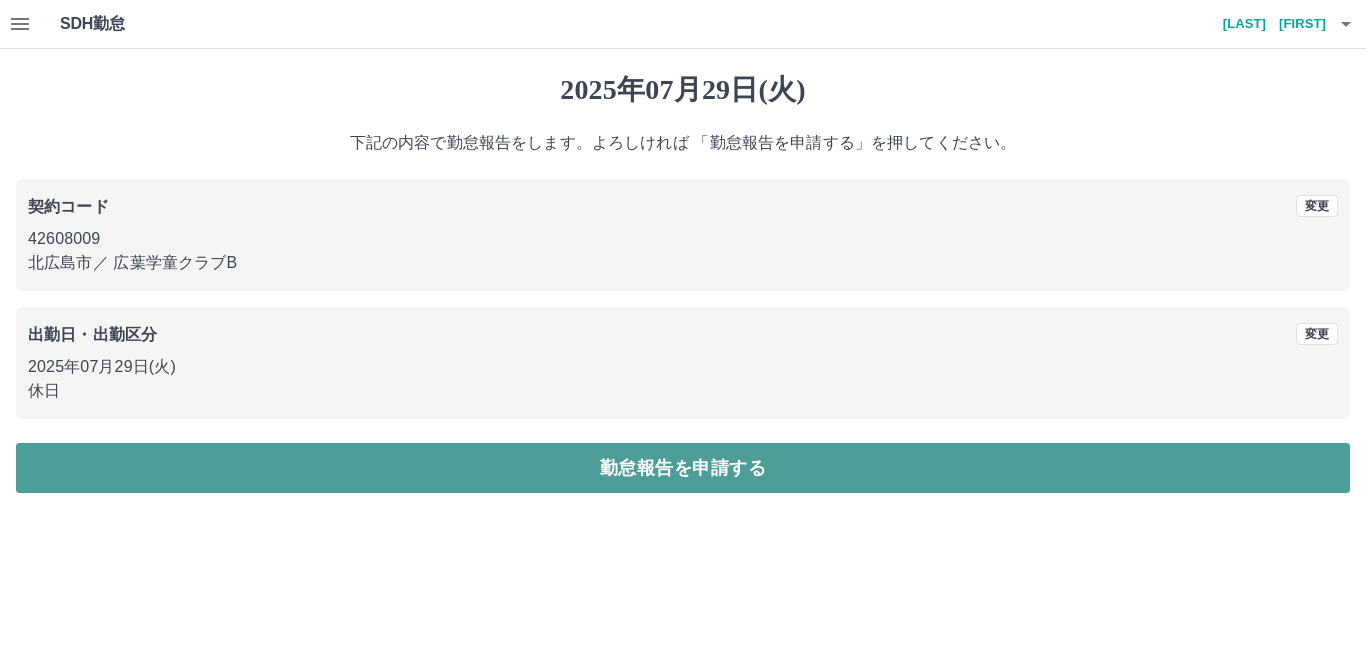 click on "勤怠報告を申請する" at bounding box center (683, 468) 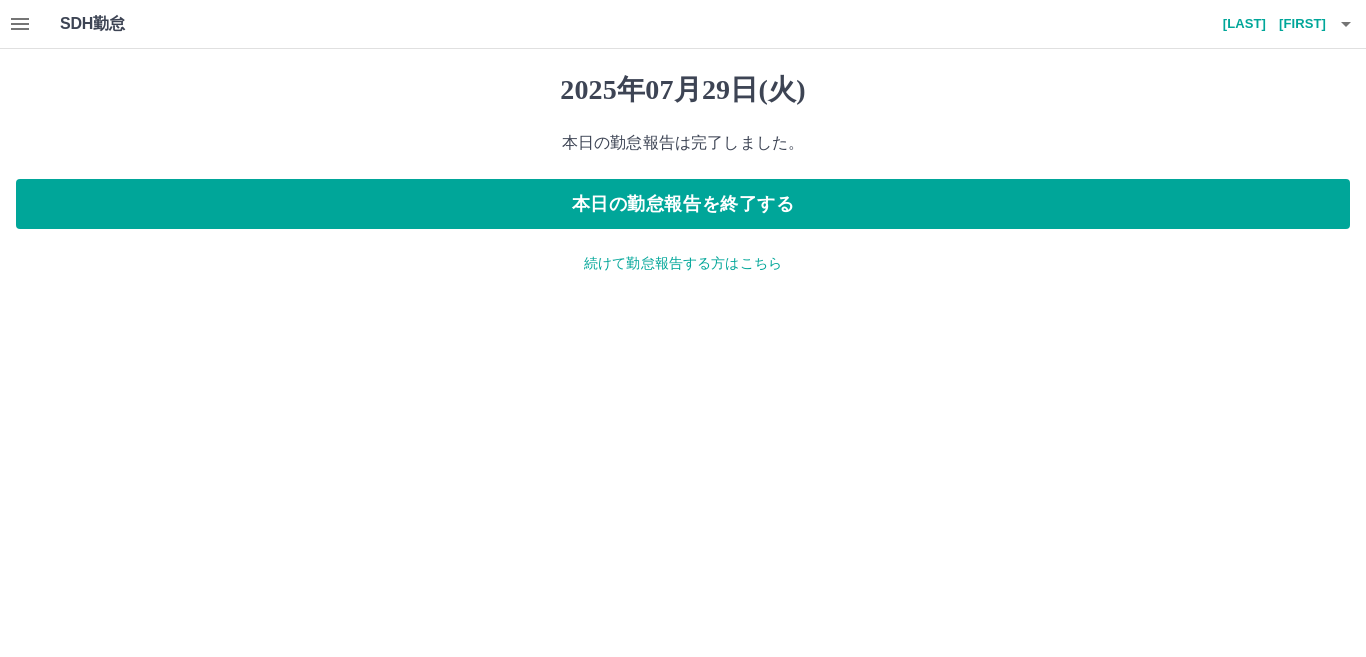 click on "続けて勤怠報告する方はこちら" at bounding box center [683, 263] 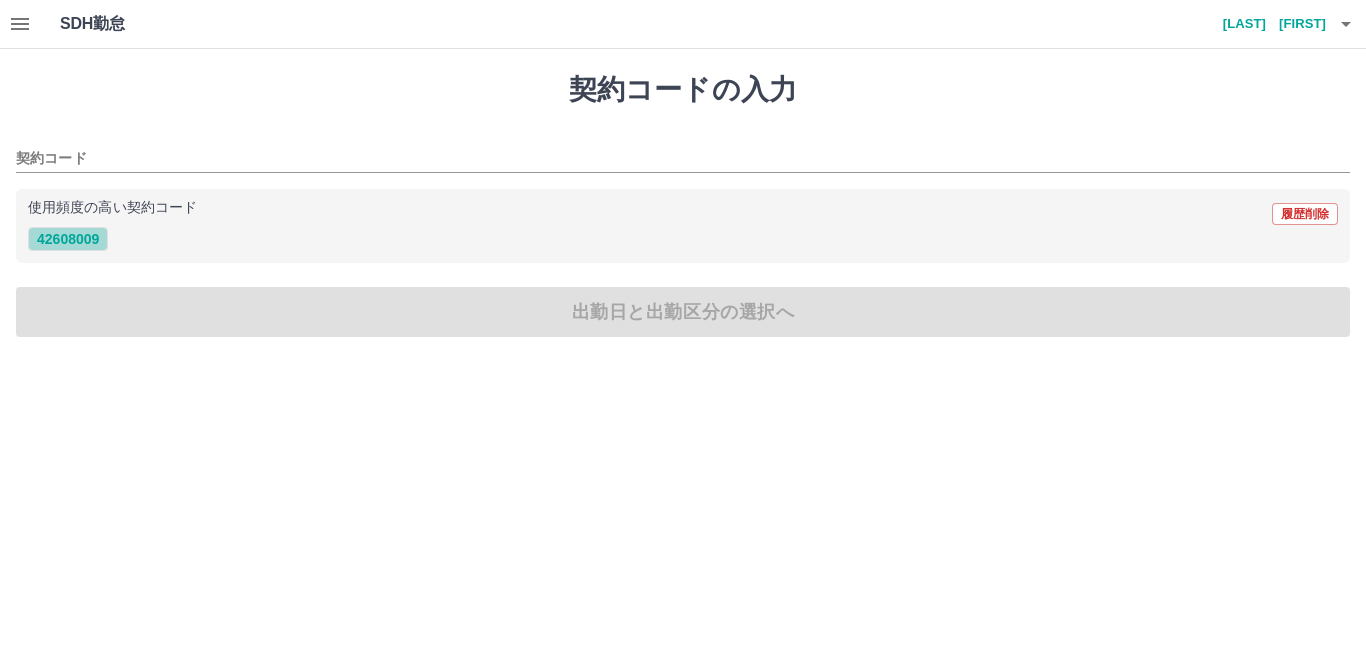 click on "42608009" at bounding box center [68, 239] 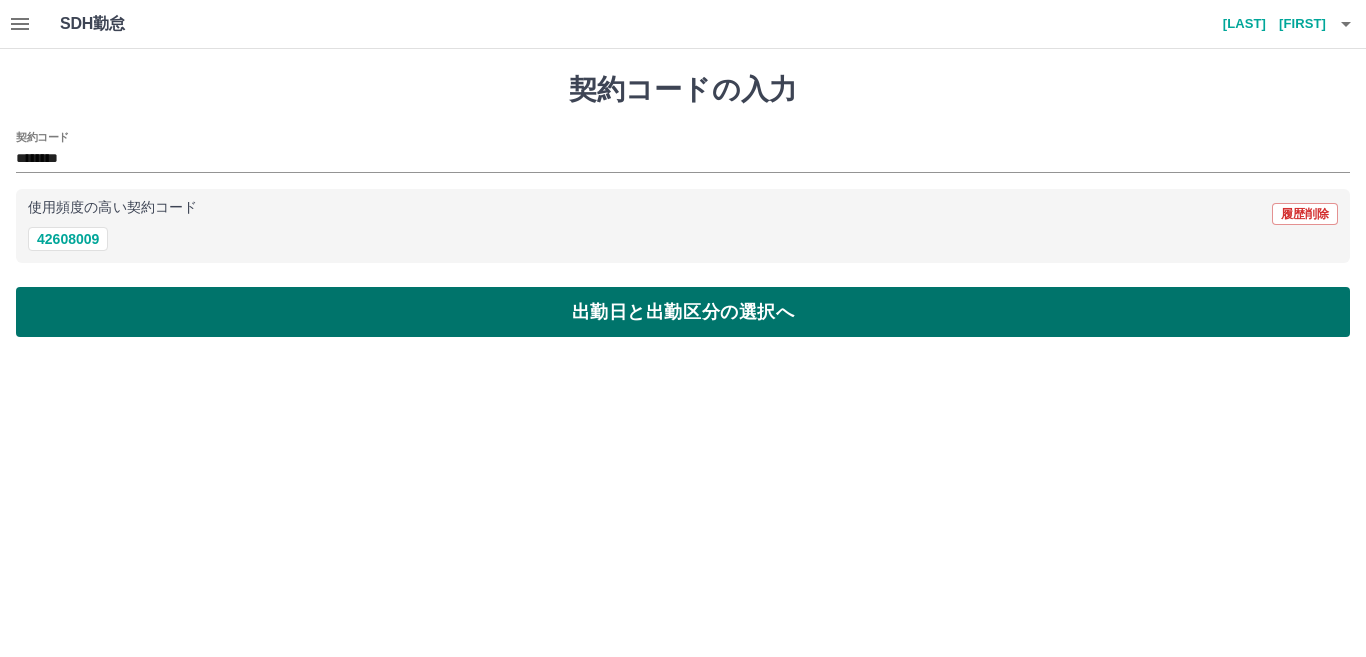 click on "出勤日と出勤区分の選択へ" at bounding box center [683, 312] 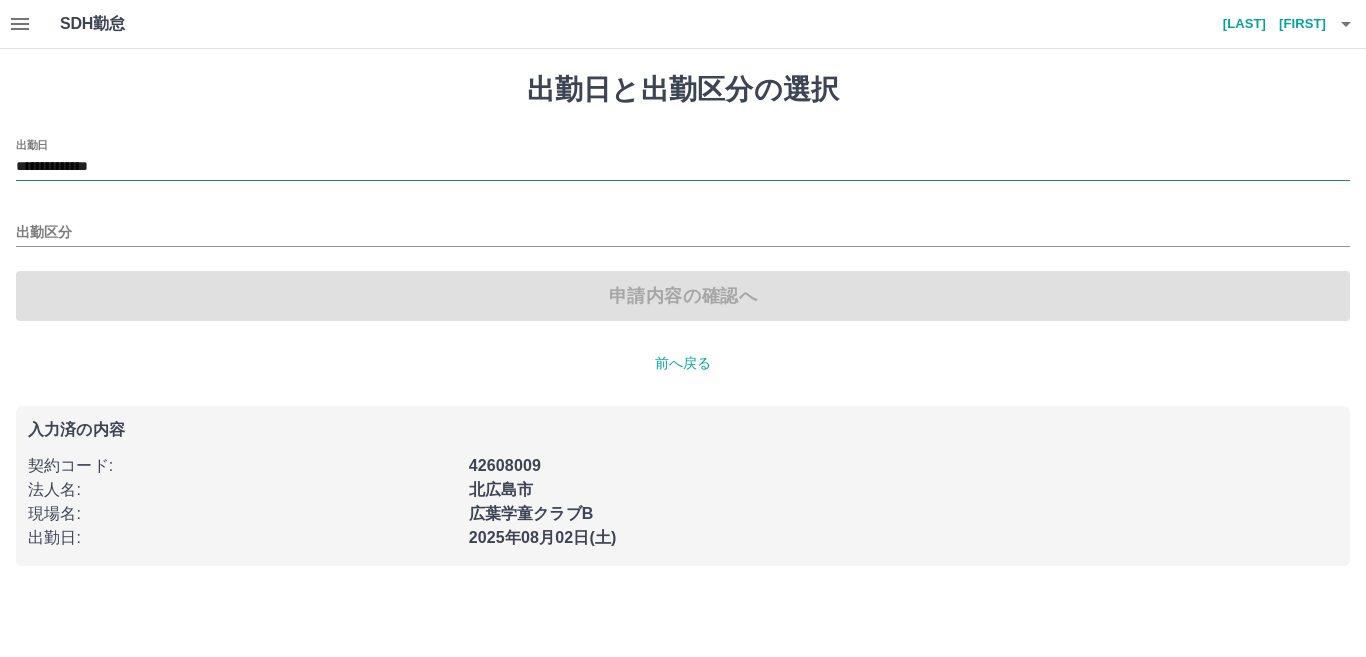 click on "**********" at bounding box center (683, 167) 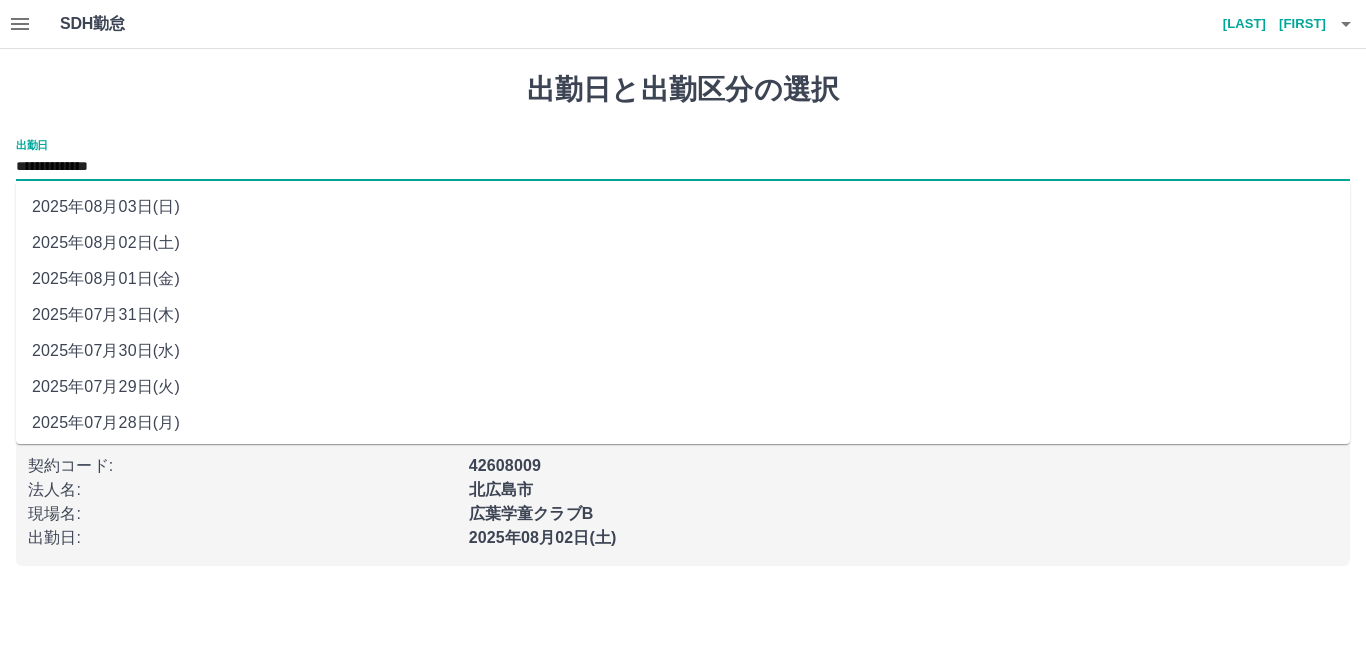 click on "2025年07月30日(水)" at bounding box center (683, 351) 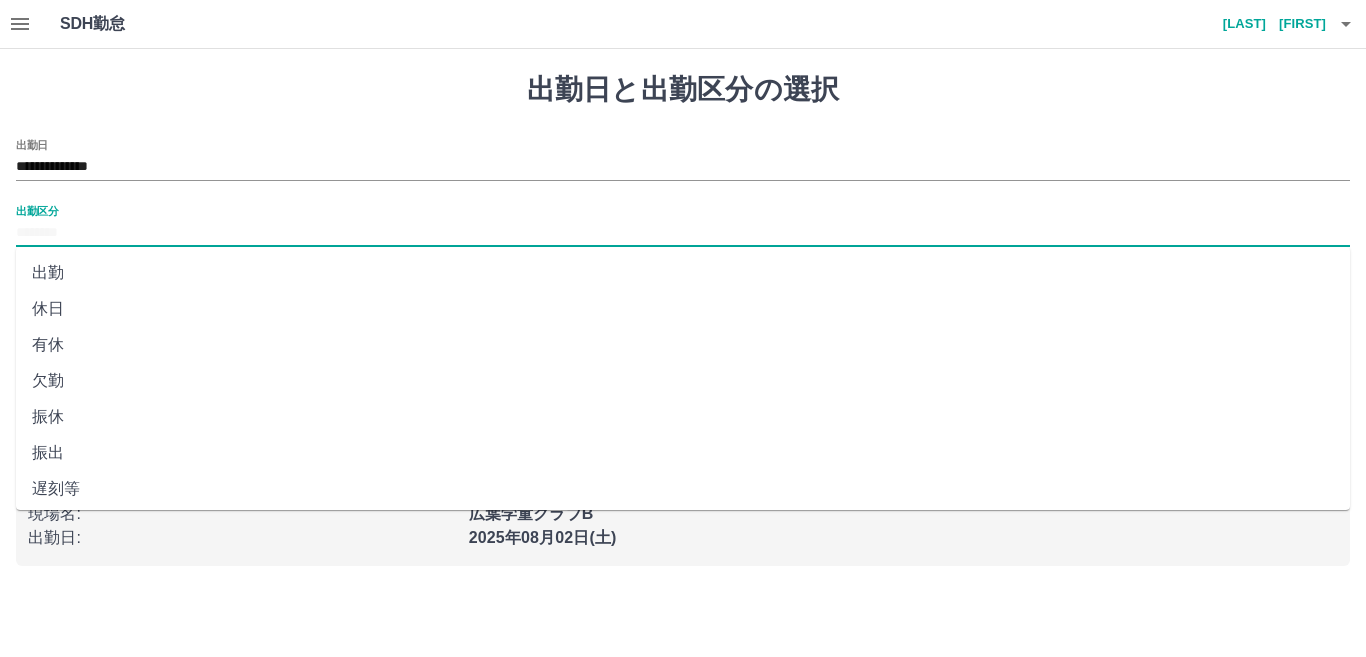 click on "出勤区分" at bounding box center [683, 233] 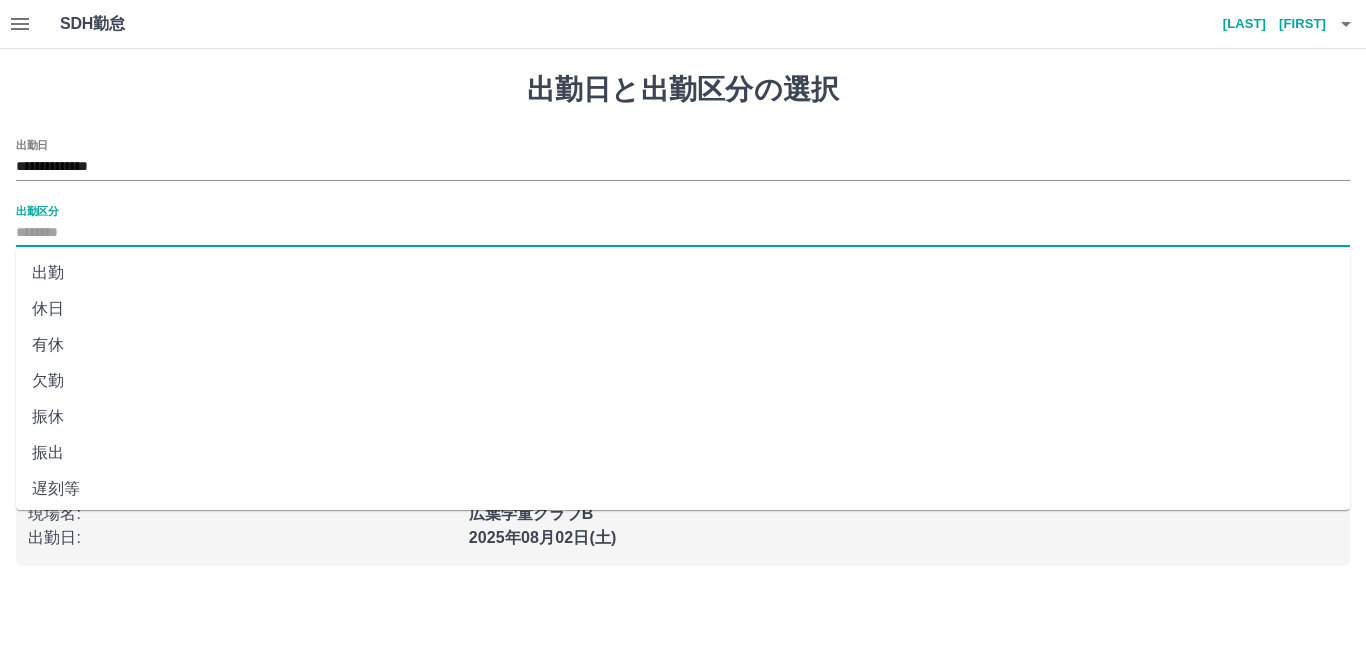 click on "出勤" at bounding box center [683, 273] 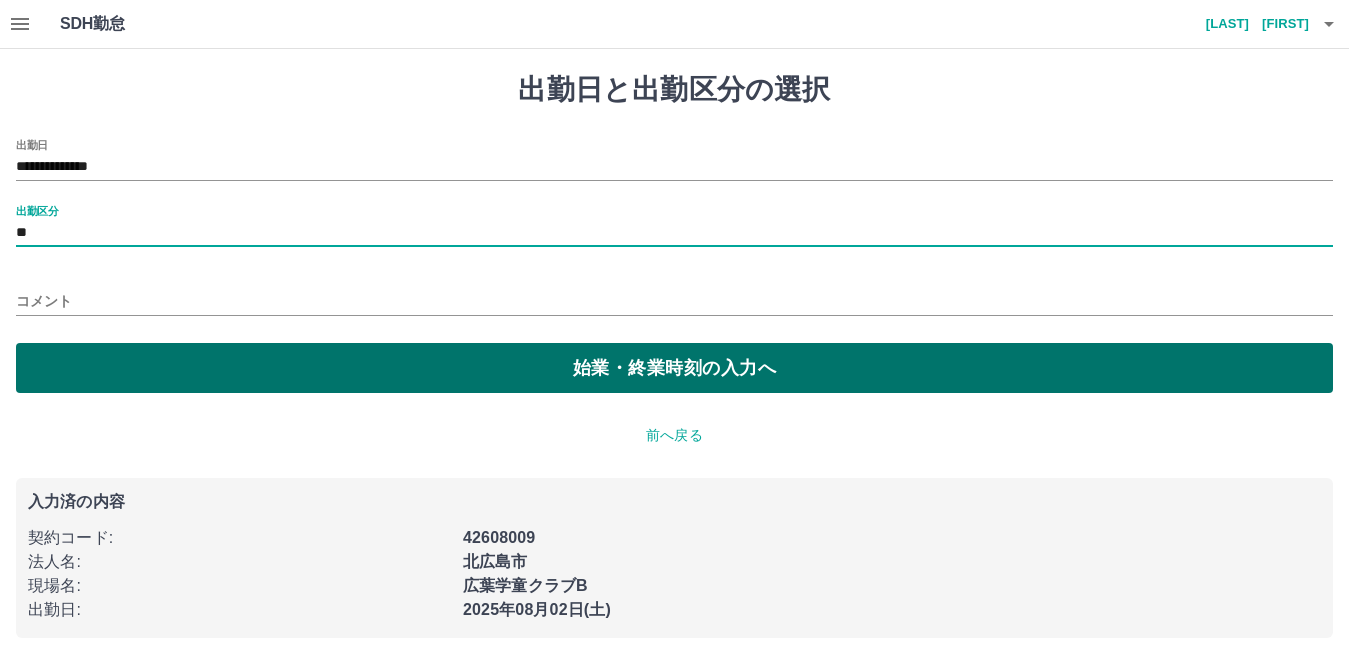 click on "始業・終業時刻の入力へ" at bounding box center [674, 368] 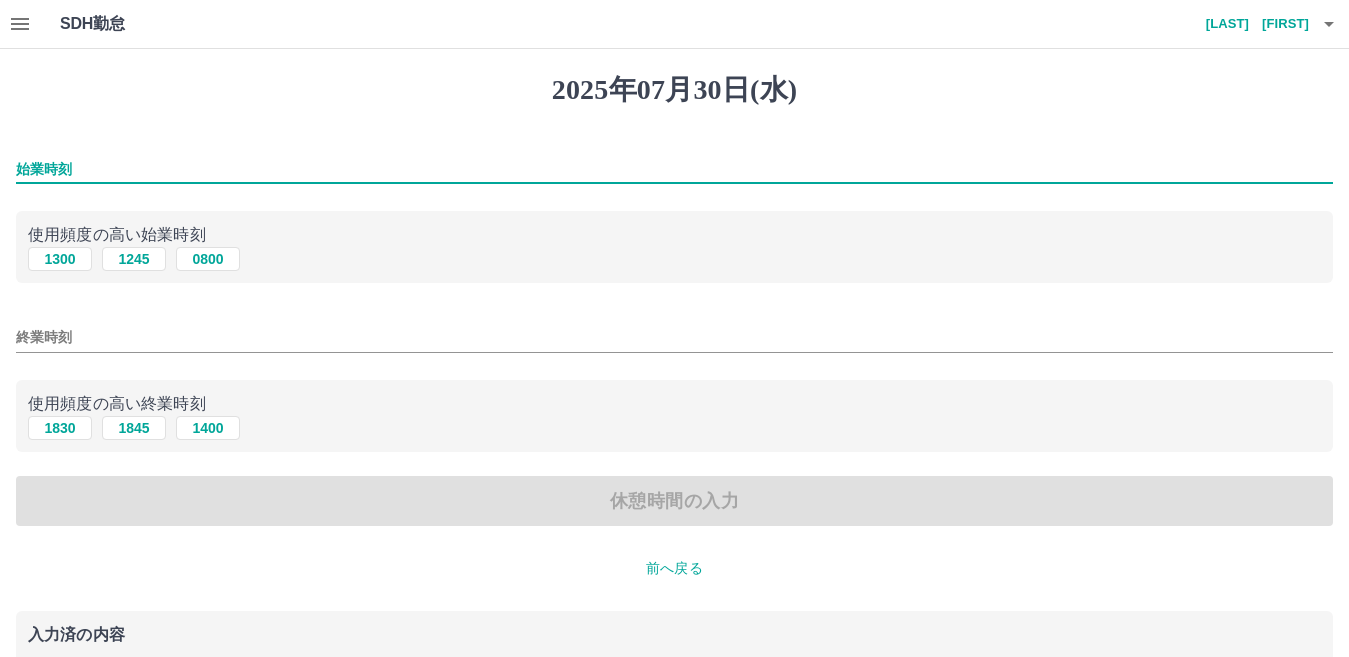 click on "始業時刻" at bounding box center [674, 169] 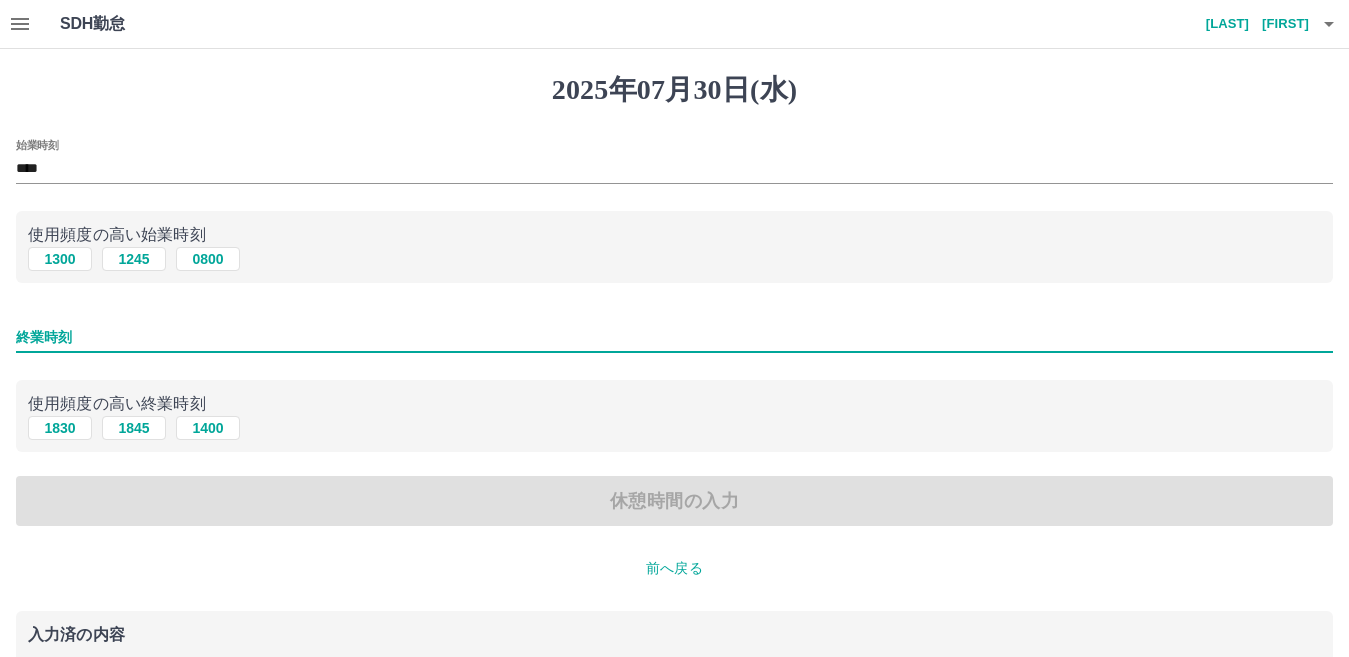 click on "終業時刻" at bounding box center (674, 337) 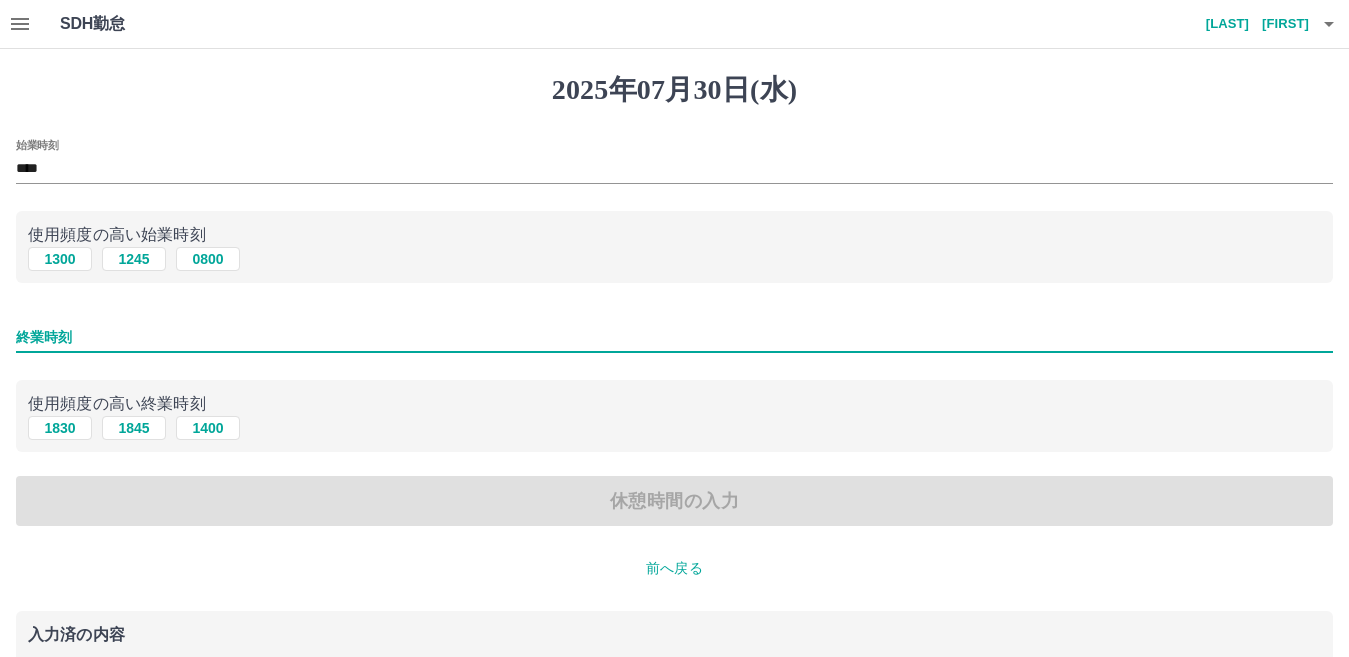 type on "****" 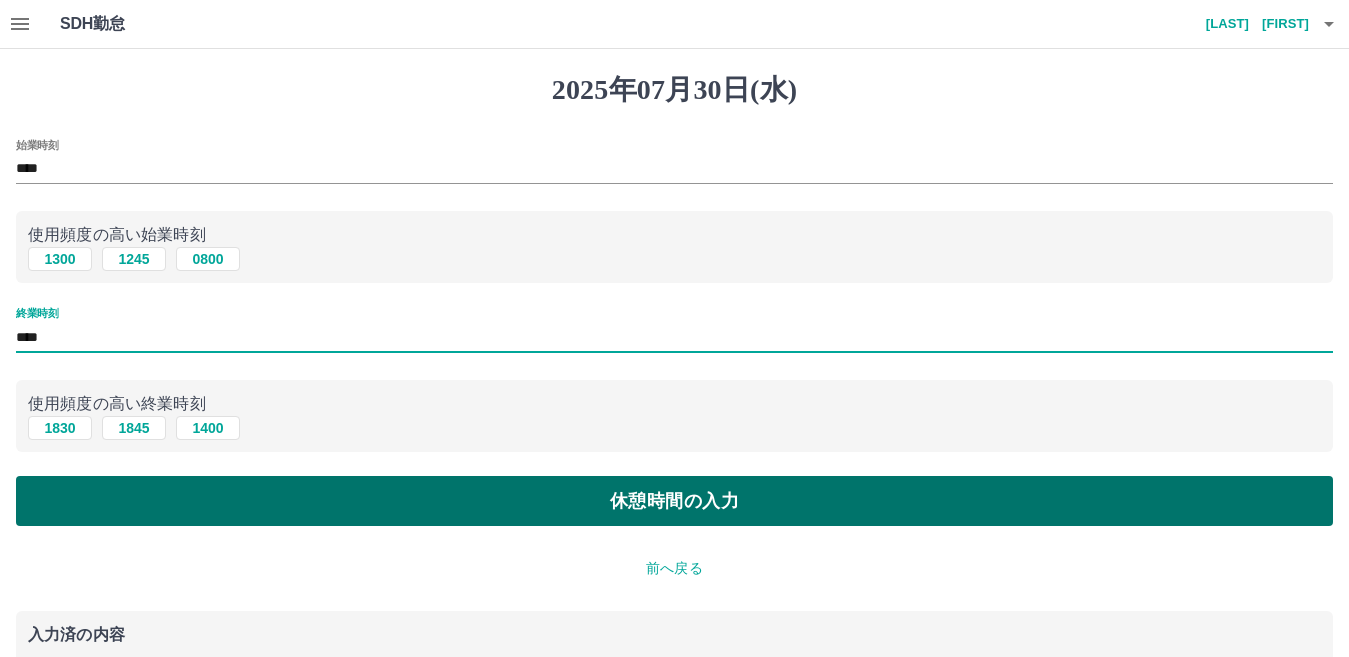 click on "休憩時間の入力" at bounding box center (674, 501) 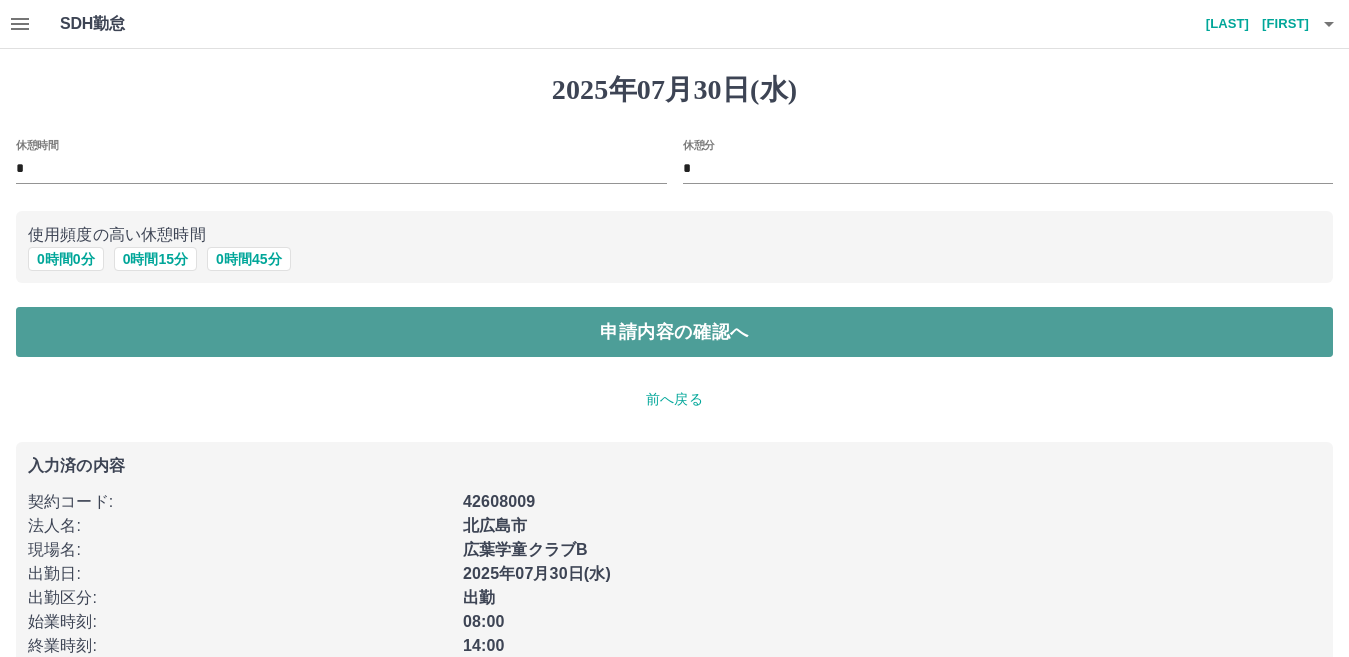 click on "申請内容の確認へ" at bounding box center [674, 332] 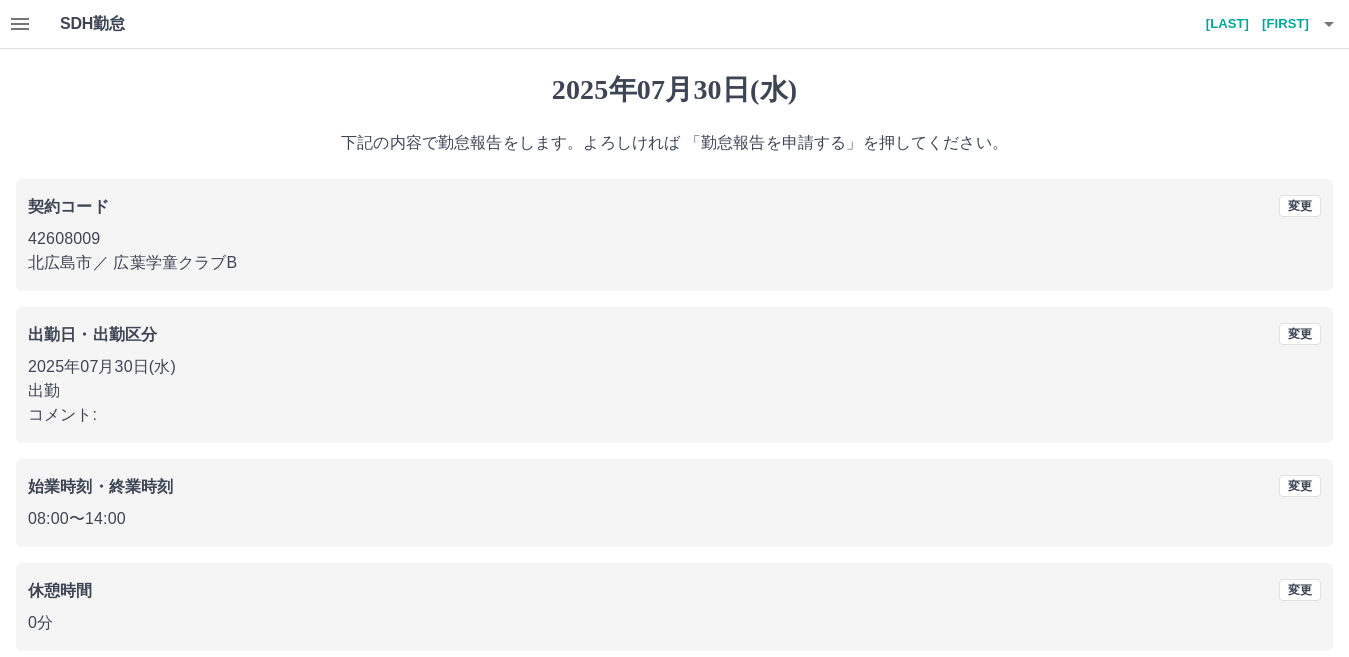 scroll, scrollTop: 92, scrollLeft: 0, axis: vertical 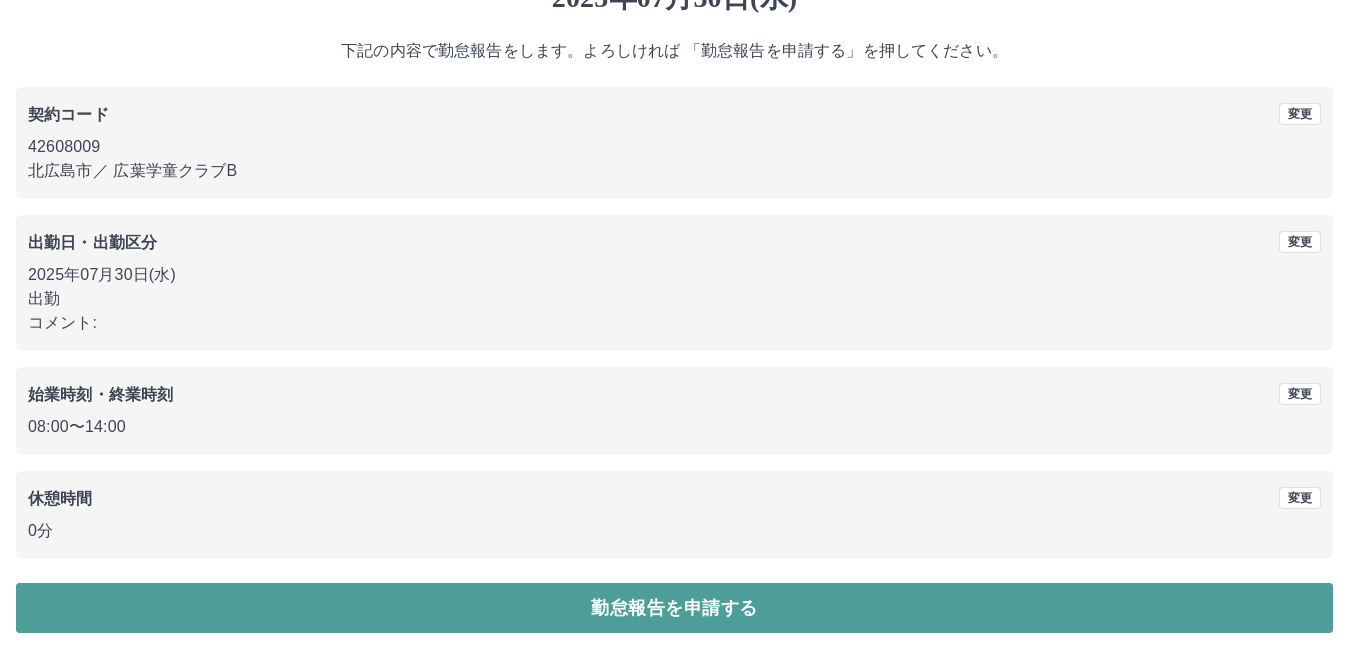 click on "勤怠報告を申請する" at bounding box center (674, 608) 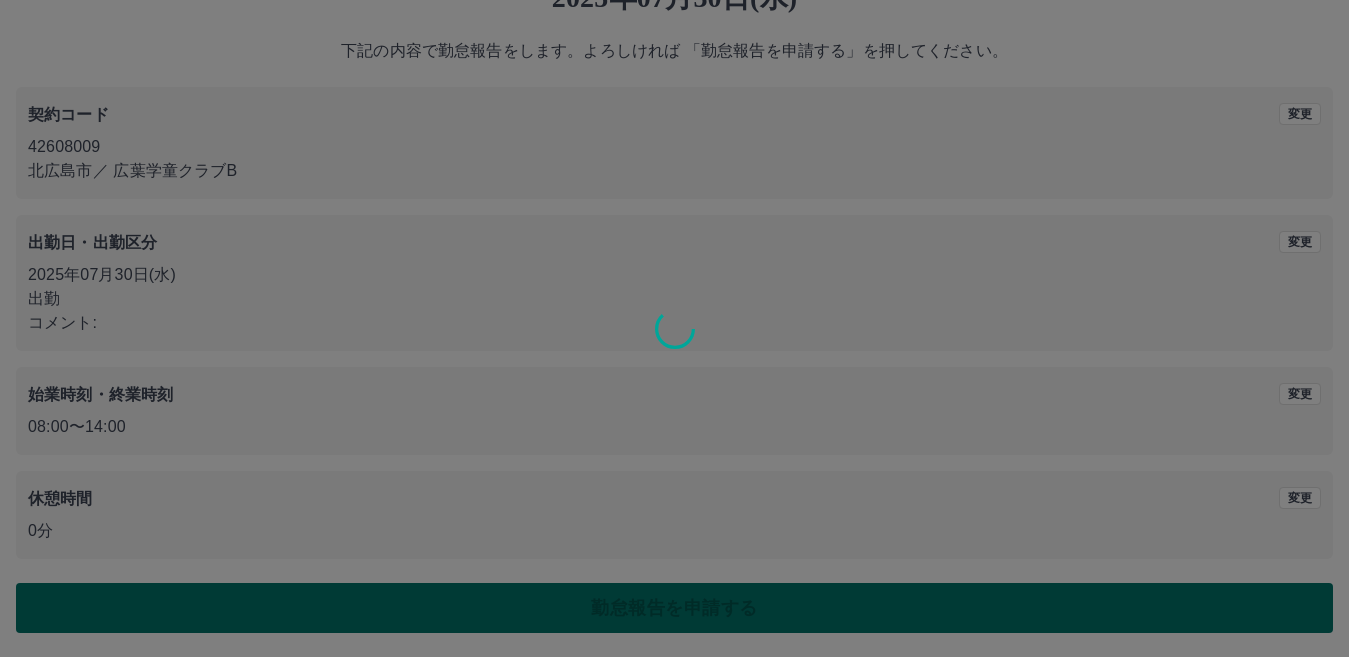 scroll, scrollTop: 0, scrollLeft: 0, axis: both 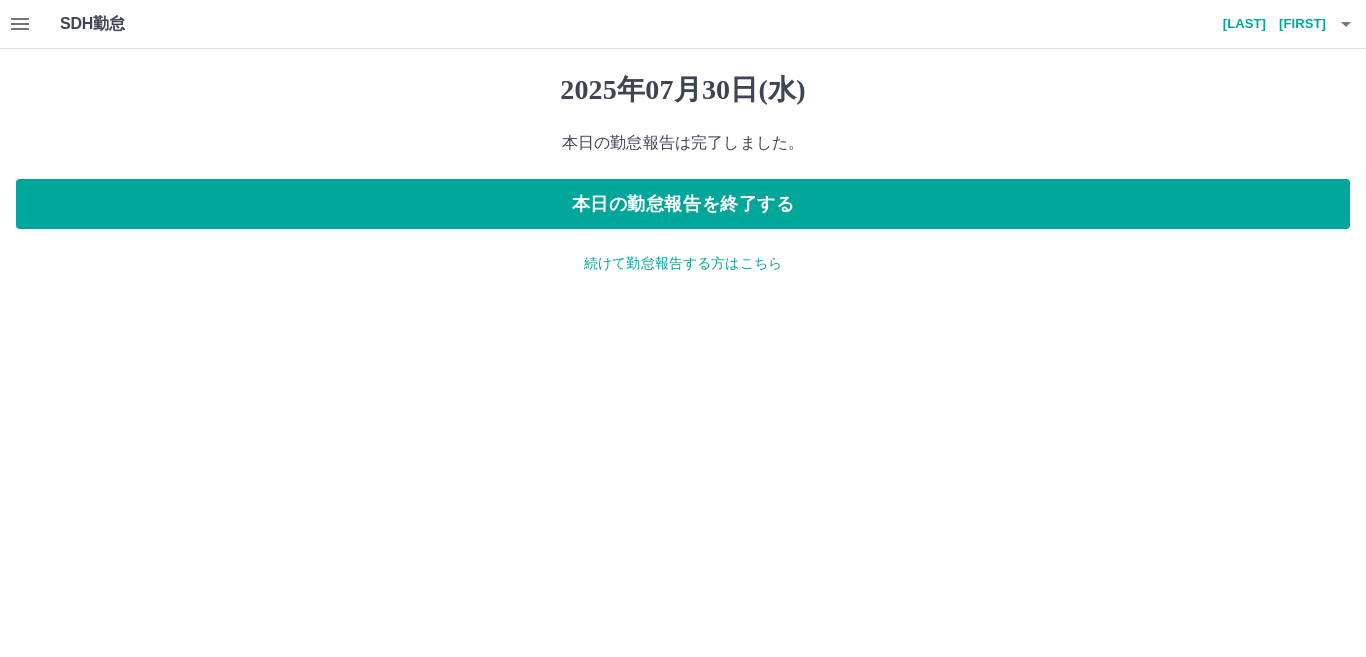 click on "続けて勤怠報告する方はこちら" at bounding box center [683, 263] 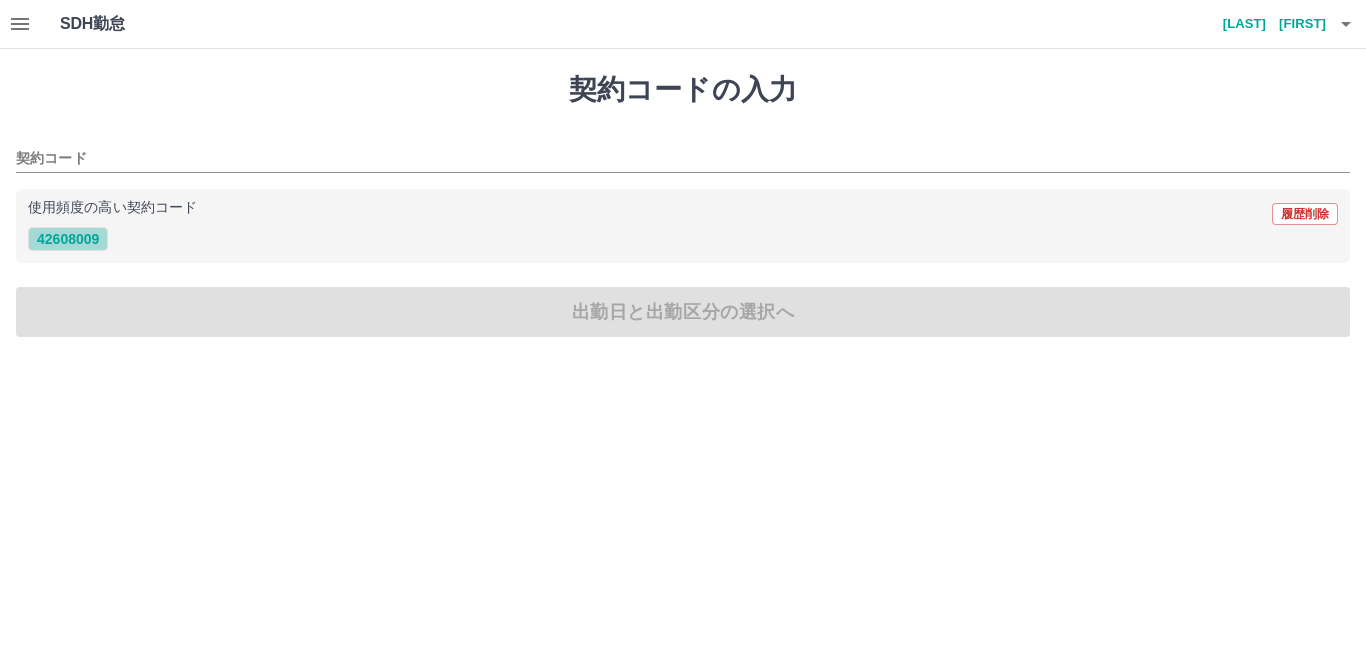 click on "42608009" at bounding box center (68, 239) 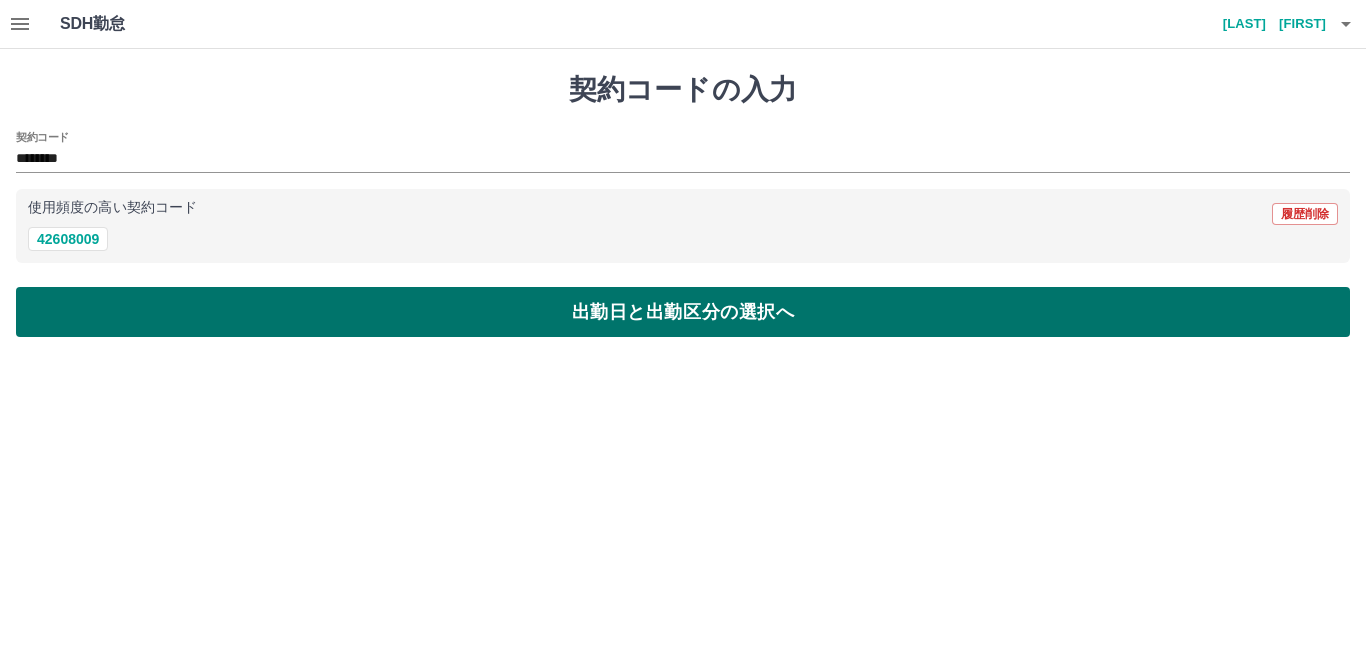 click on "出勤日と出勤区分の選択へ" at bounding box center [683, 312] 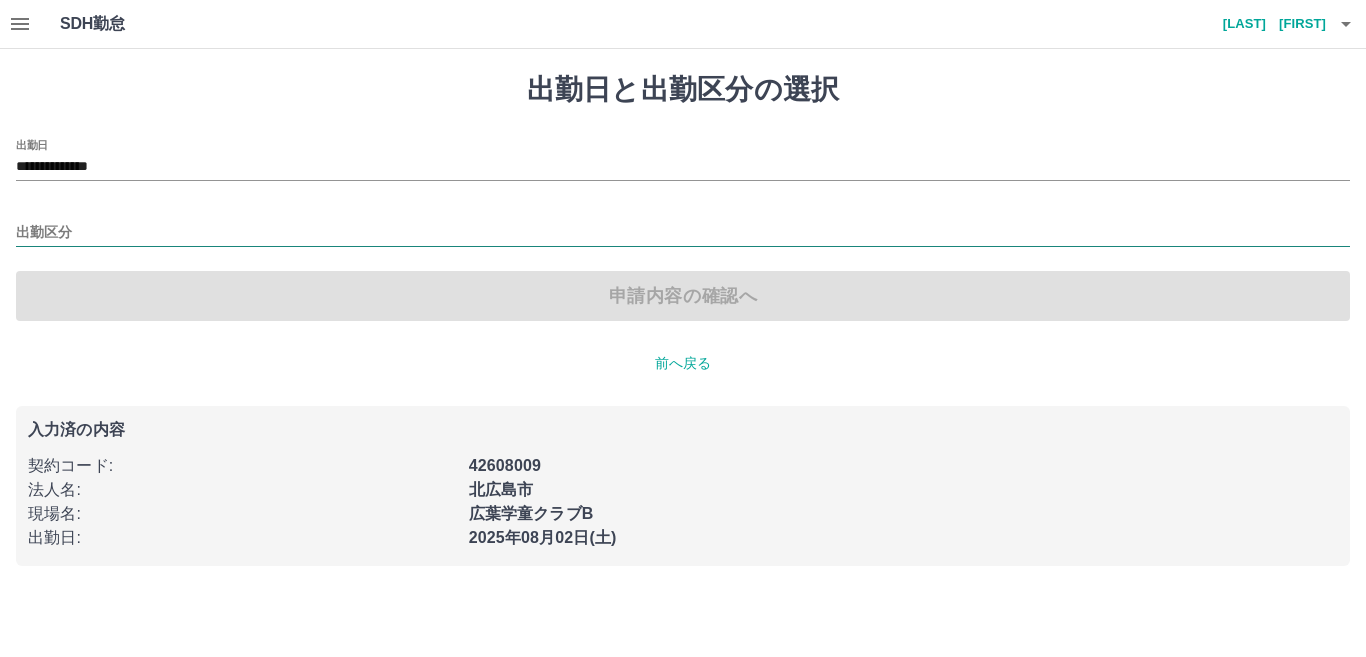 click on "出勤区分" at bounding box center (683, 233) 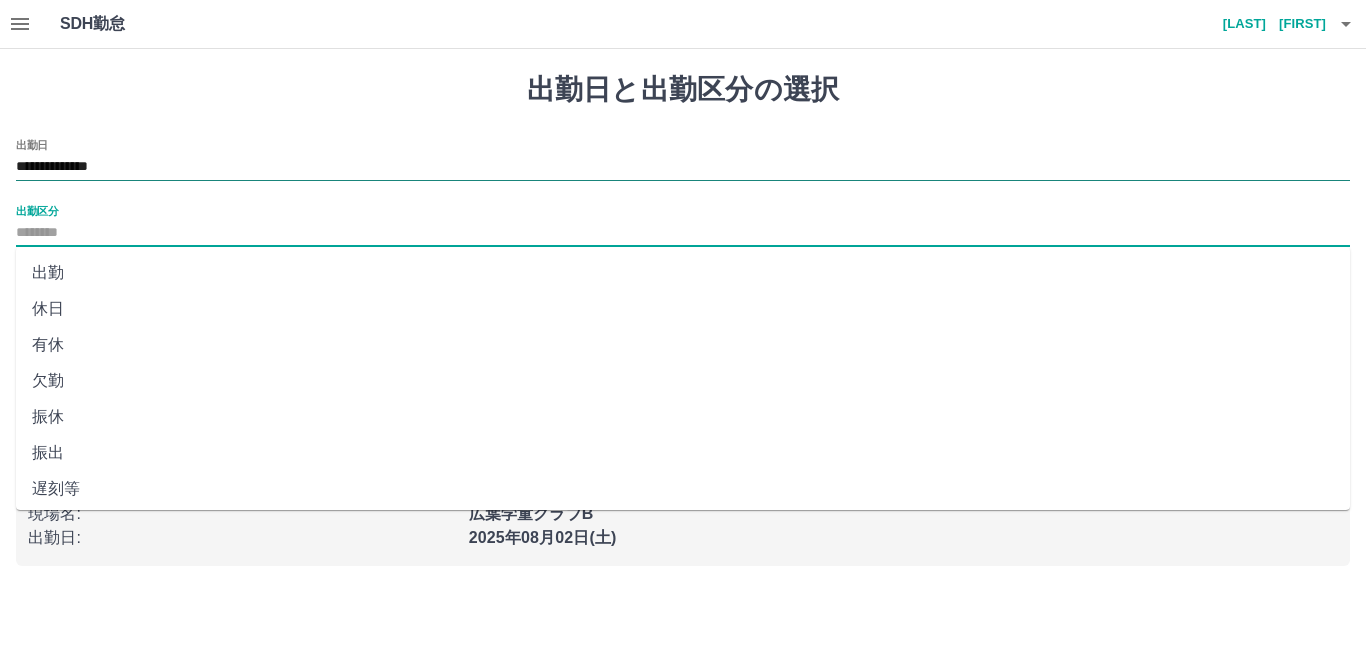 click on "**********" at bounding box center (683, 167) 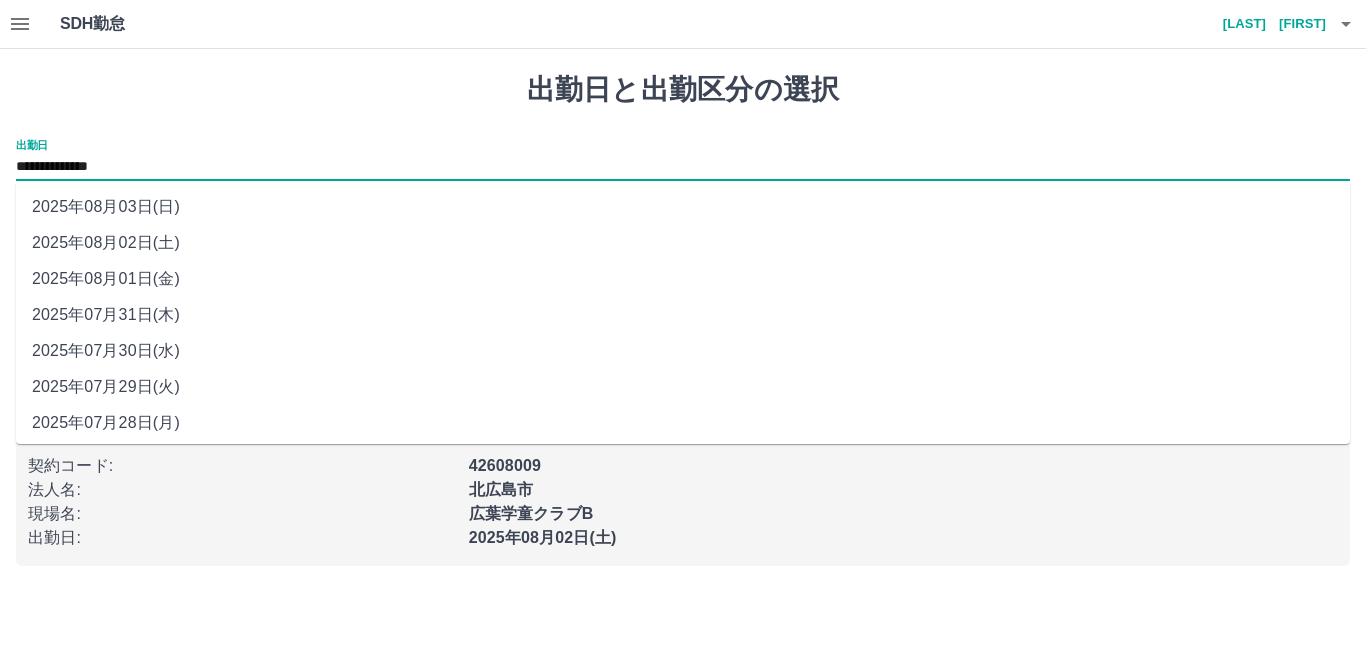 click on "2025年07月31日(木)" at bounding box center (683, 315) 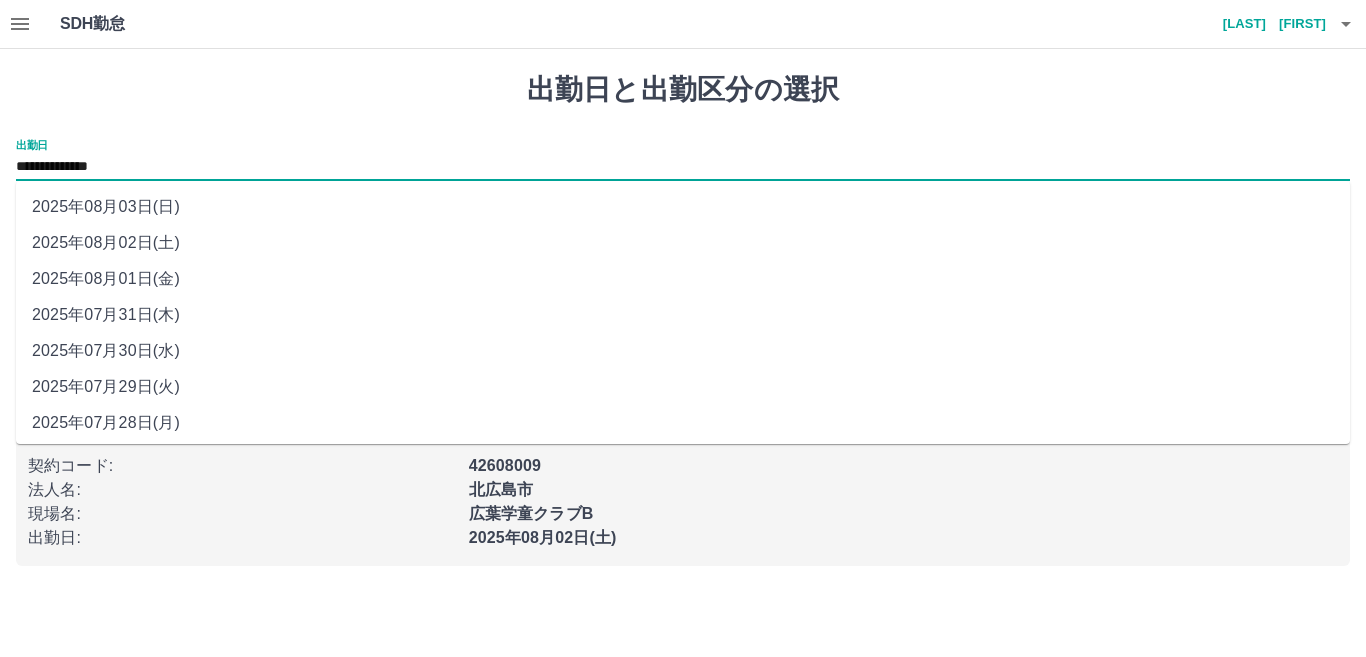 type on "**********" 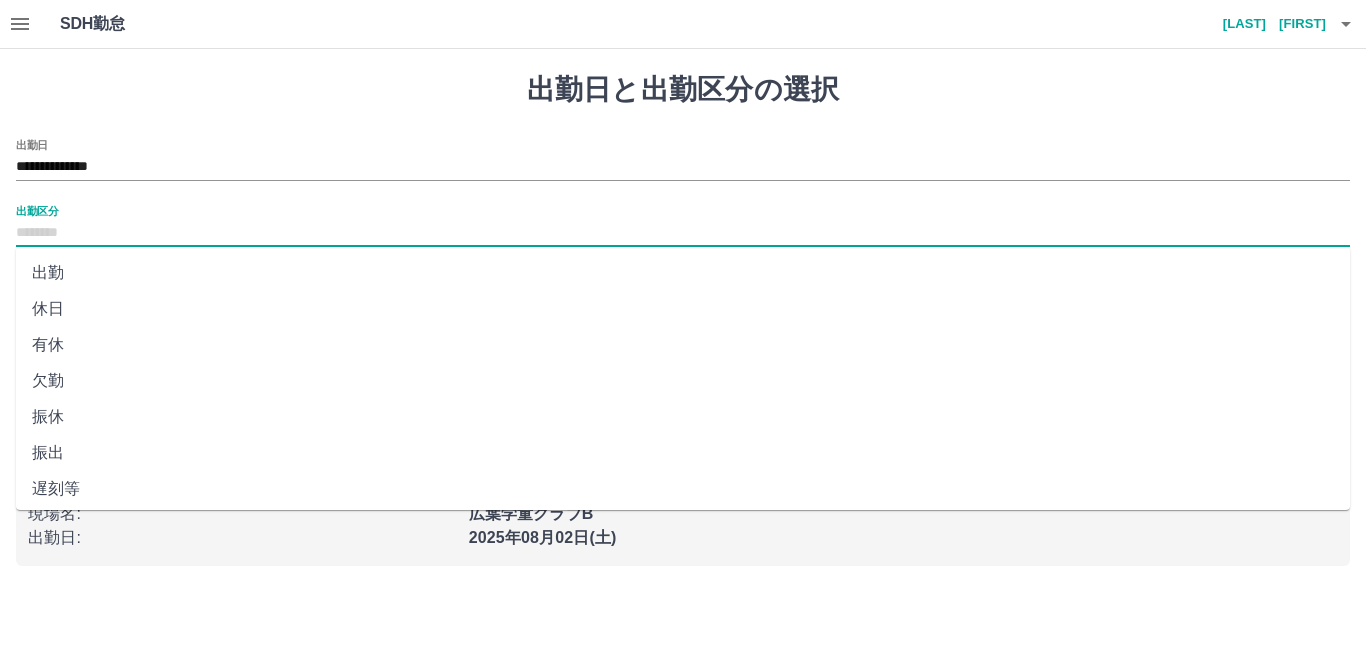 click on "出勤区分" at bounding box center [683, 233] 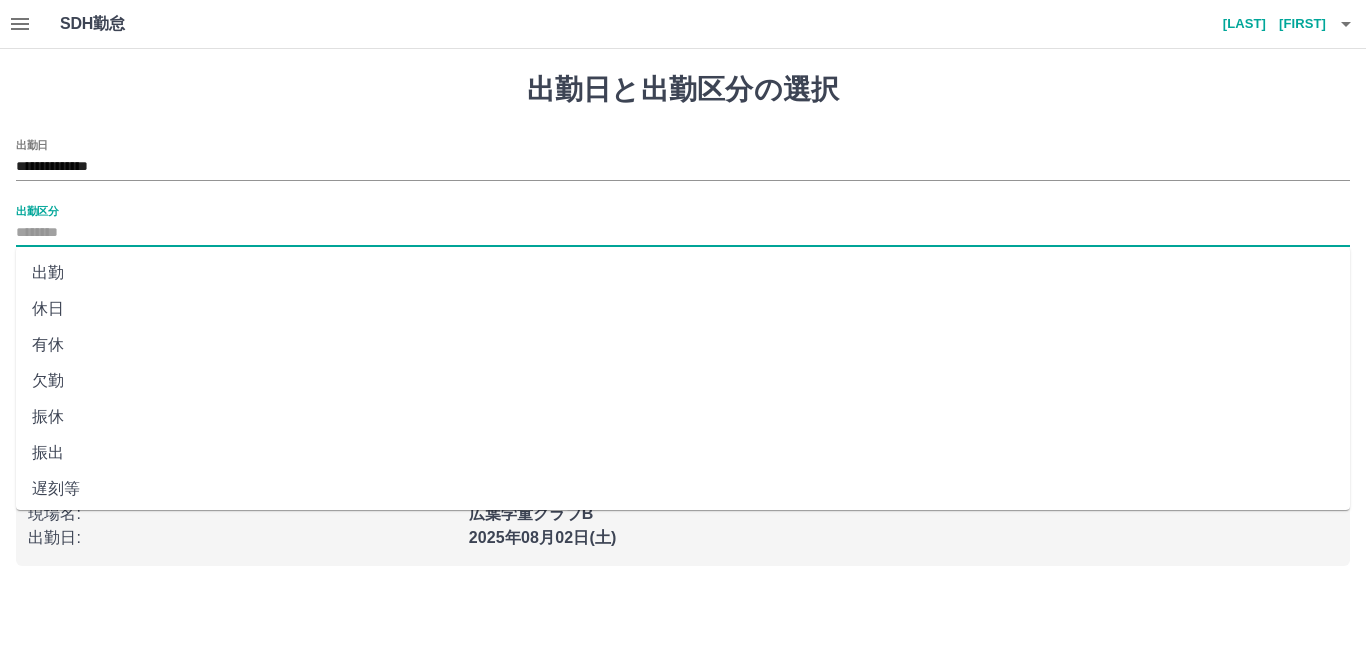 click on "出勤" at bounding box center (683, 273) 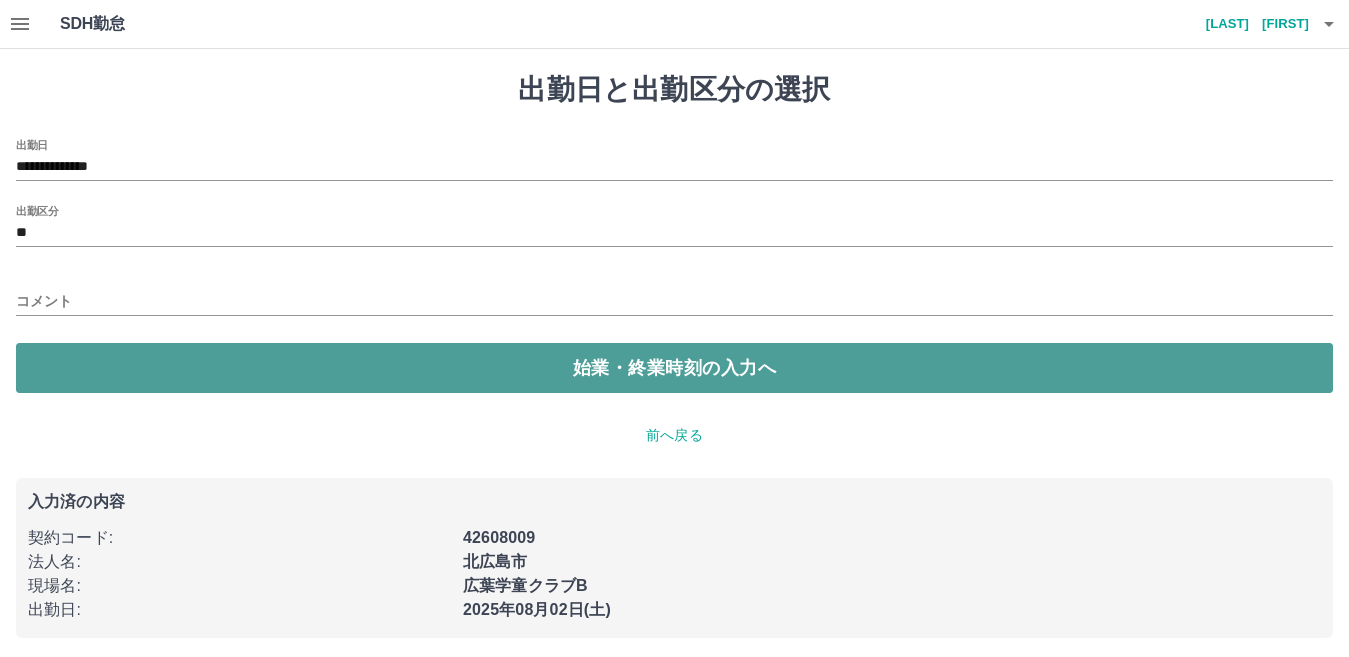 click on "始業・終業時刻の入力へ" at bounding box center [674, 368] 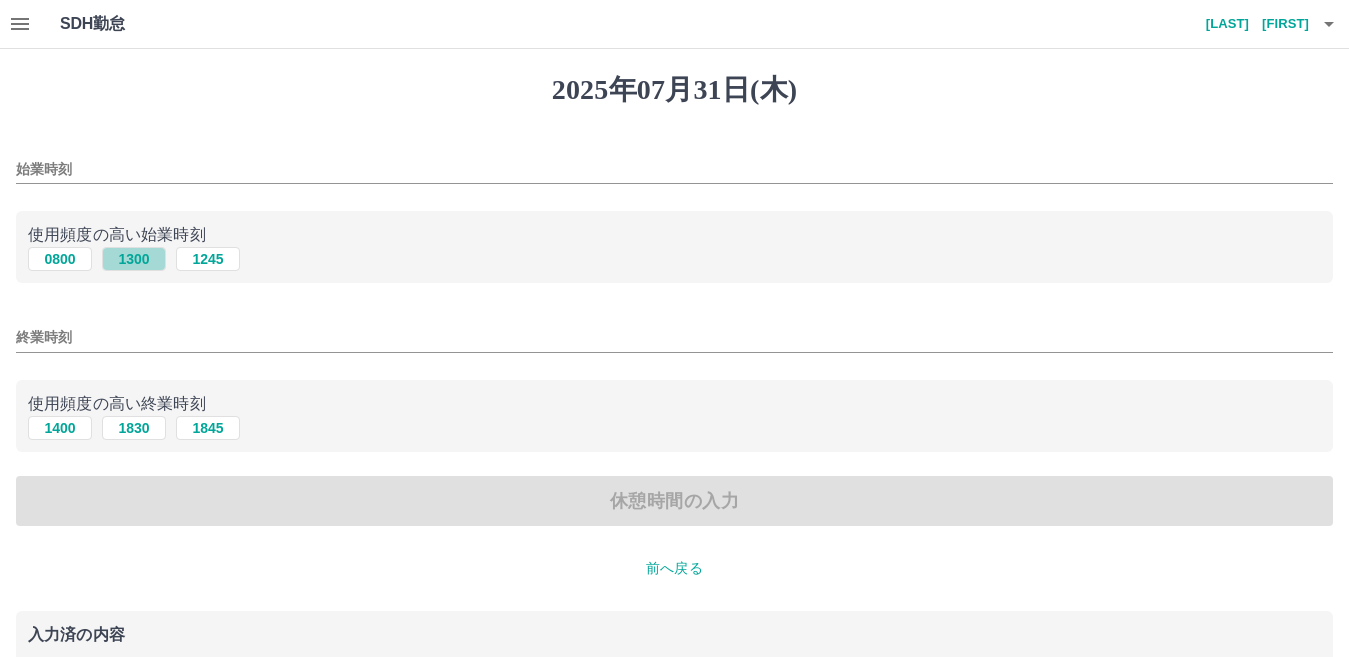 click on "1300" at bounding box center [134, 259] 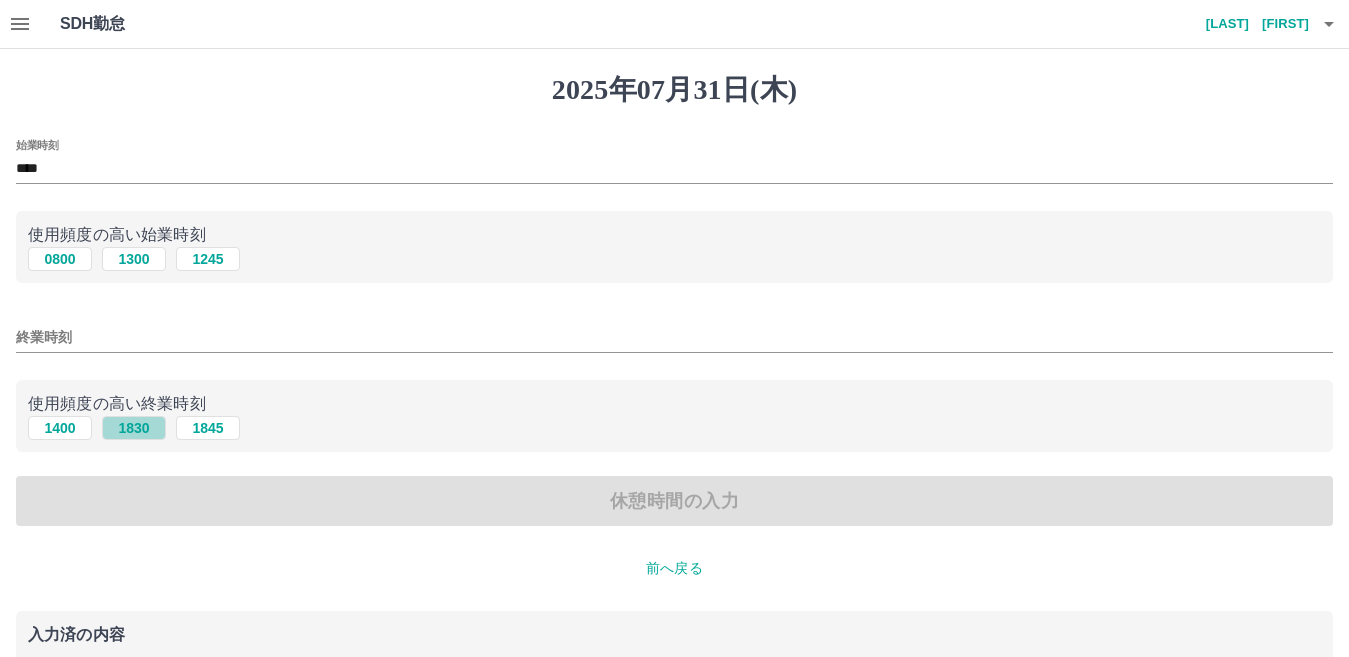 click on "1830" at bounding box center [134, 428] 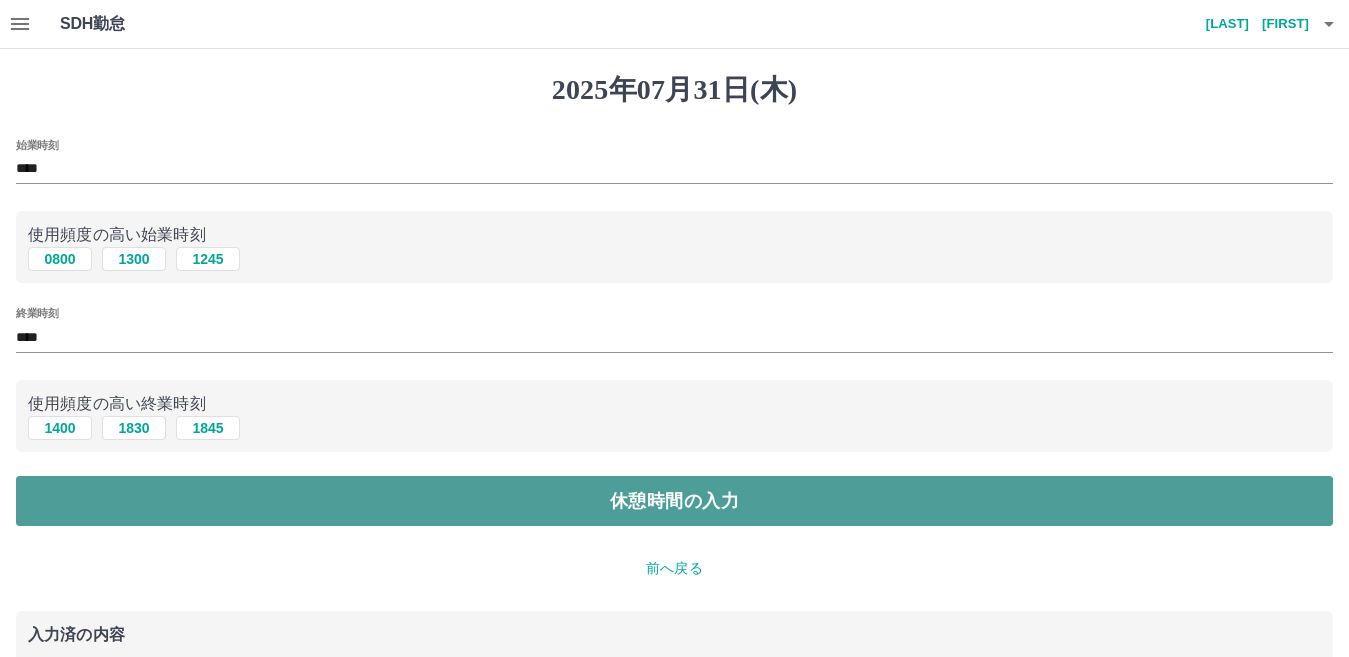 click on "休憩時間の入力" at bounding box center (674, 501) 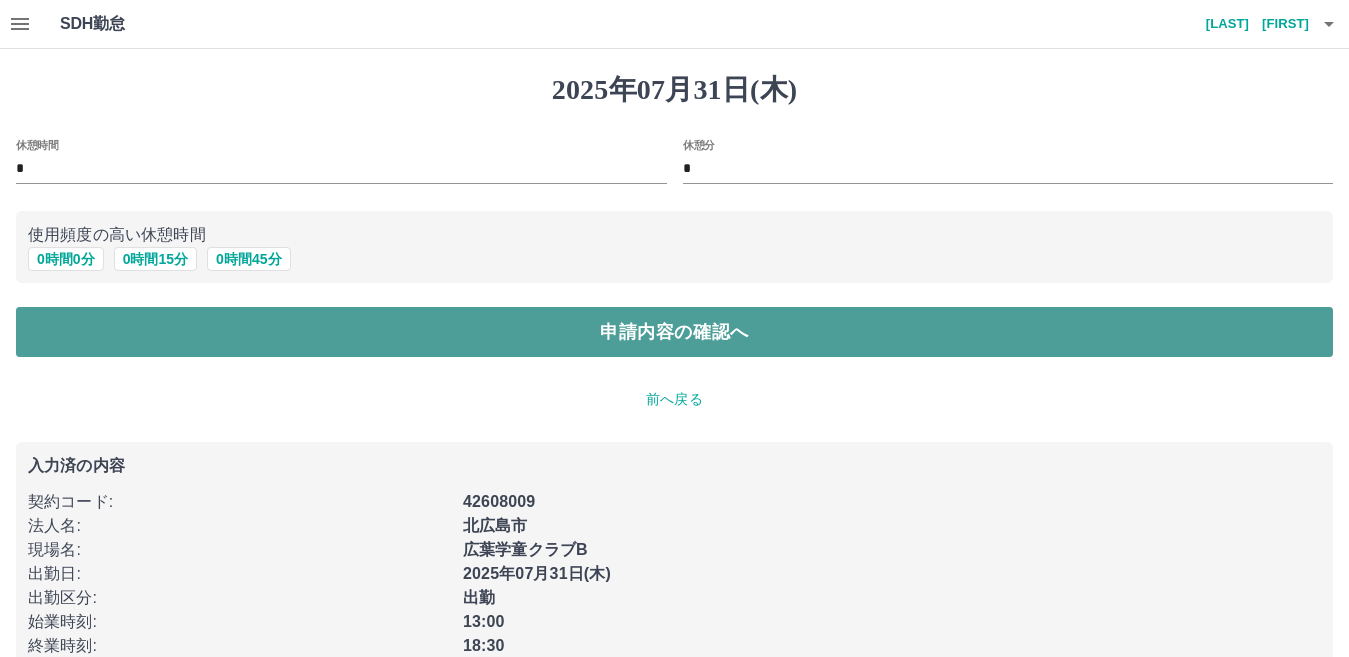 click on "申請内容の確認へ" at bounding box center [674, 332] 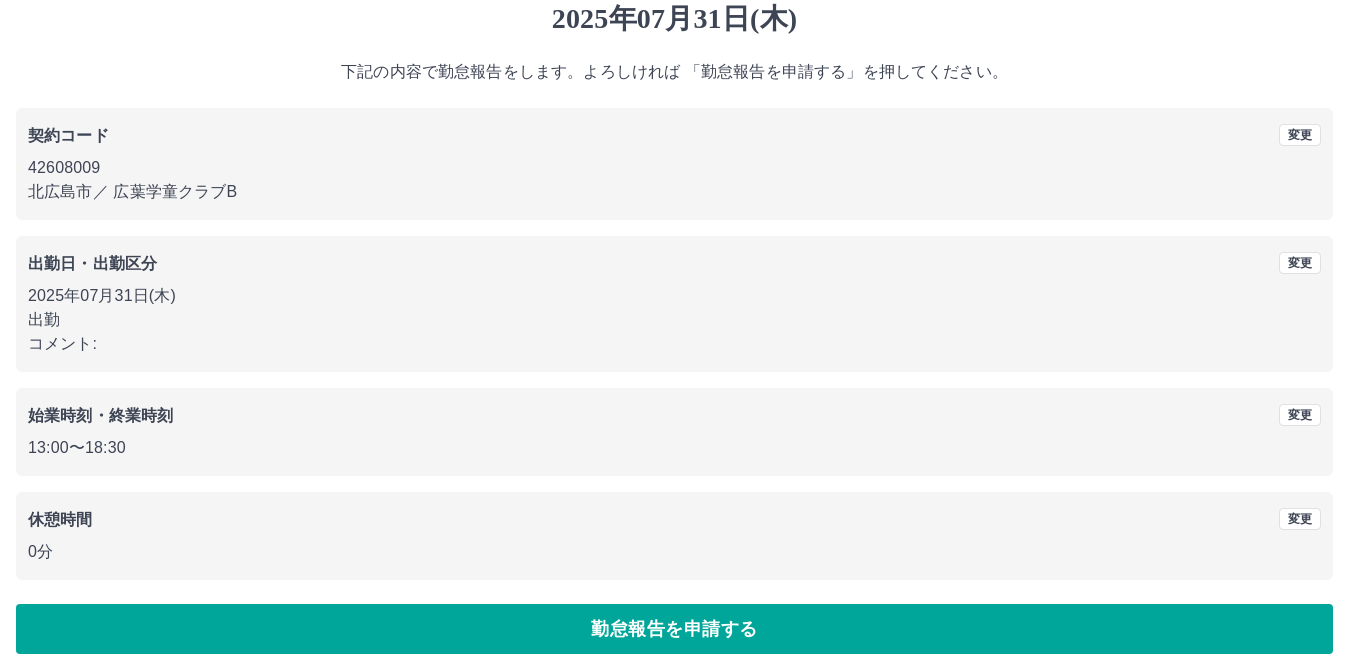 scroll, scrollTop: 92, scrollLeft: 0, axis: vertical 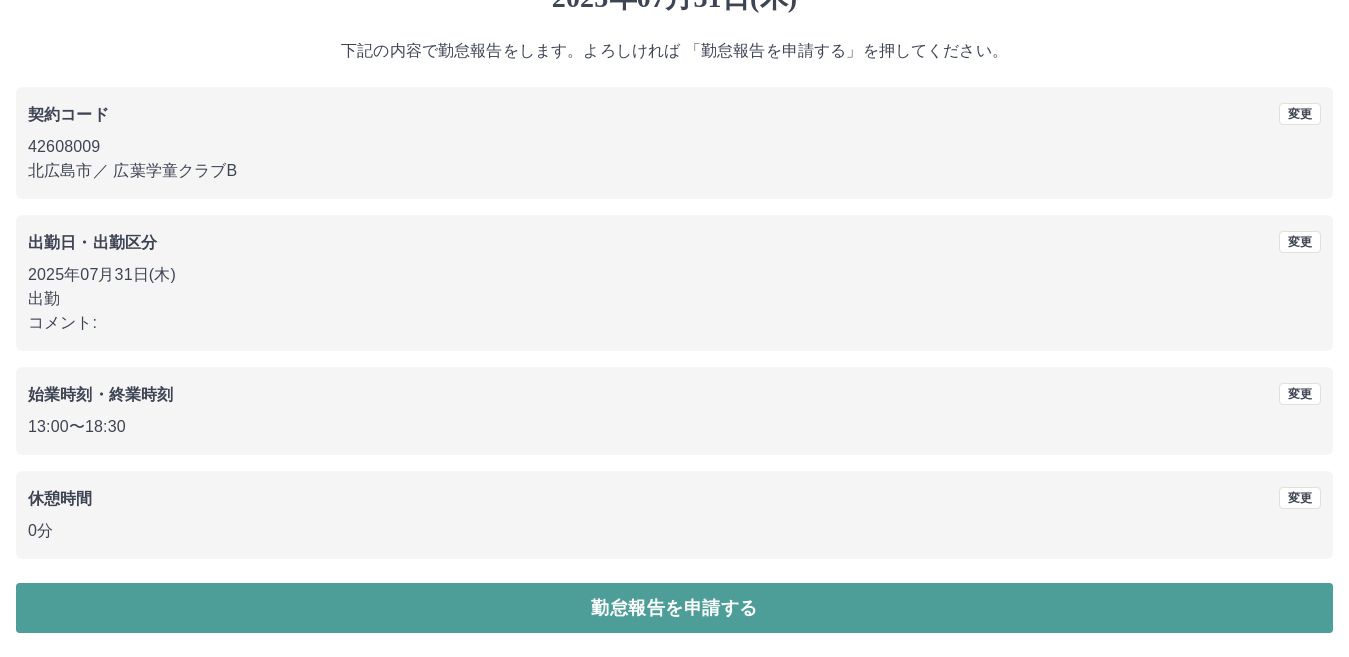 click on "勤怠報告を申請する" at bounding box center (674, 608) 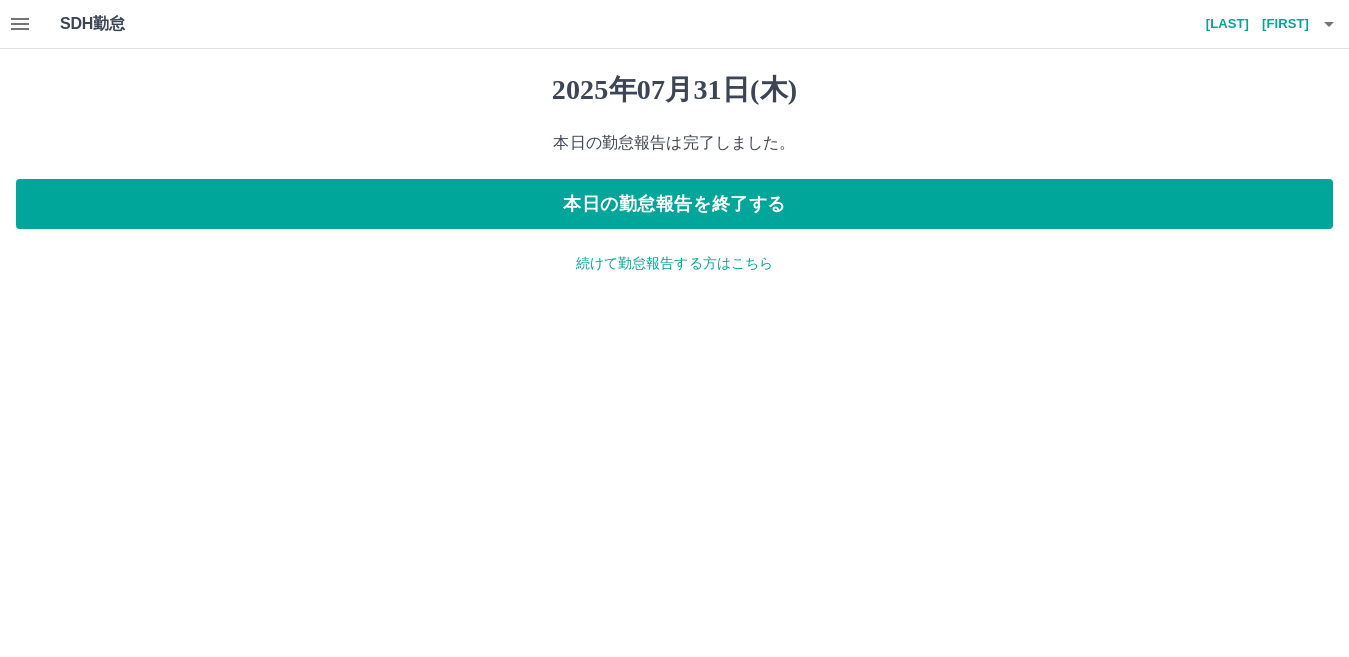 scroll, scrollTop: 0, scrollLeft: 0, axis: both 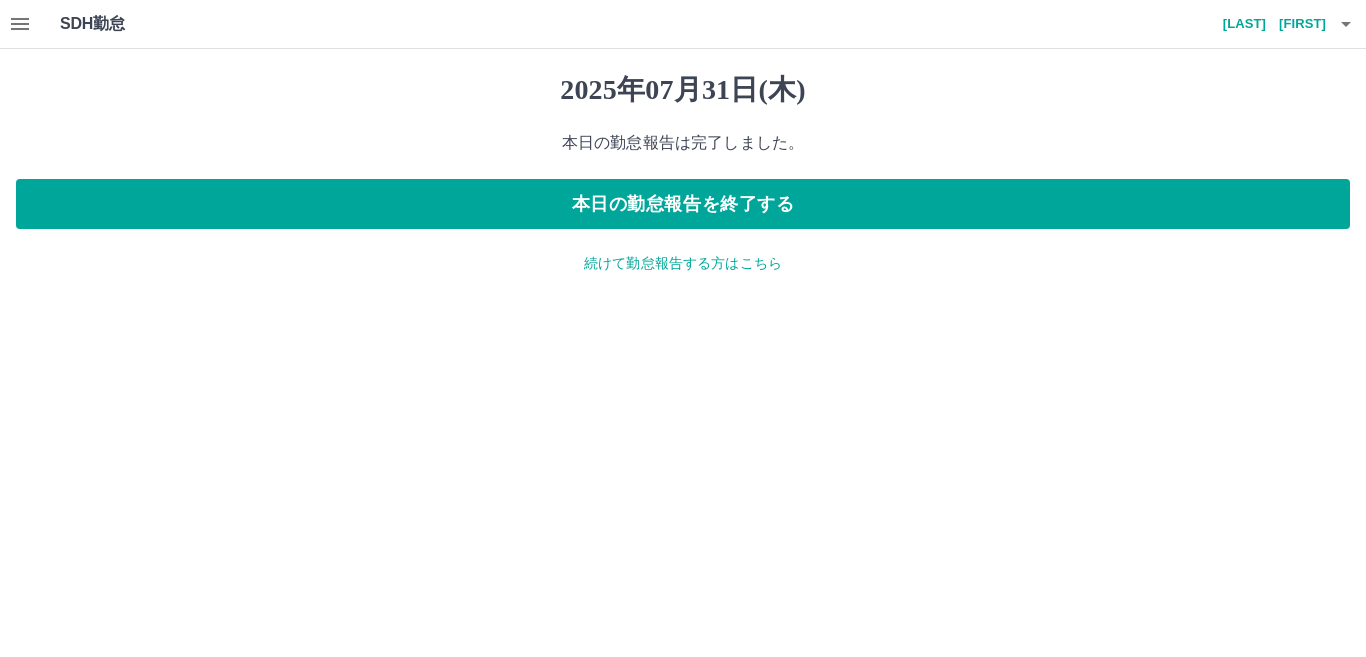 click on "続けて勤怠報告する方はこちら" at bounding box center [683, 263] 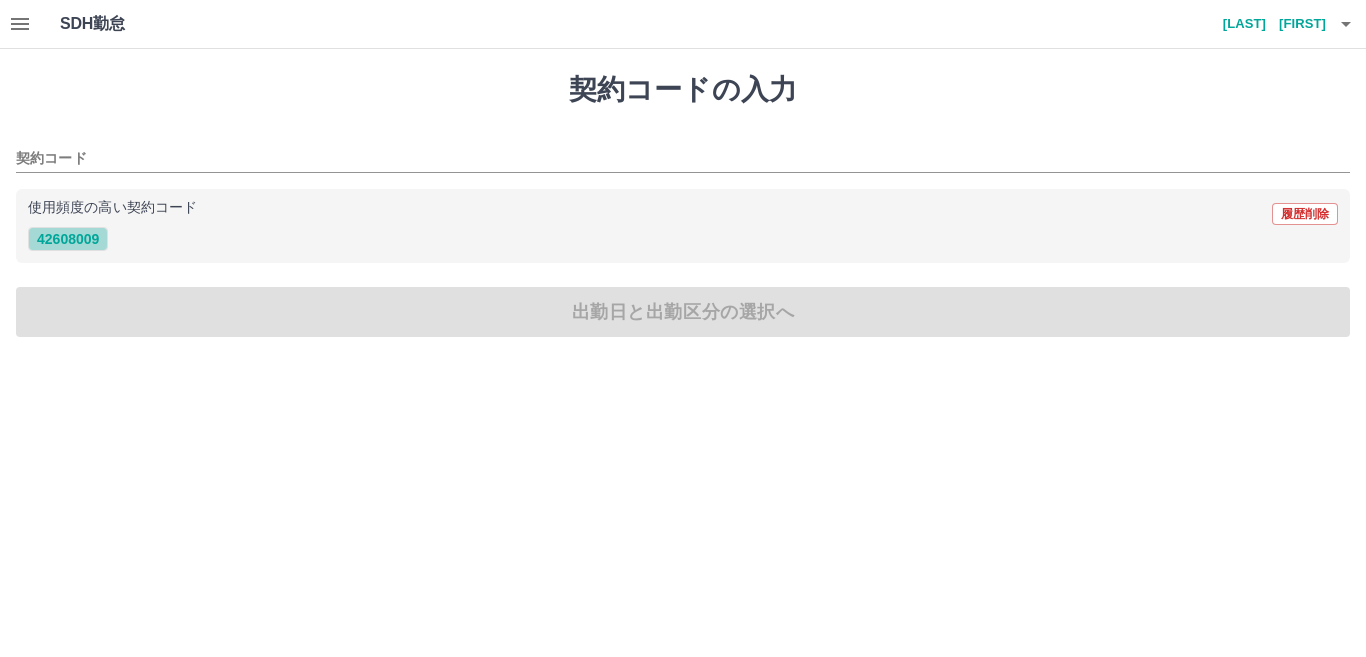 click on "42608009" at bounding box center [68, 239] 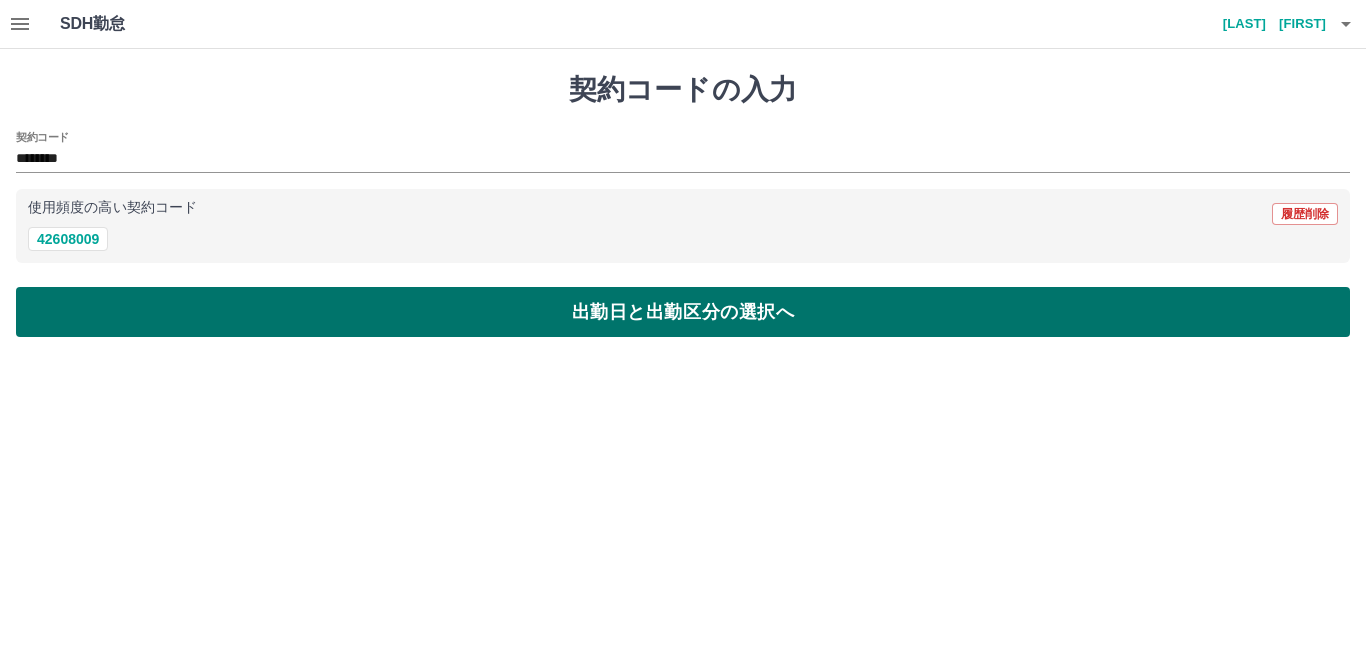 click on "出勤日と出勤区分の選択へ" at bounding box center [683, 312] 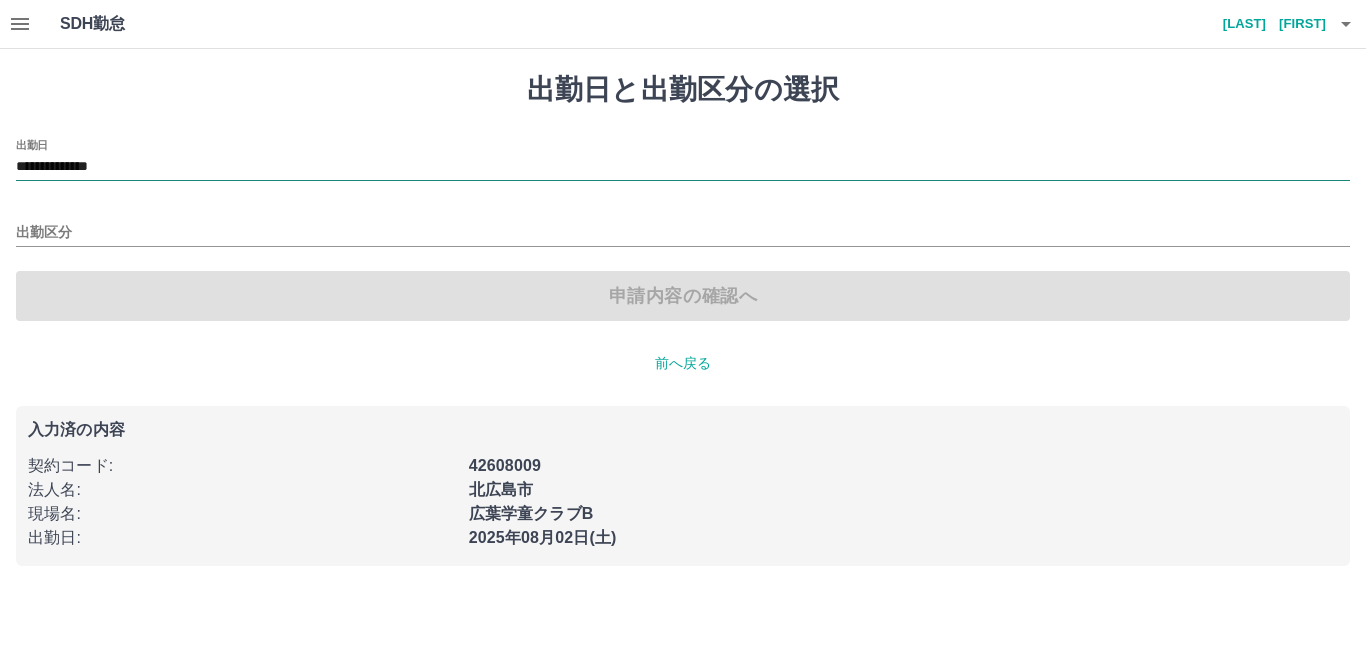 click on "**********" at bounding box center [683, 167] 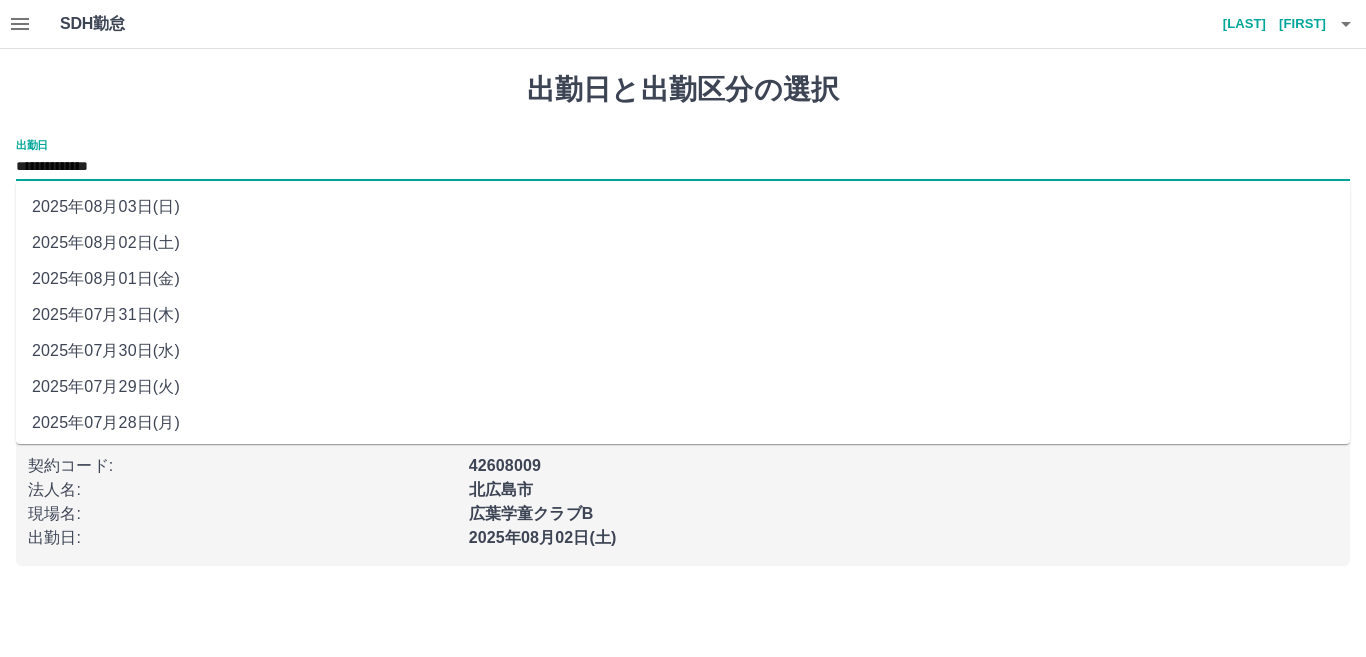 click on "2025年08月01日(金)" at bounding box center (683, 279) 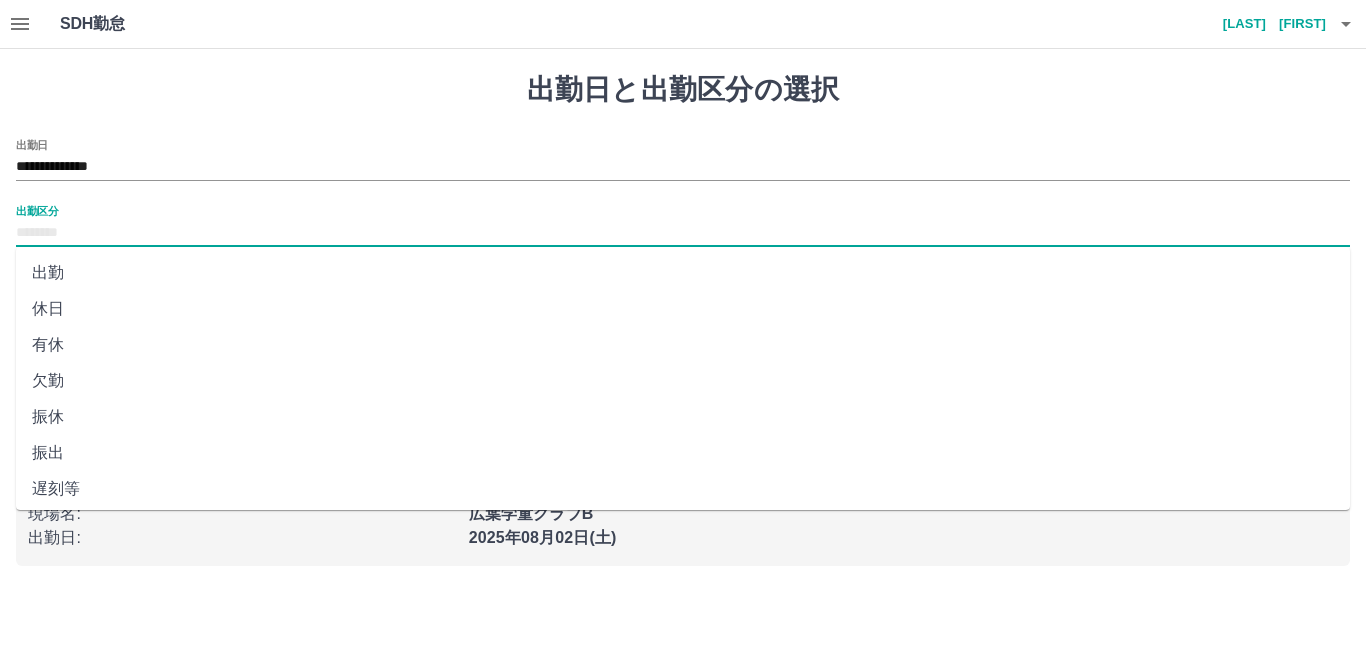 click on "出勤区分" at bounding box center [683, 233] 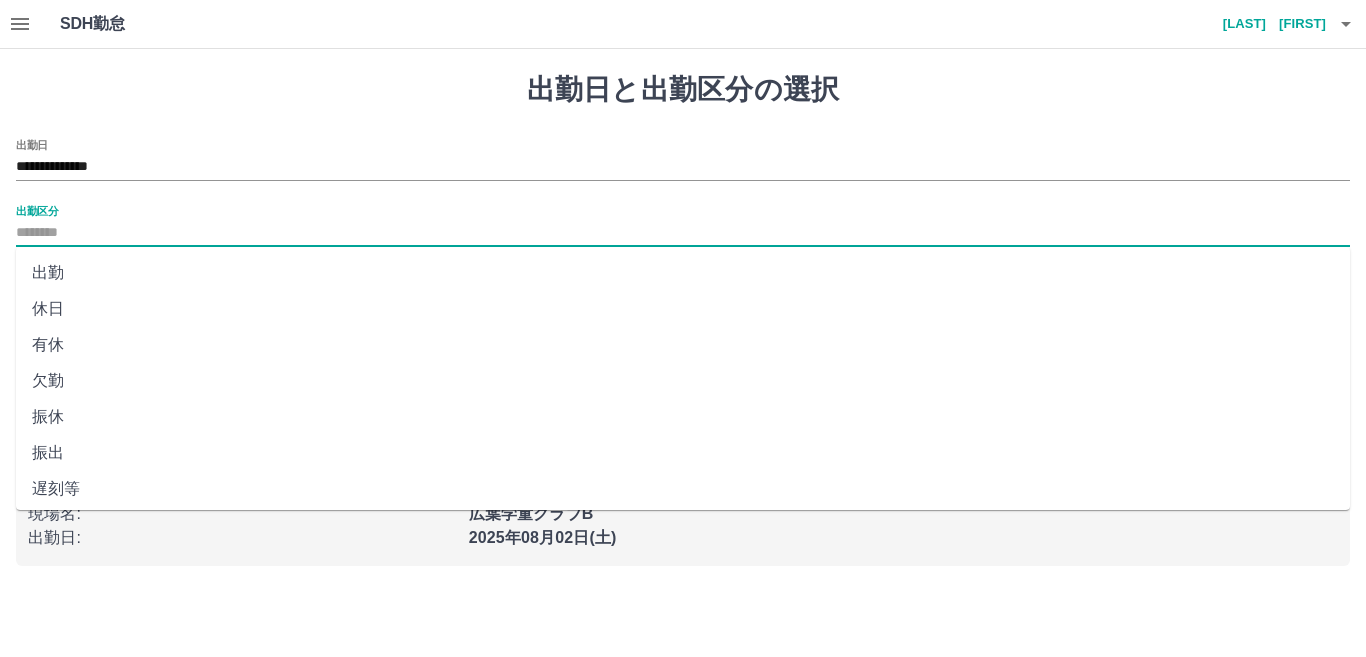 click on "出勤" at bounding box center (683, 273) 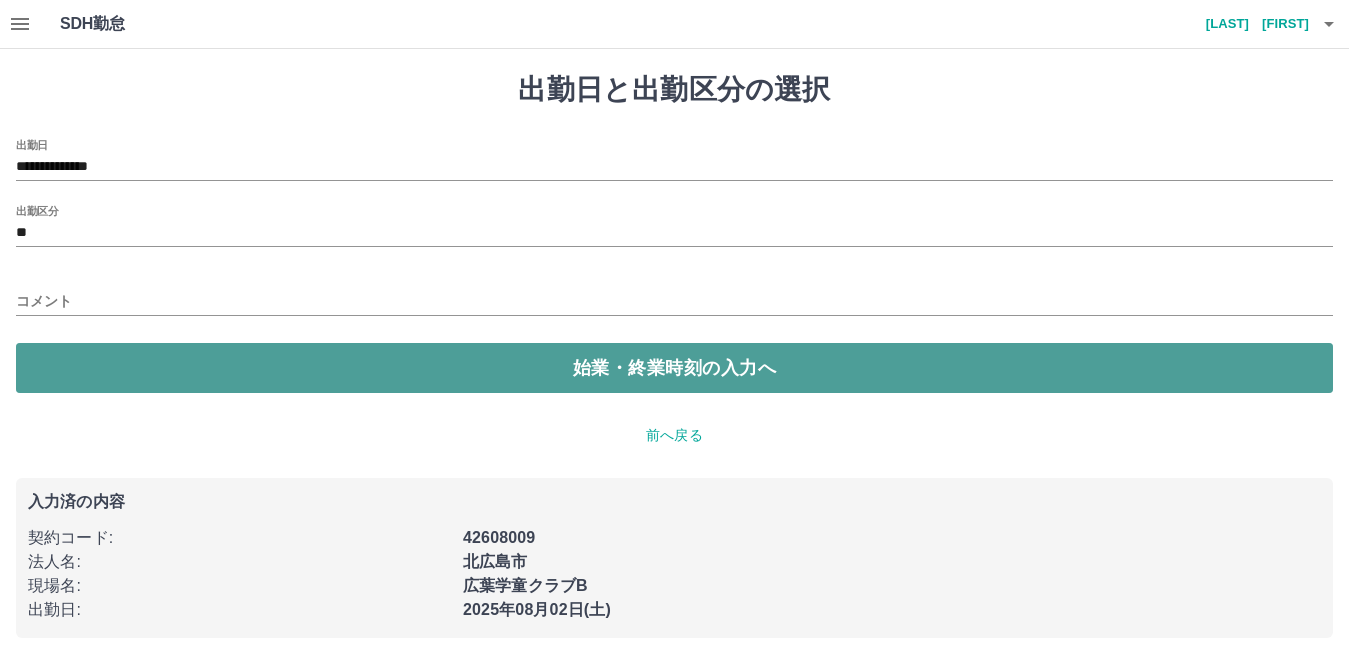 click on "始業・終業時刻の入力へ" at bounding box center [674, 368] 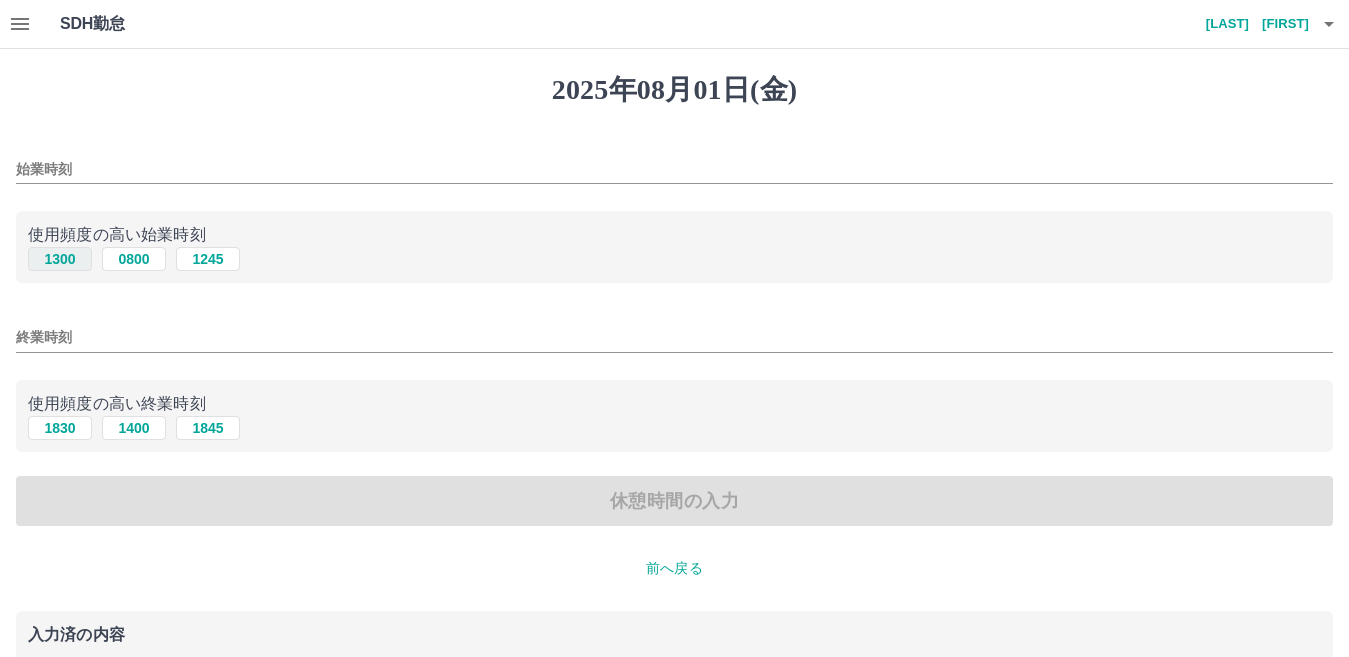 click on "1300" at bounding box center [60, 259] 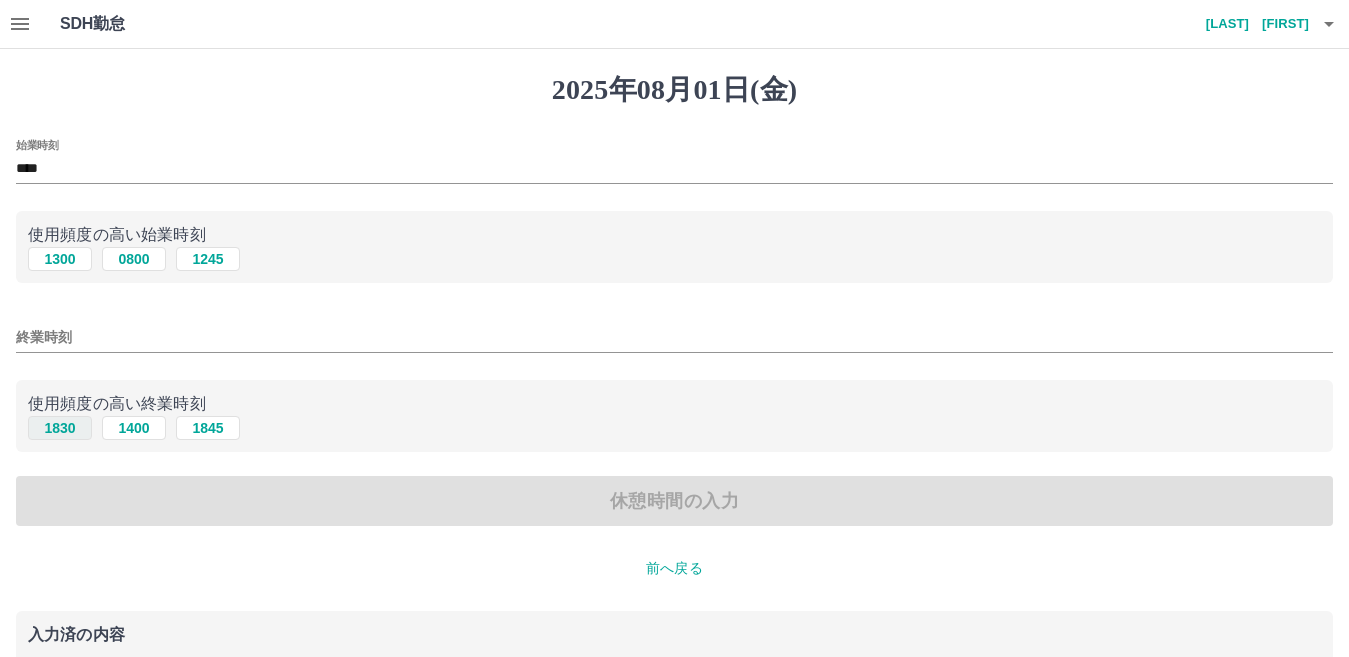 click on "1830" at bounding box center [60, 428] 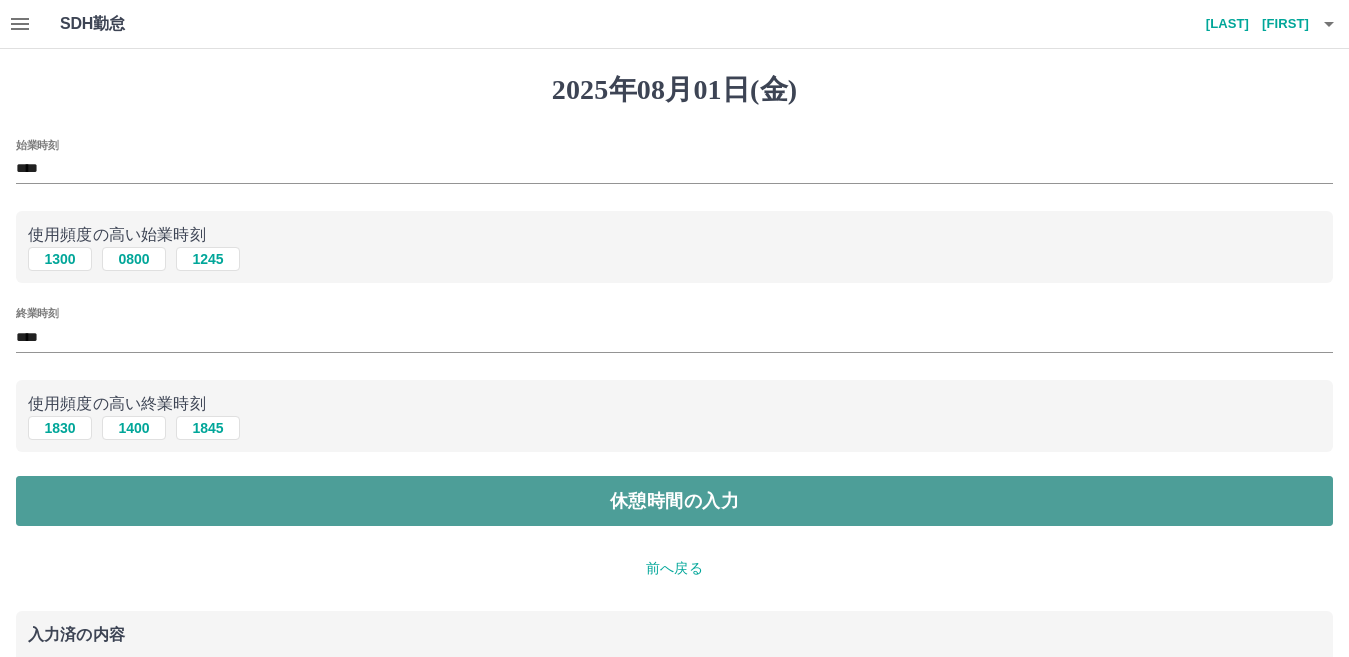click on "休憩時間の入力" at bounding box center [674, 501] 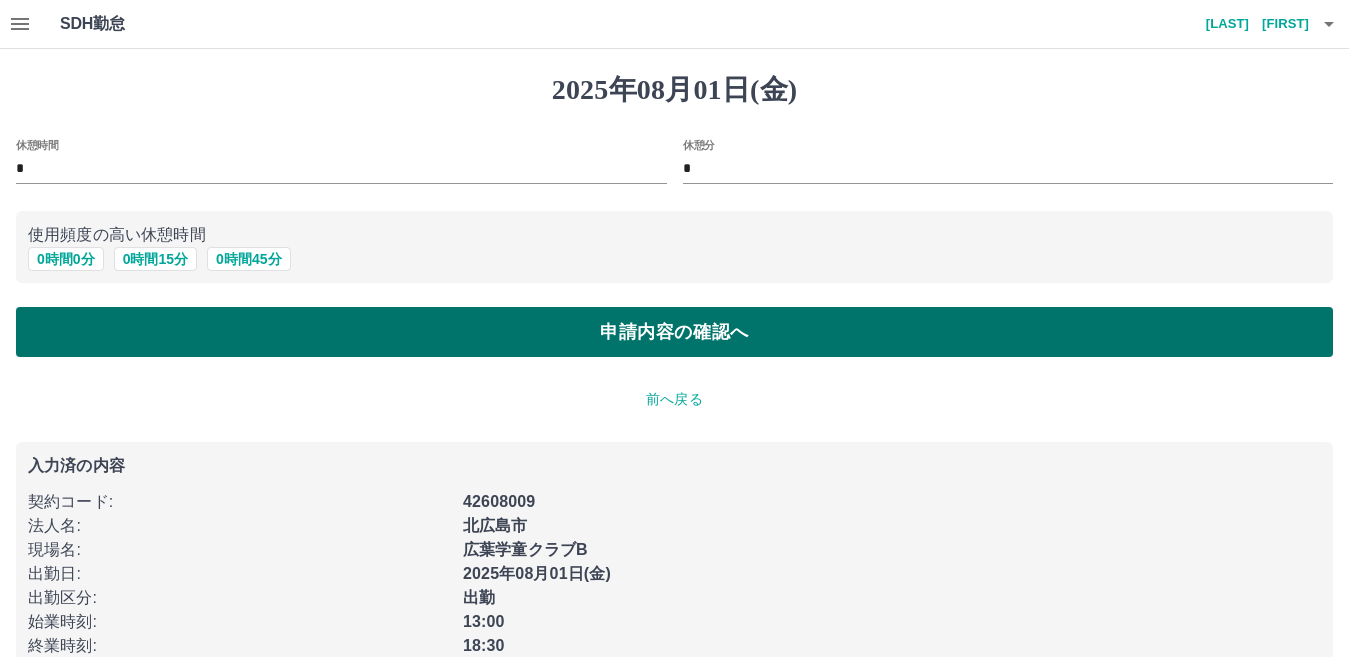 click on "申請内容の確認へ" at bounding box center [674, 332] 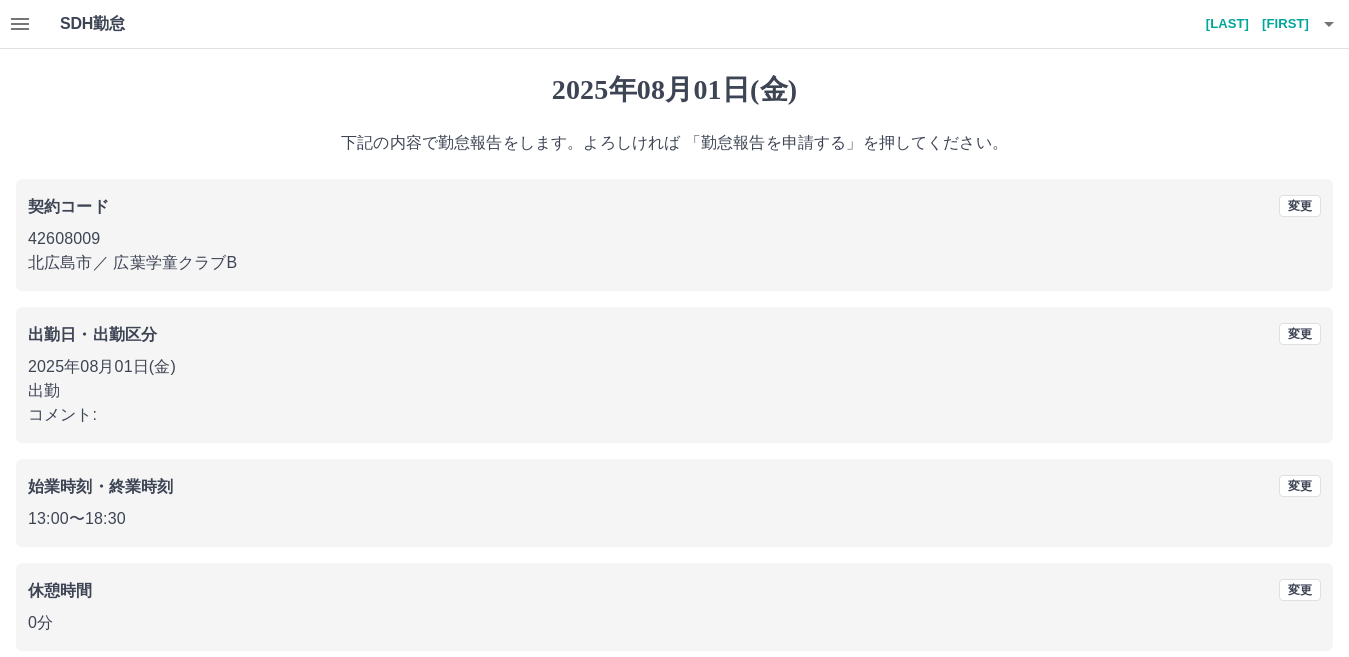 scroll, scrollTop: 92, scrollLeft: 0, axis: vertical 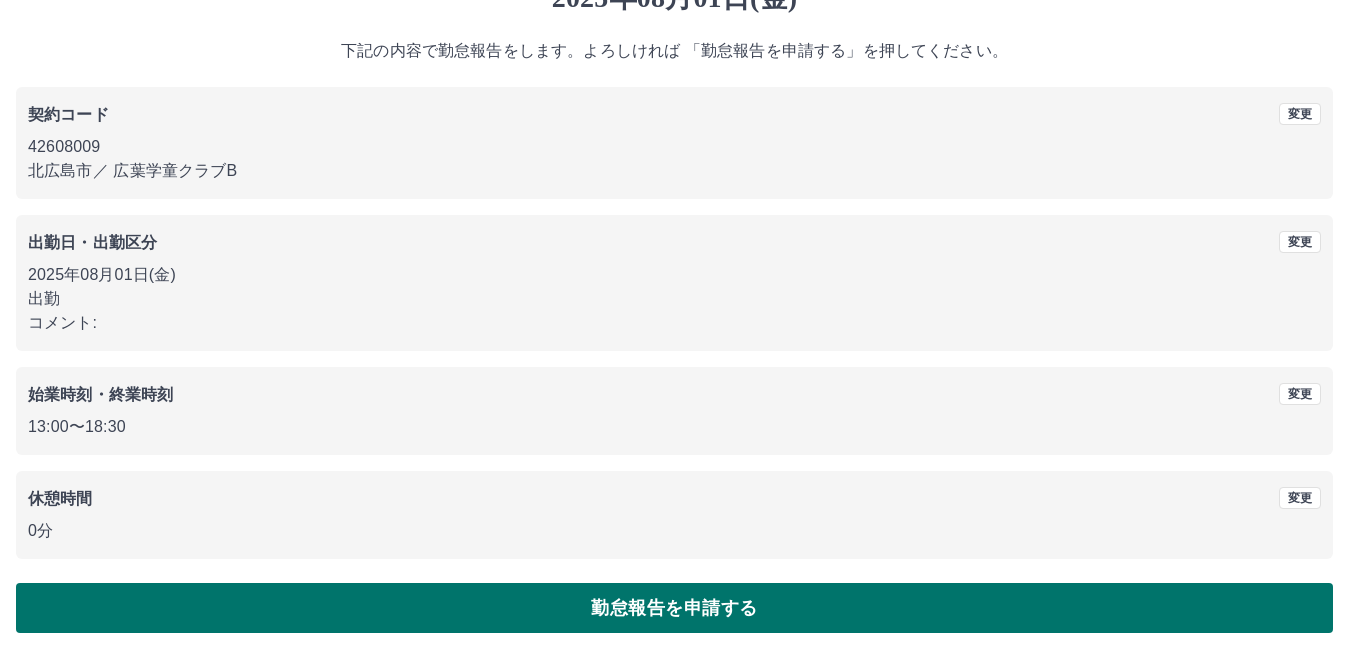 click on "勤怠報告を申請する" at bounding box center [674, 608] 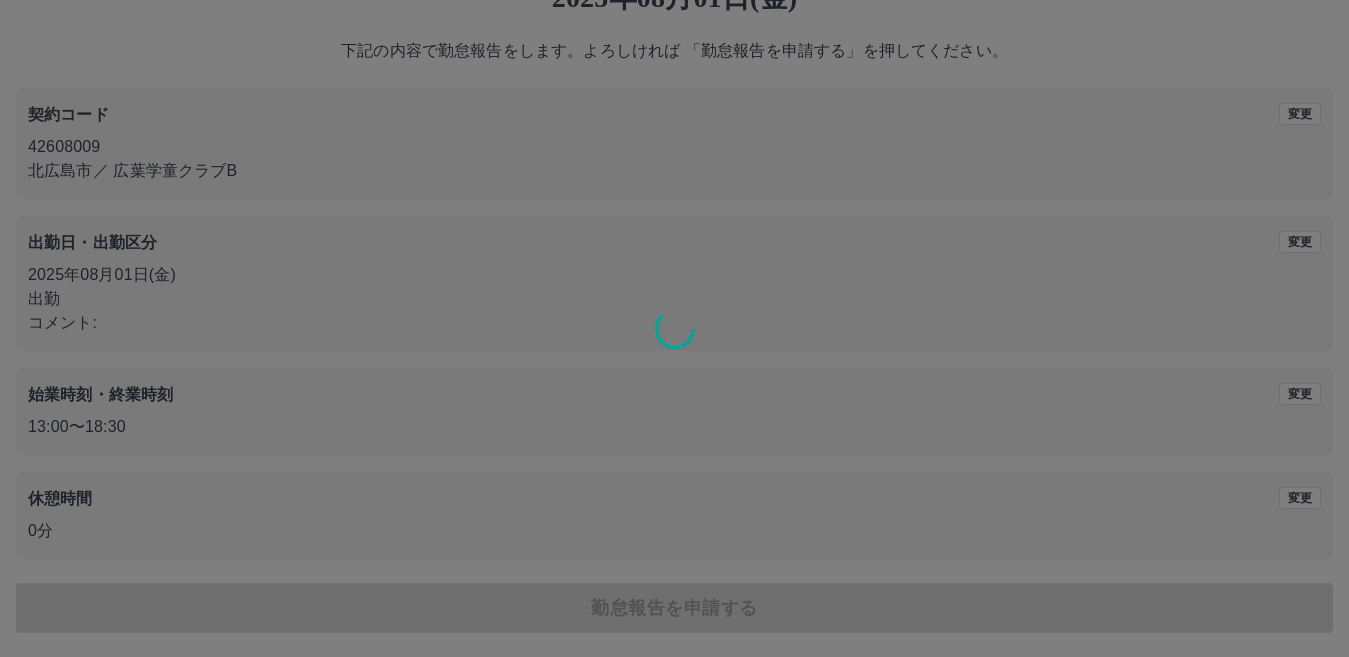 scroll, scrollTop: 0, scrollLeft: 0, axis: both 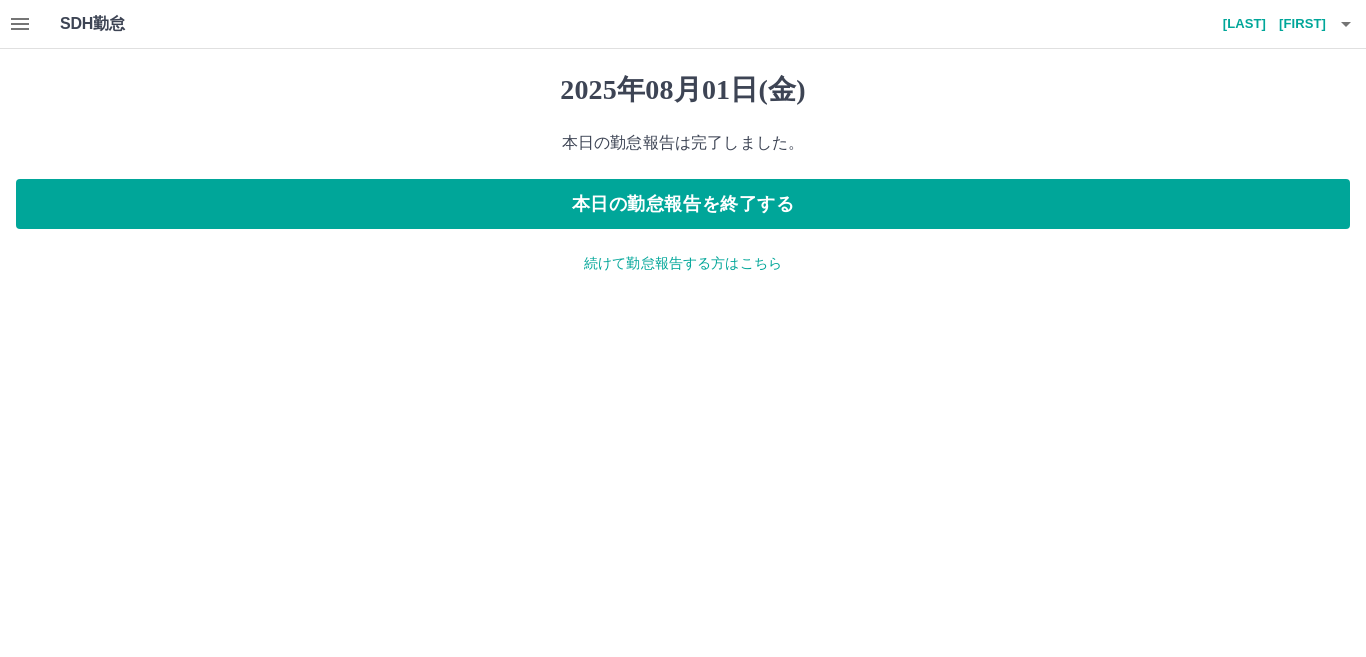 click on "続けて勤怠報告する方はこちら" at bounding box center (683, 263) 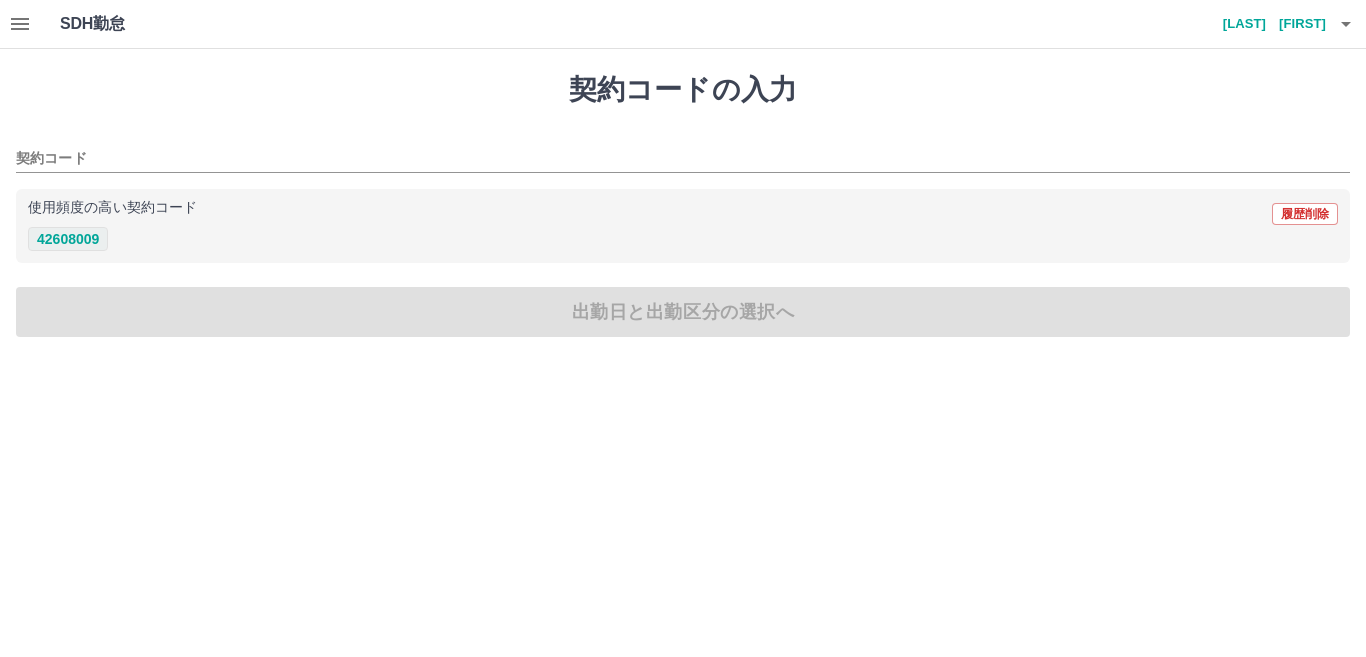 click on "42608009" at bounding box center (68, 239) 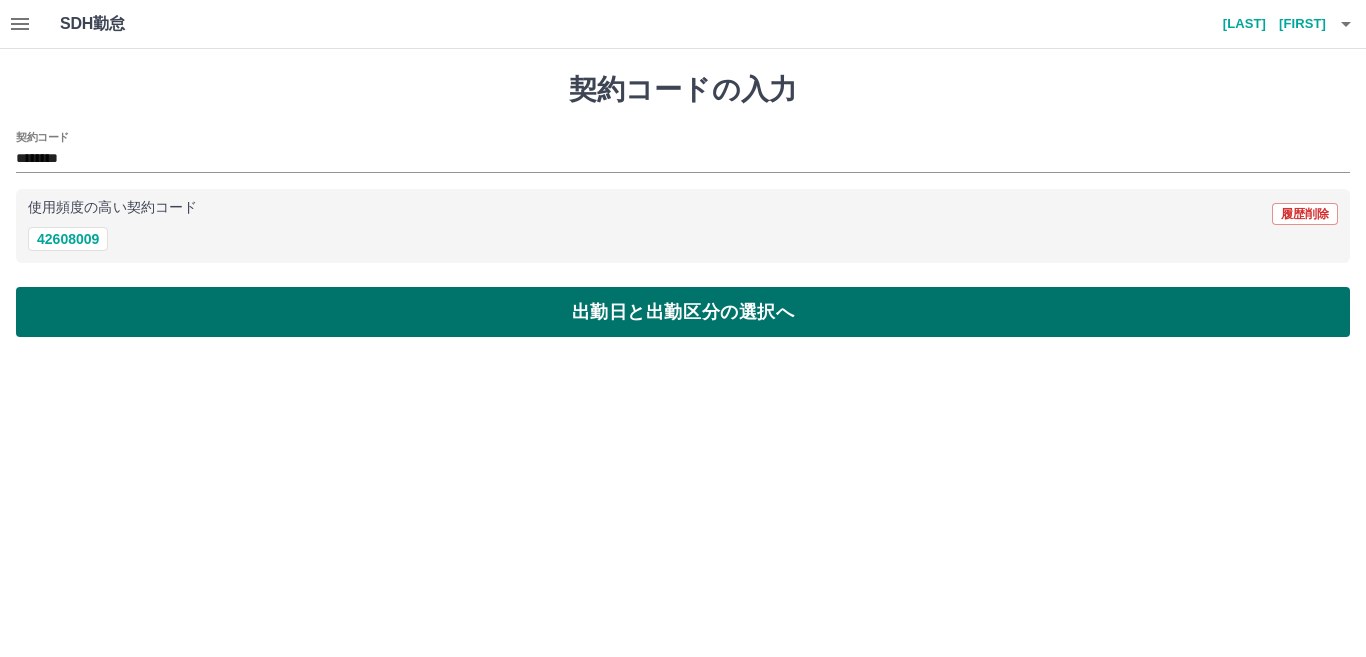 click on "出勤日と出勤区分の選択へ" at bounding box center (683, 312) 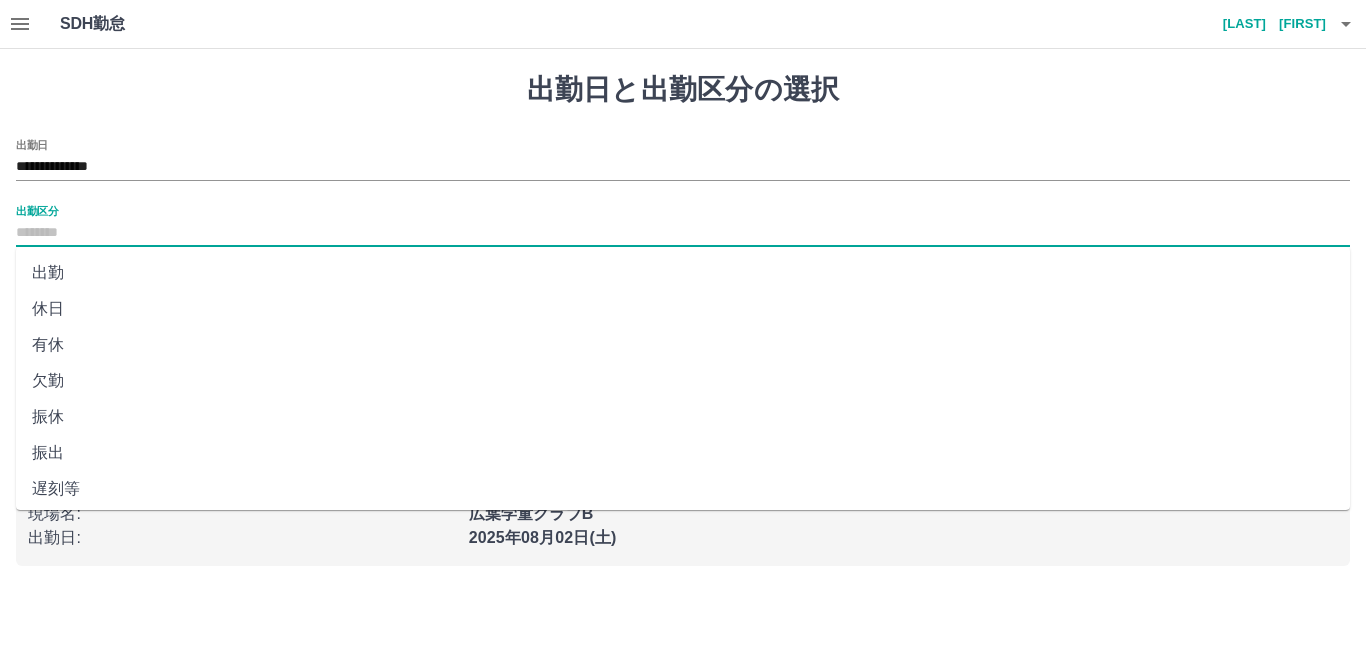 click on "出勤区分" at bounding box center (683, 233) 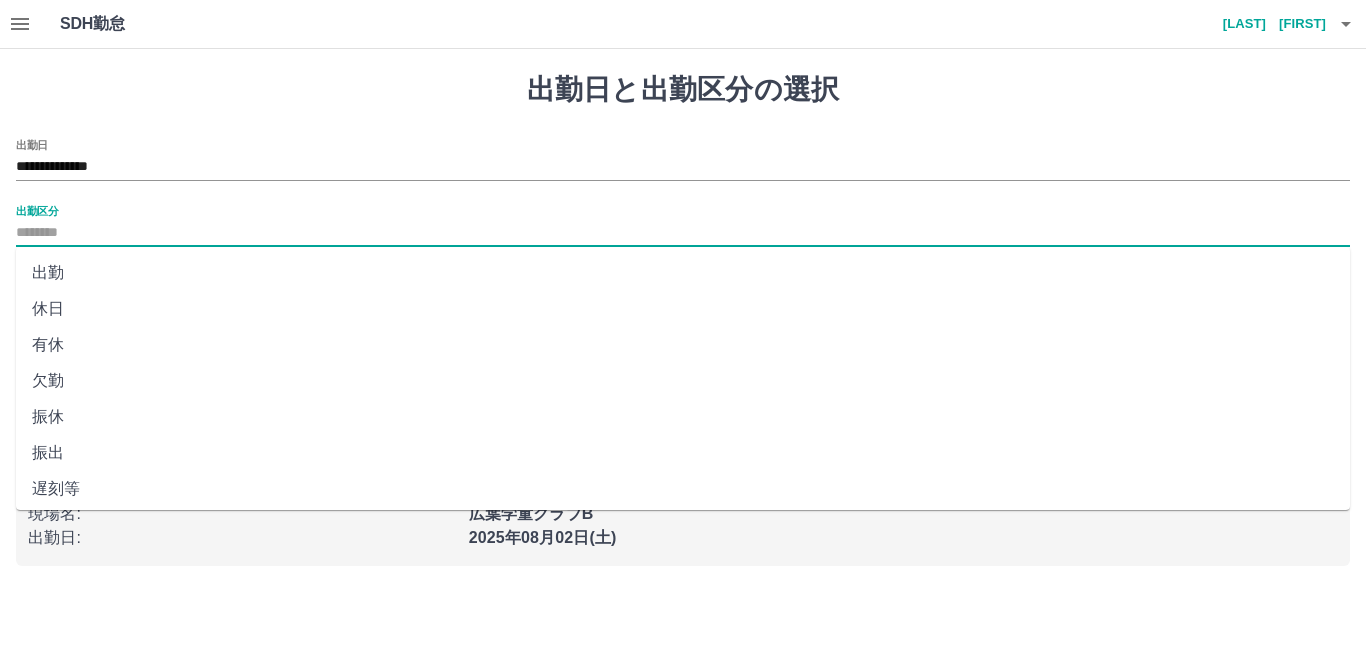 click on "出勤" at bounding box center (683, 273) 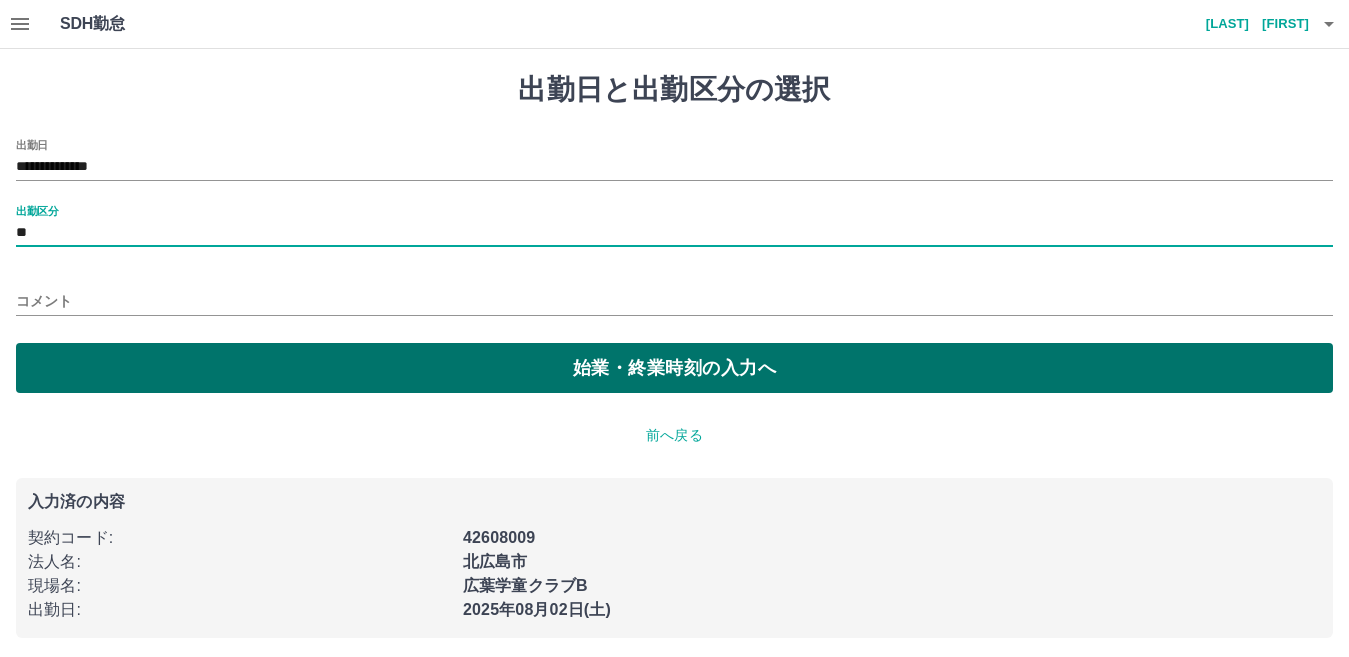 click on "始業・終業時刻の入力へ" at bounding box center [674, 368] 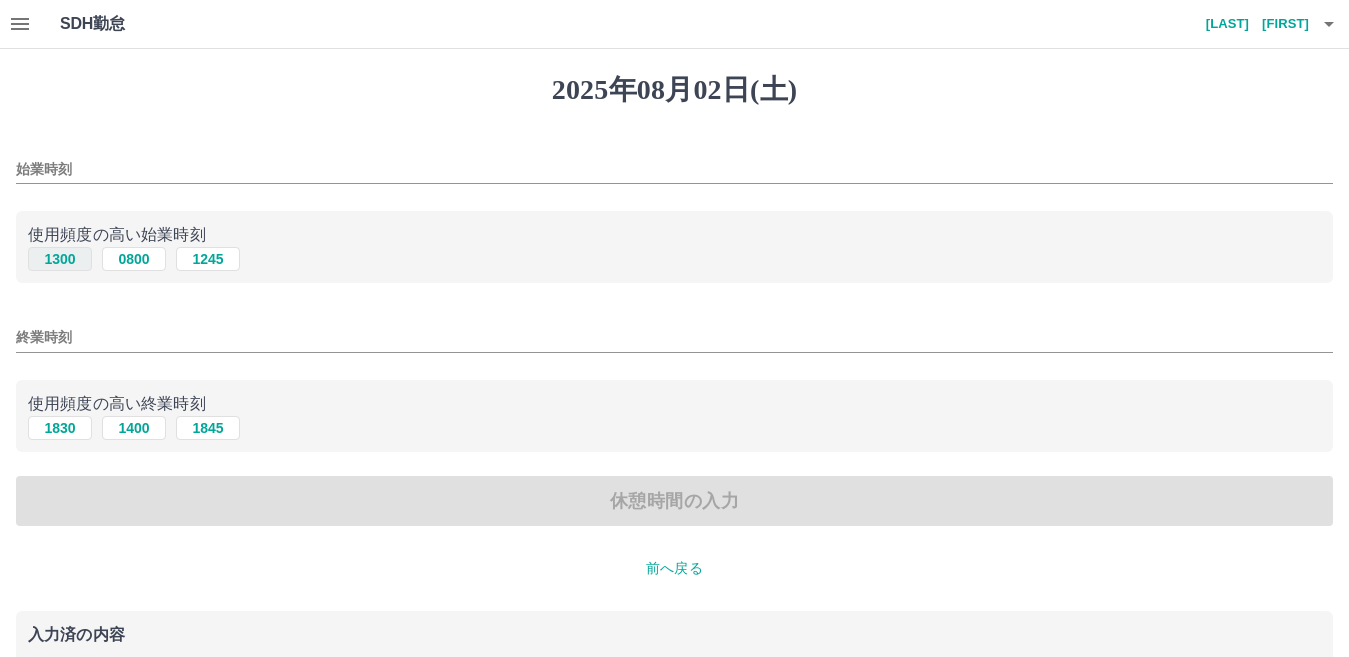 click on "1300" at bounding box center (60, 259) 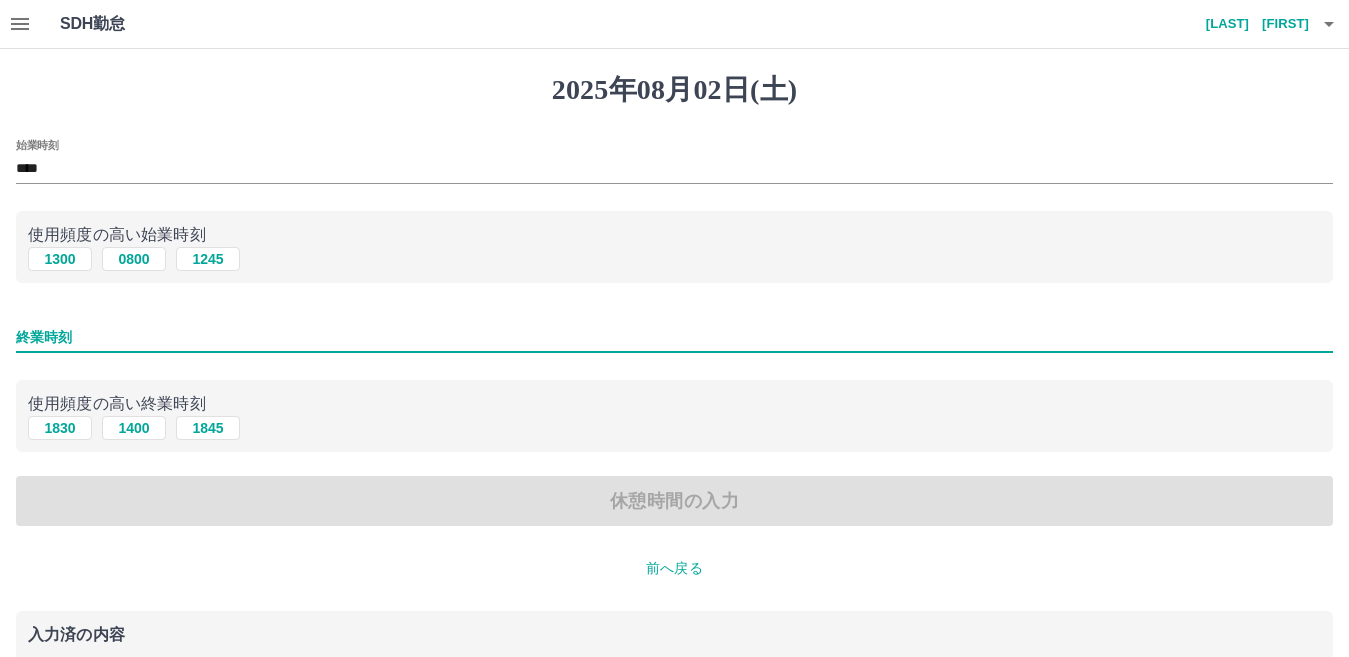 click on "終業時刻" at bounding box center (674, 337) 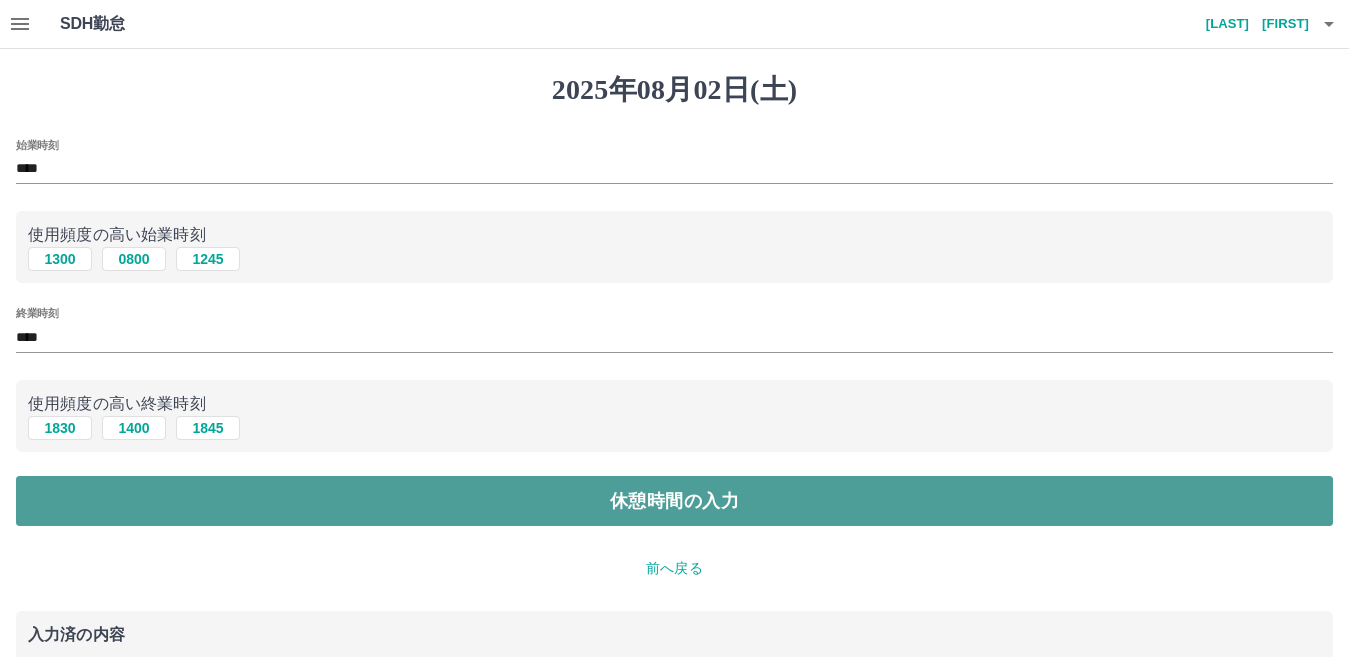 click on "休憩時間の入力" at bounding box center (674, 501) 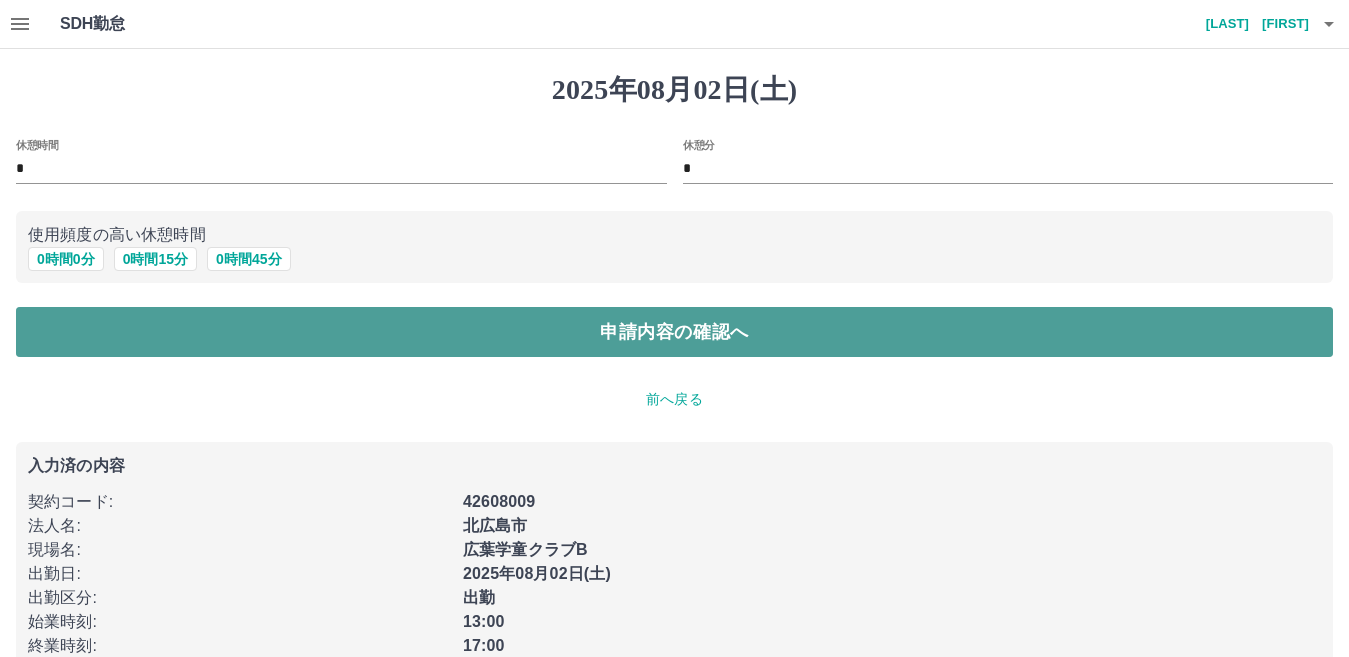 click on "申請内容の確認へ" at bounding box center [674, 332] 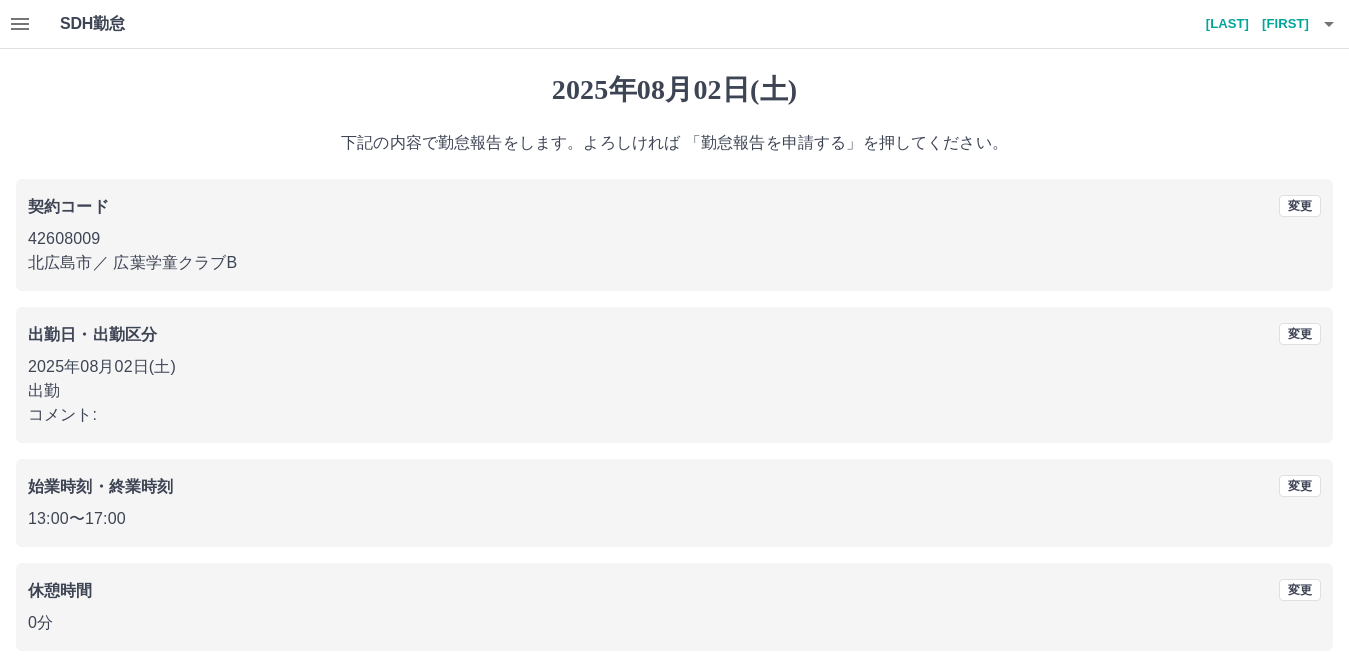 scroll, scrollTop: 92, scrollLeft: 0, axis: vertical 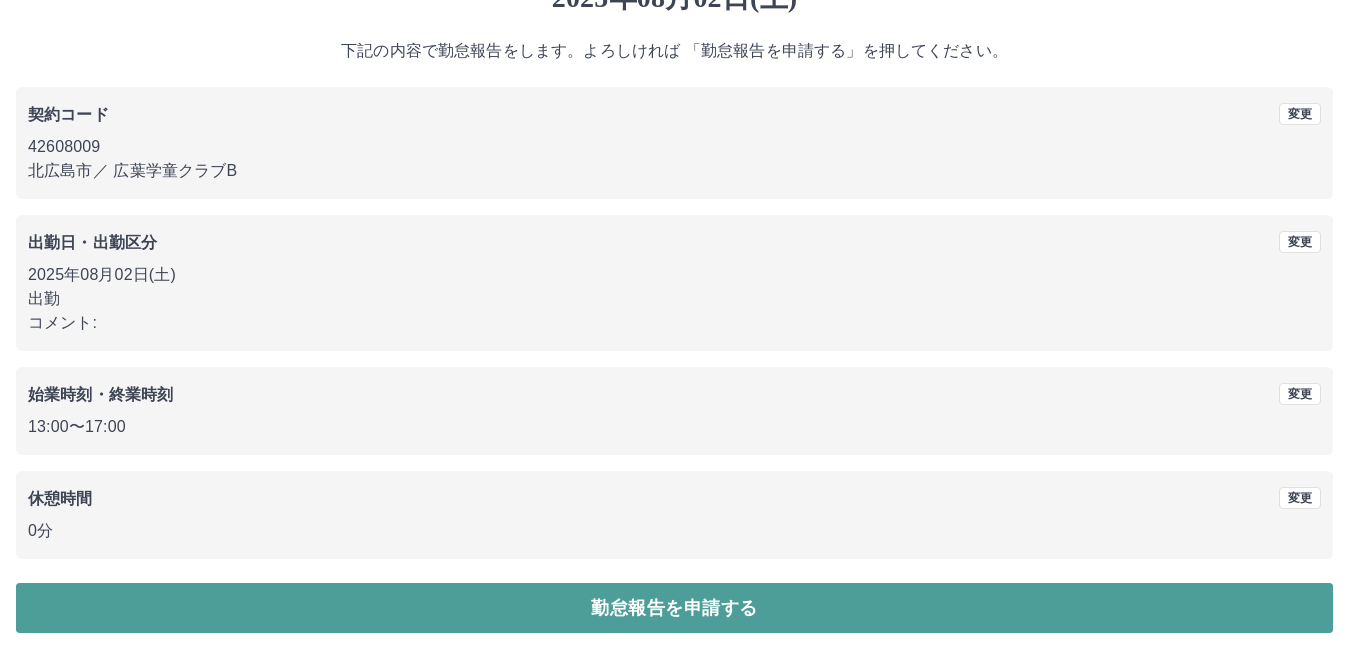 click on "勤怠報告を申請する" at bounding box center (674, 608) 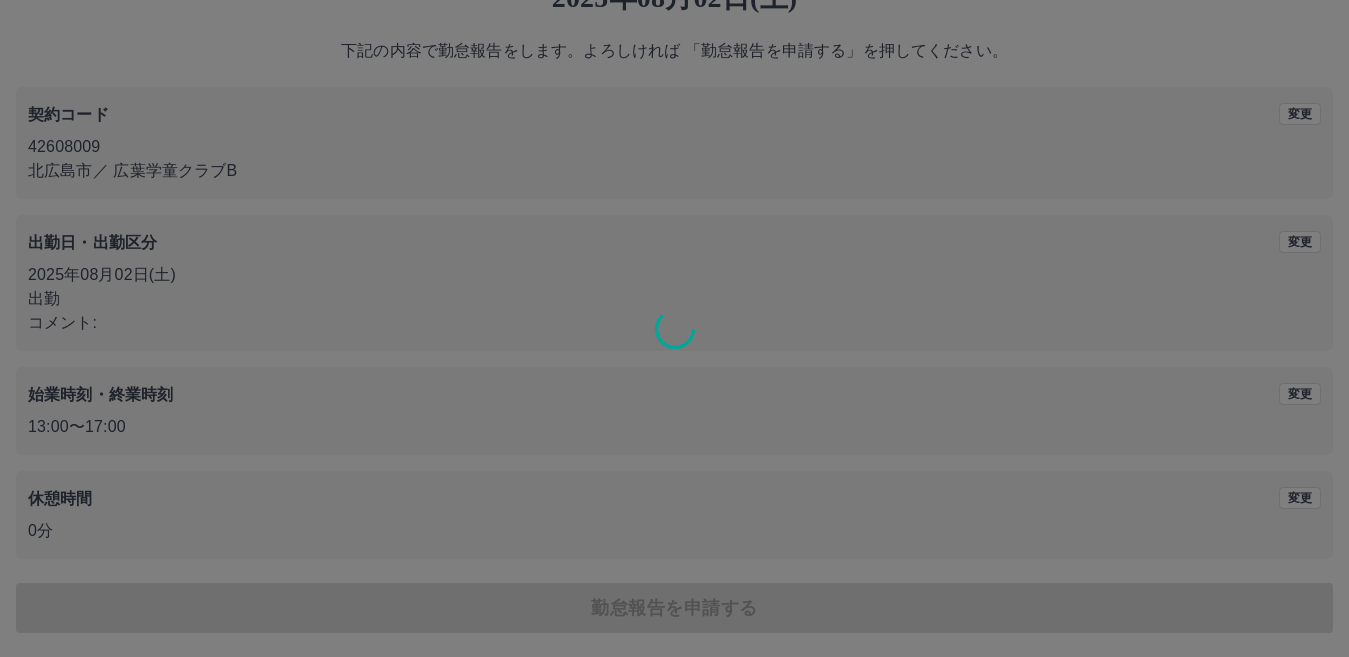 scroll, scrollTop: 0, scrollLeft: 0, axis: both 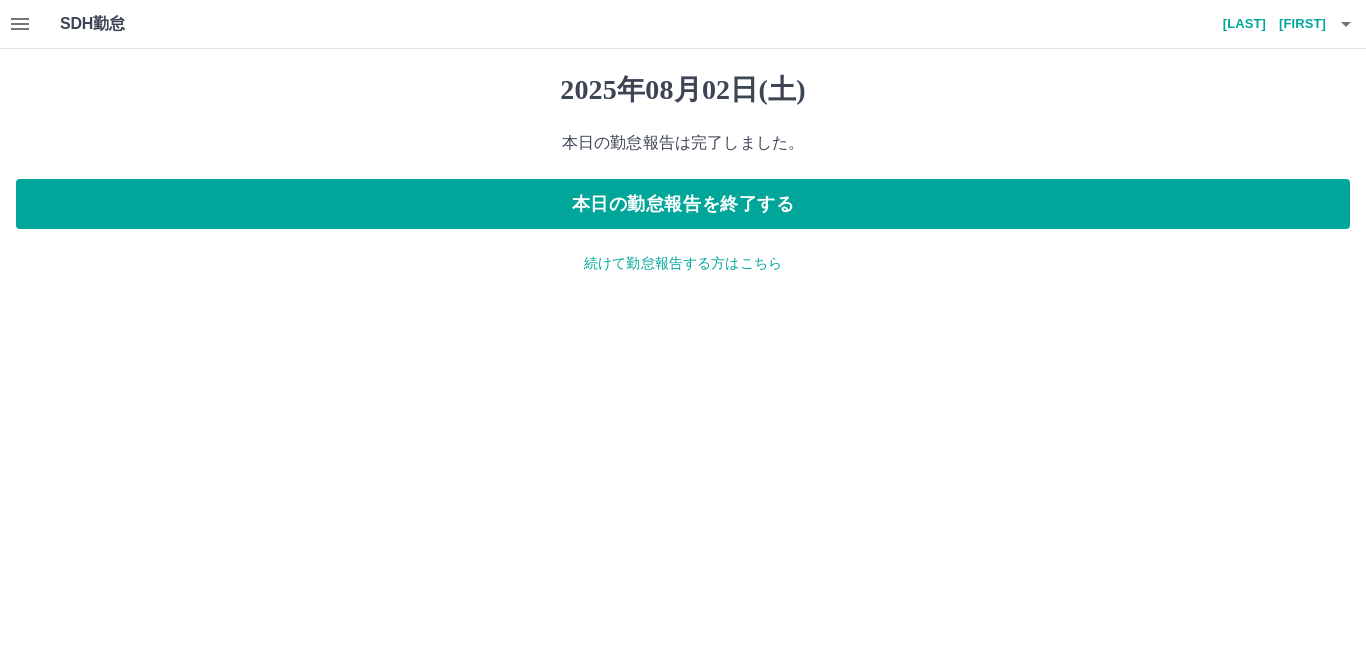 click on "続けて勤怠報告する方はこちら" at bounding box center [683, 263] 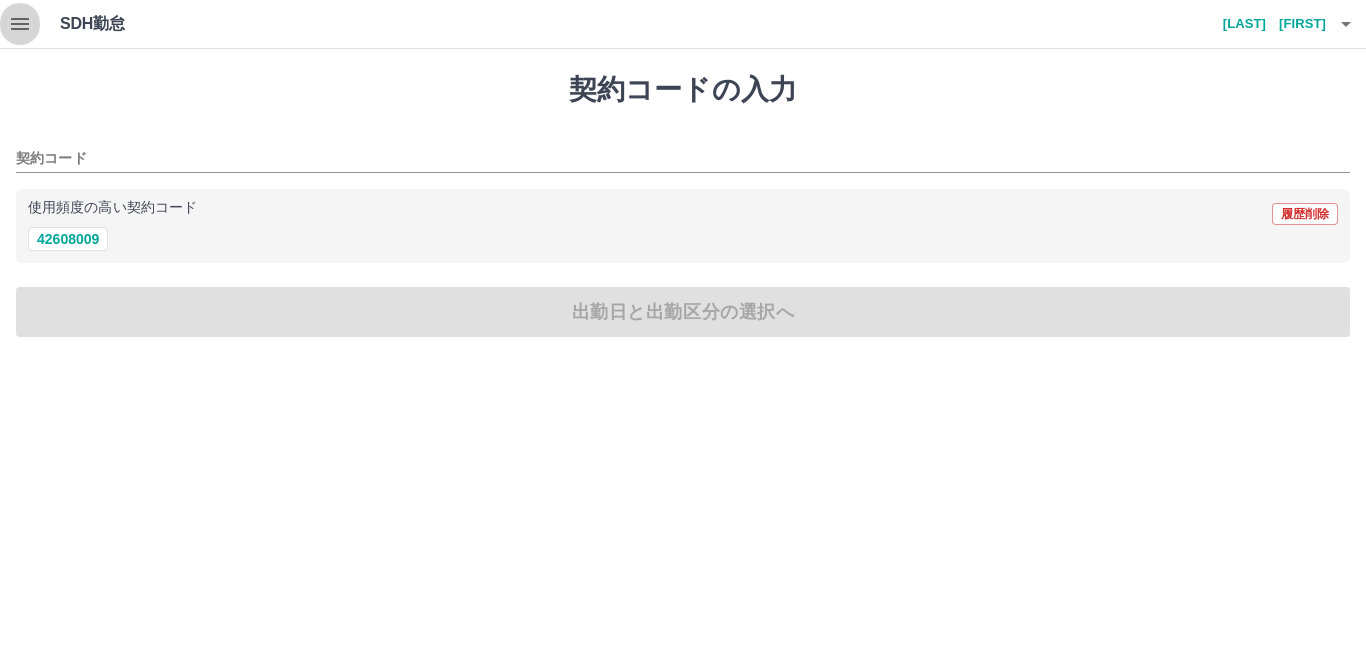 click 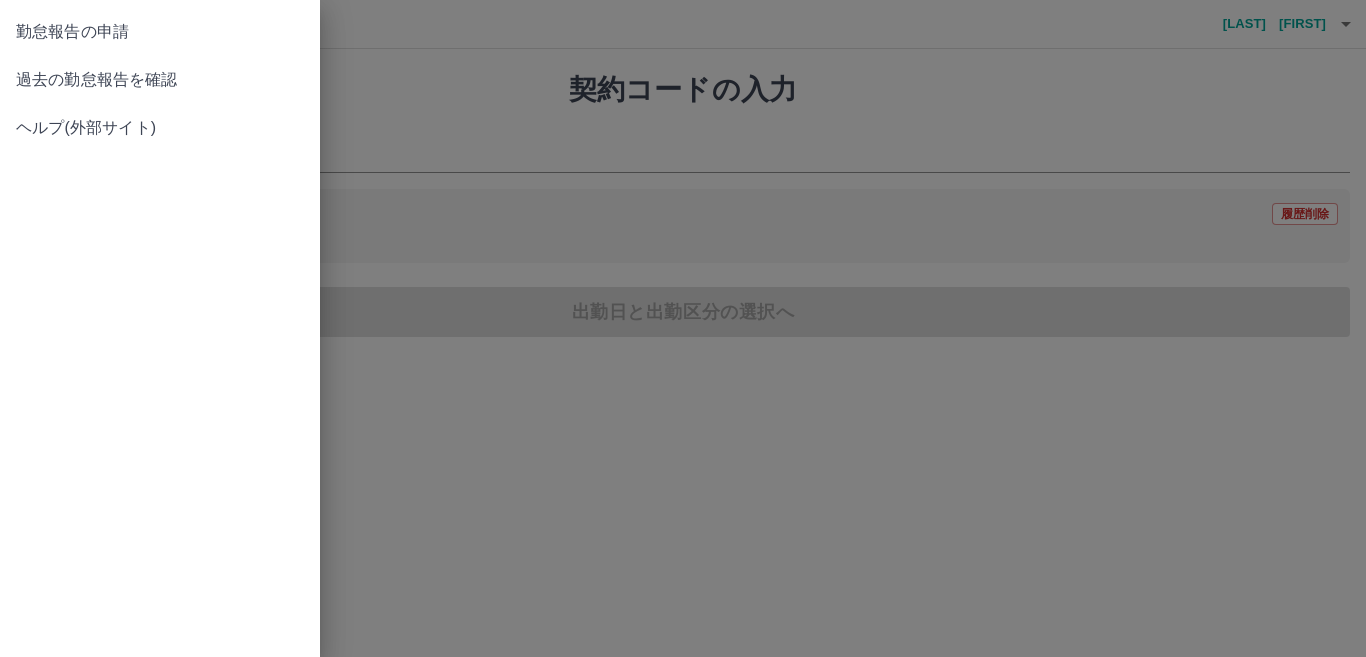 click on "過去の勤怠報告を確認" at bounding box center (160, 80) 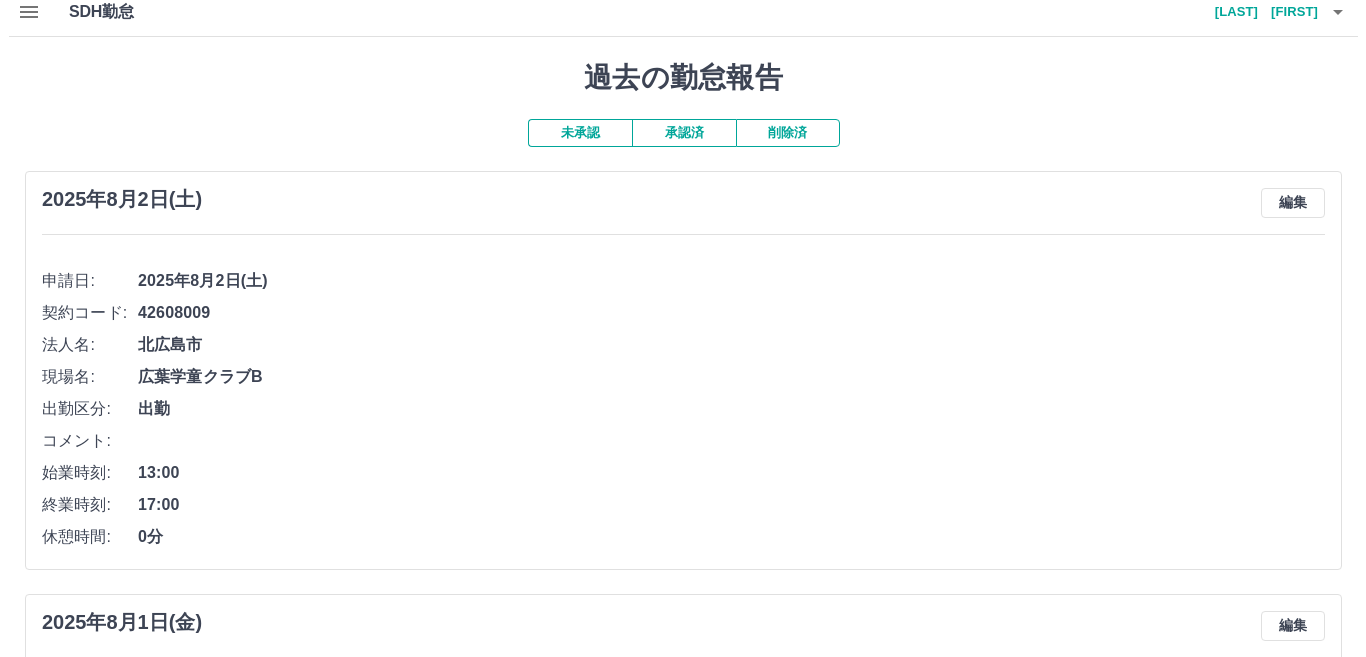 scroll, scrollTop: 0, scrollLeft: 0, axis: both 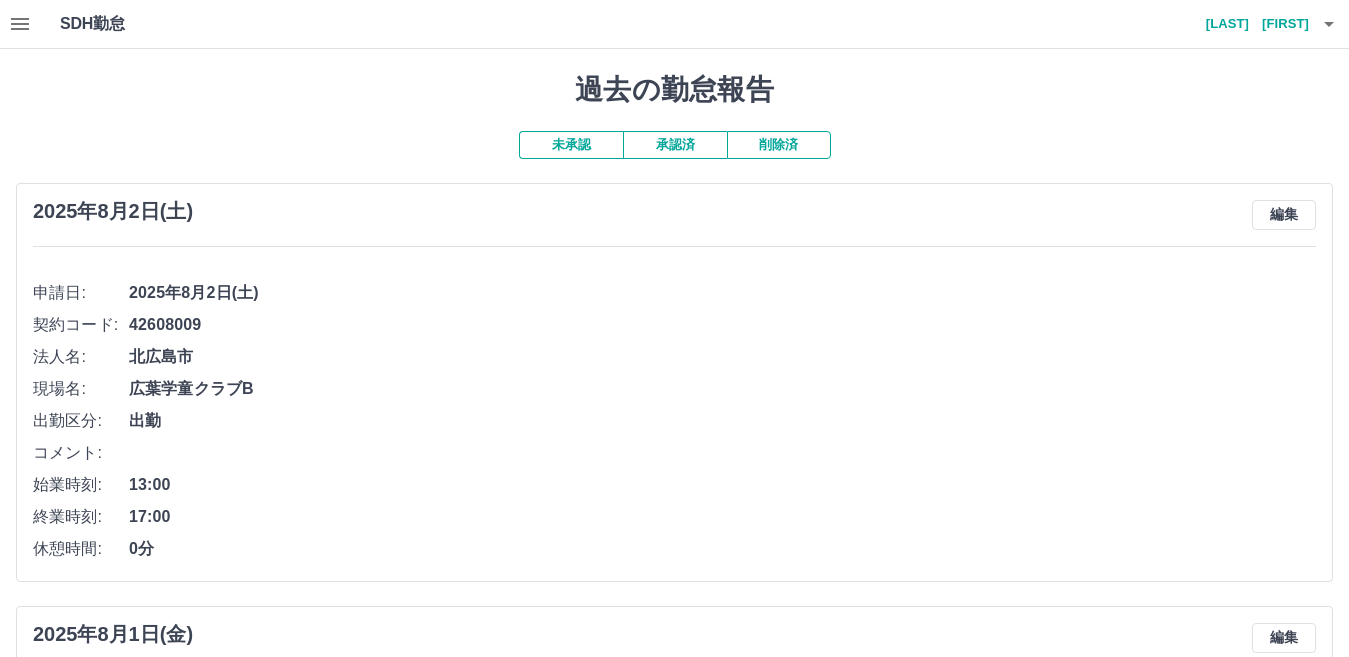 click at bounding box center [1329, 24] 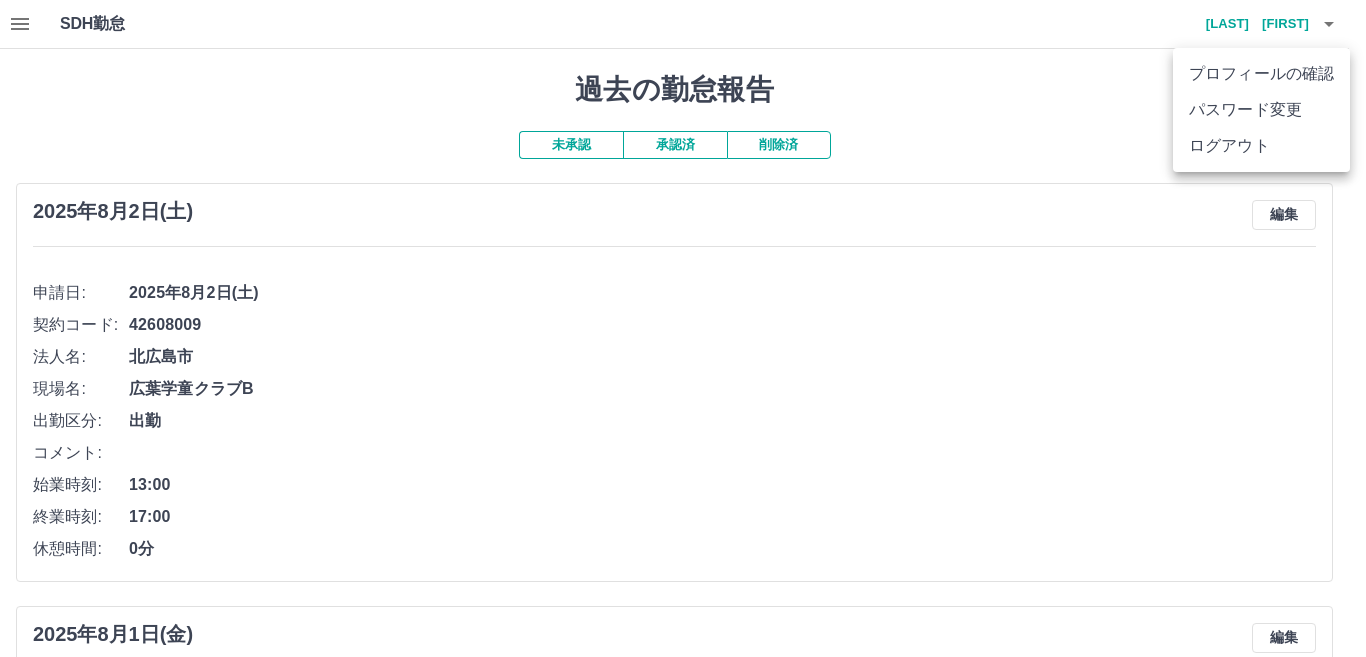 click on "ログアウト" at bounding box center (1261, 146) 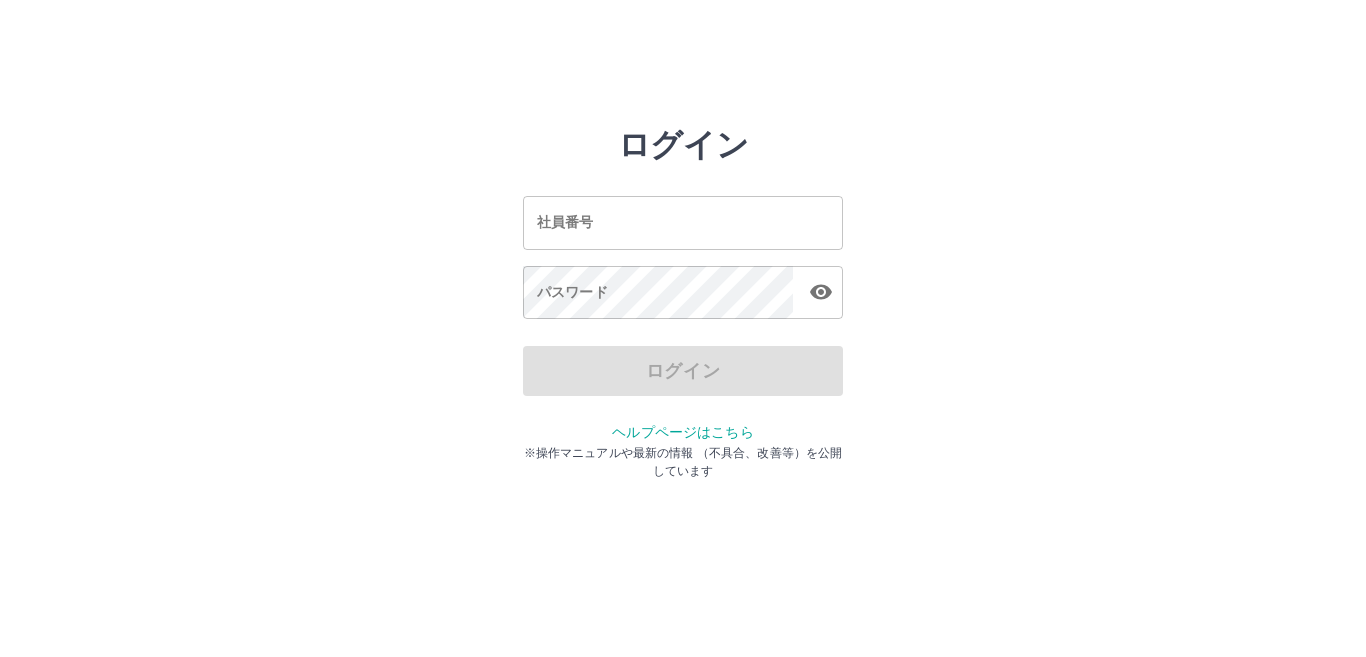 scroll, scrollTop: 0, scrollLeft: 0, axis: both 